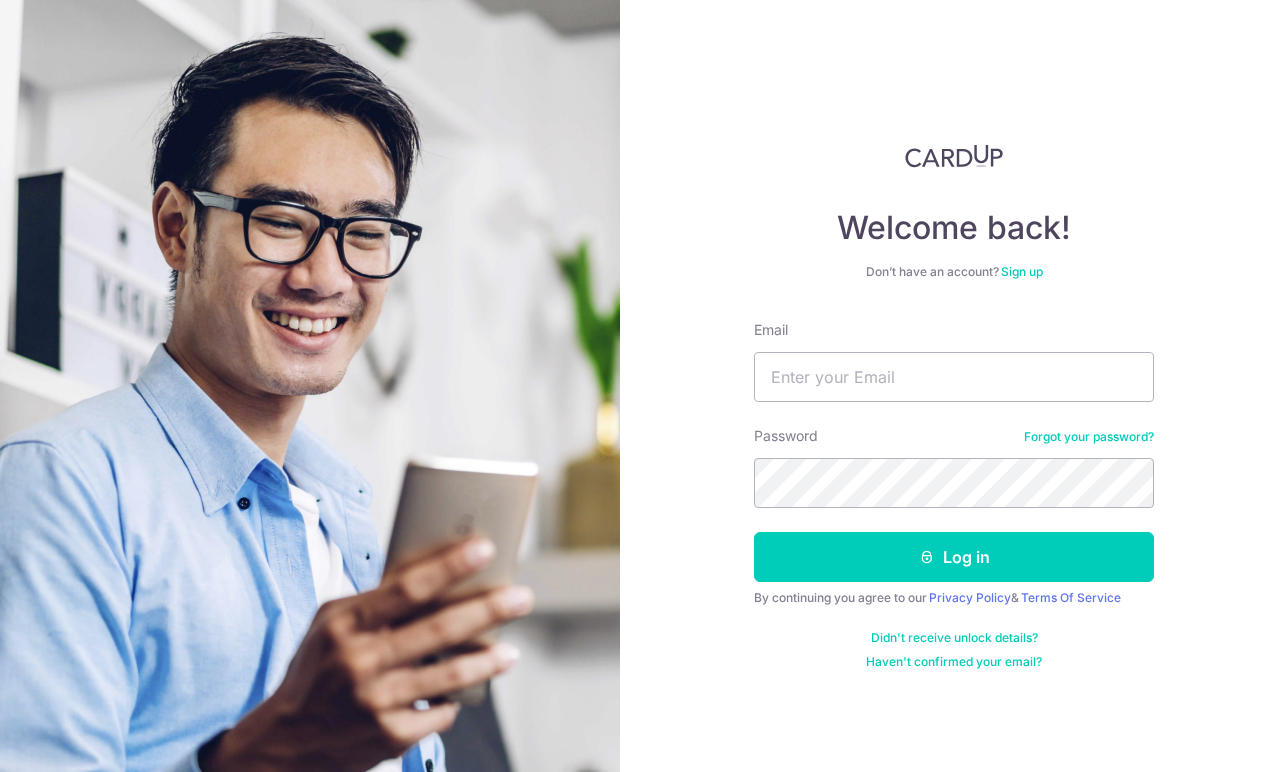 scroll, scrollTop: 0, scrollLeft: 0, axis: both 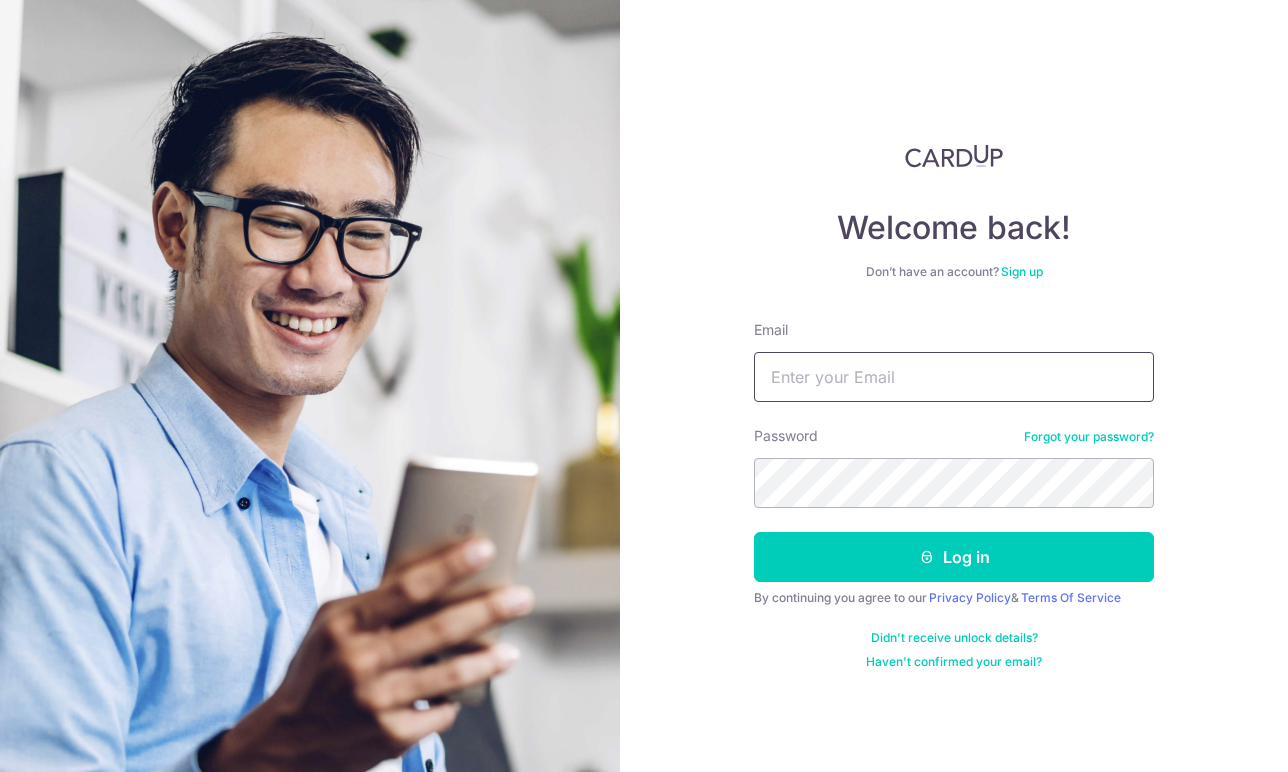 type on "jaysontjw94@gmail.com" 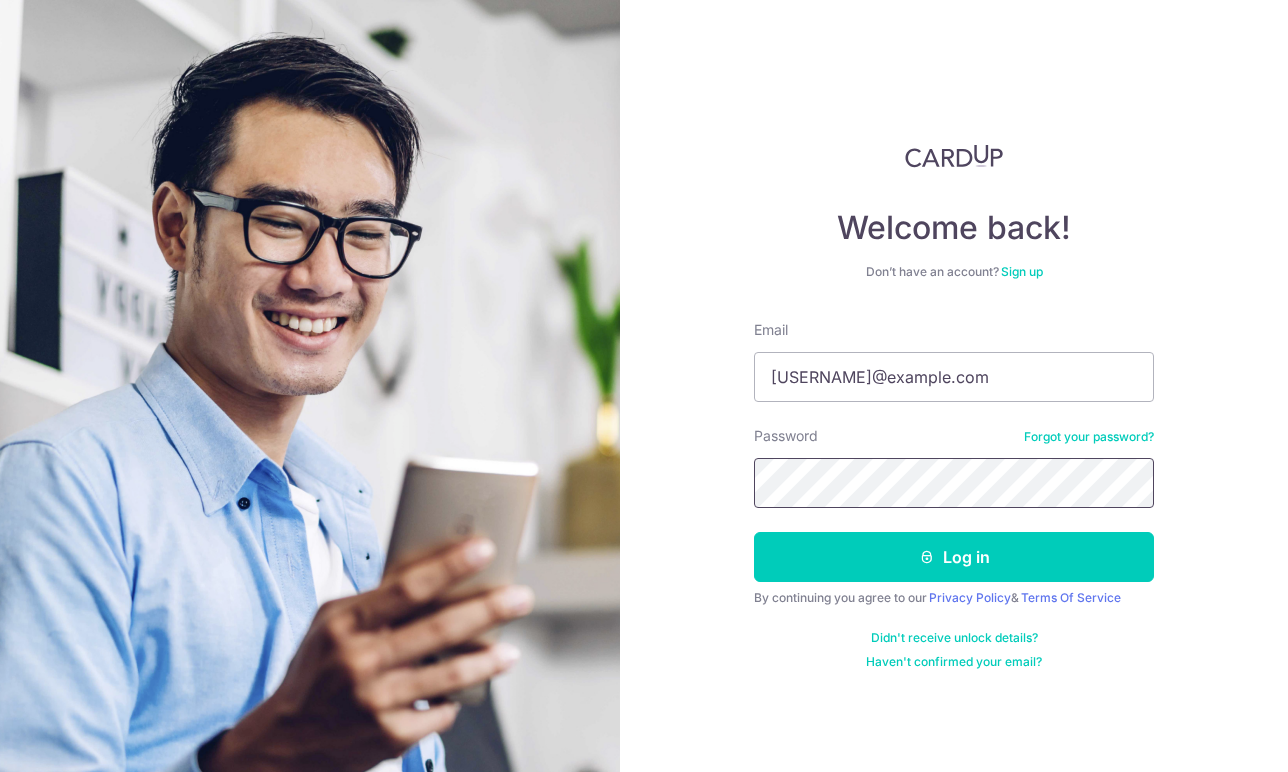 click on "Log in" at bounding box center (954, 557) 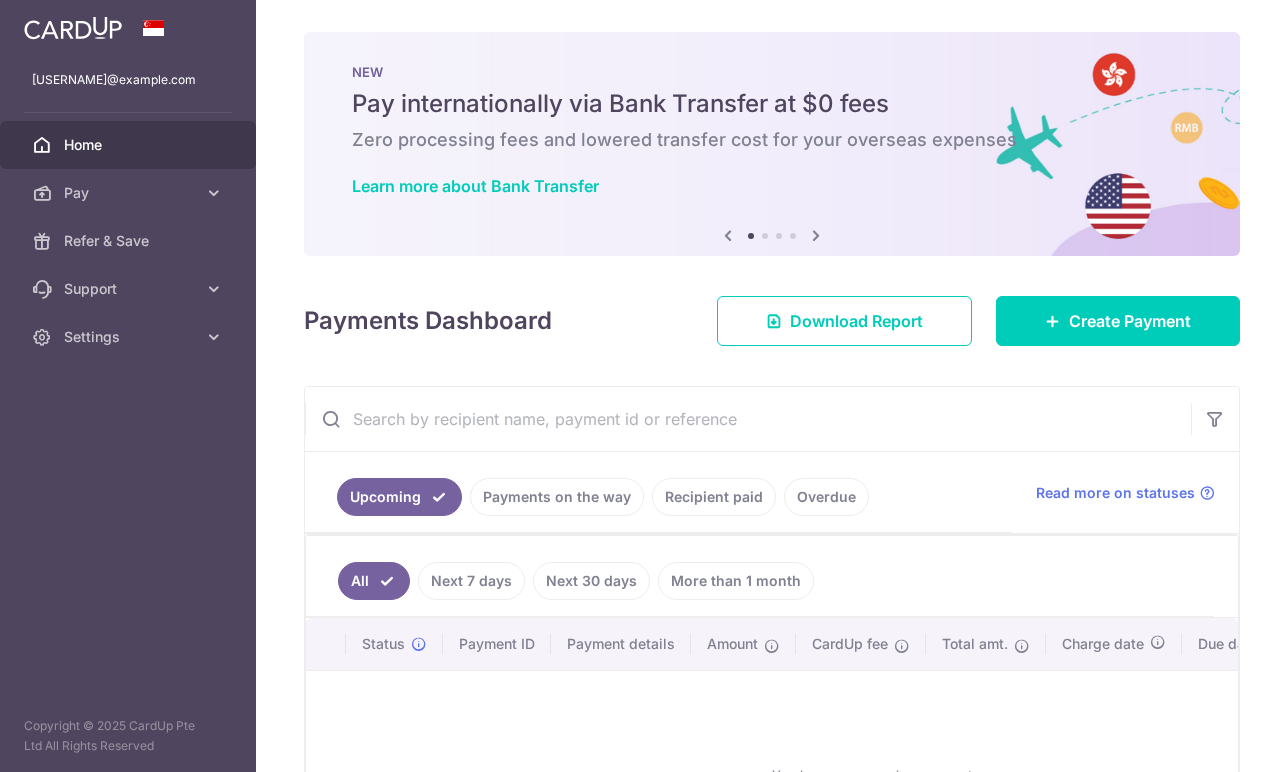scroll, scrollTop: 0, scrollLeft: 0, axis: both 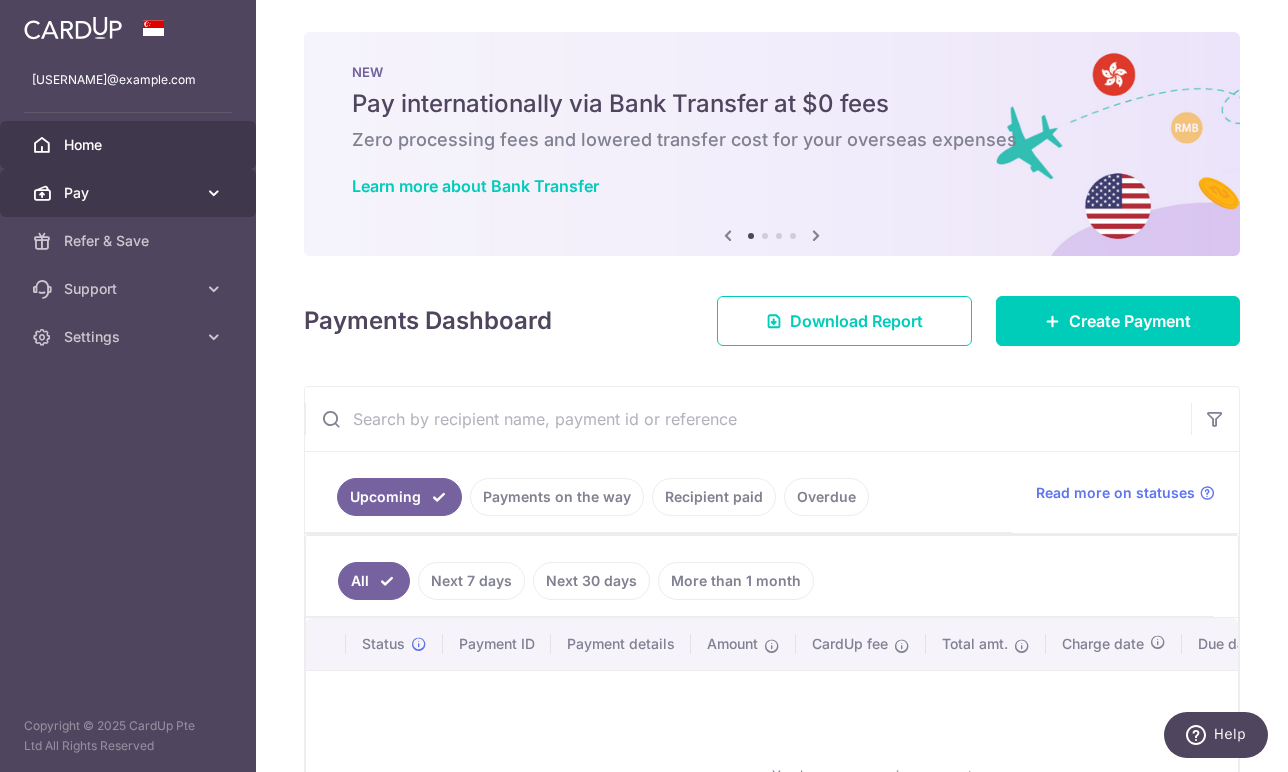 click on "Pay" at bounding box center (130, 193) 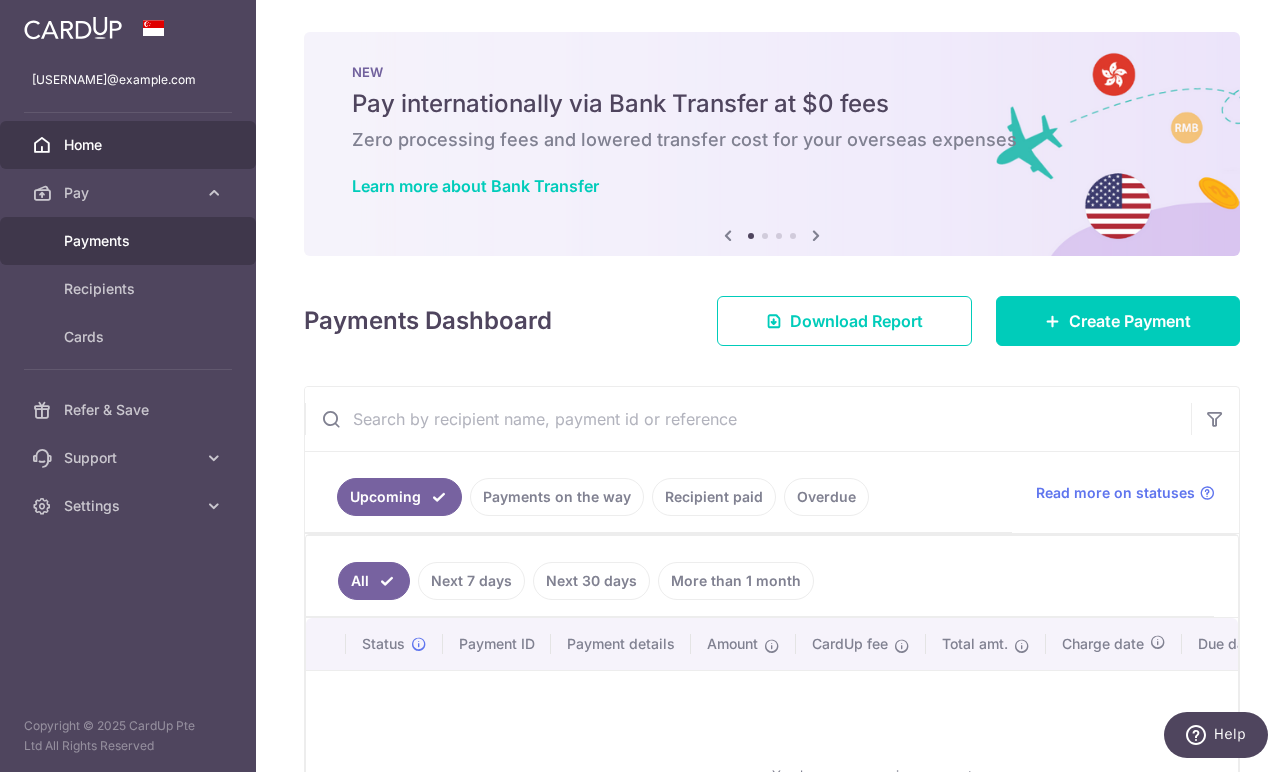 click on "Payments" at bounding box center [130, 241] 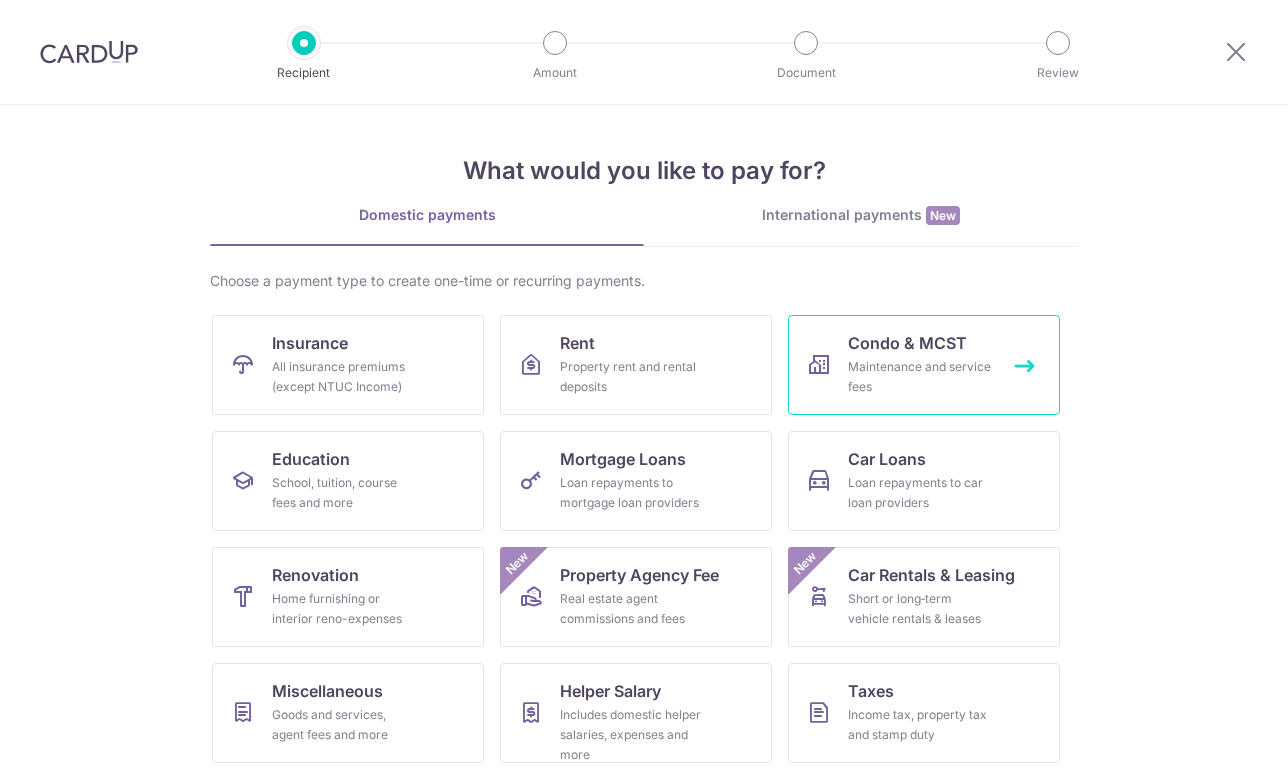 scroll, scrollTop: 0, scrollLeft: 0, axis: both 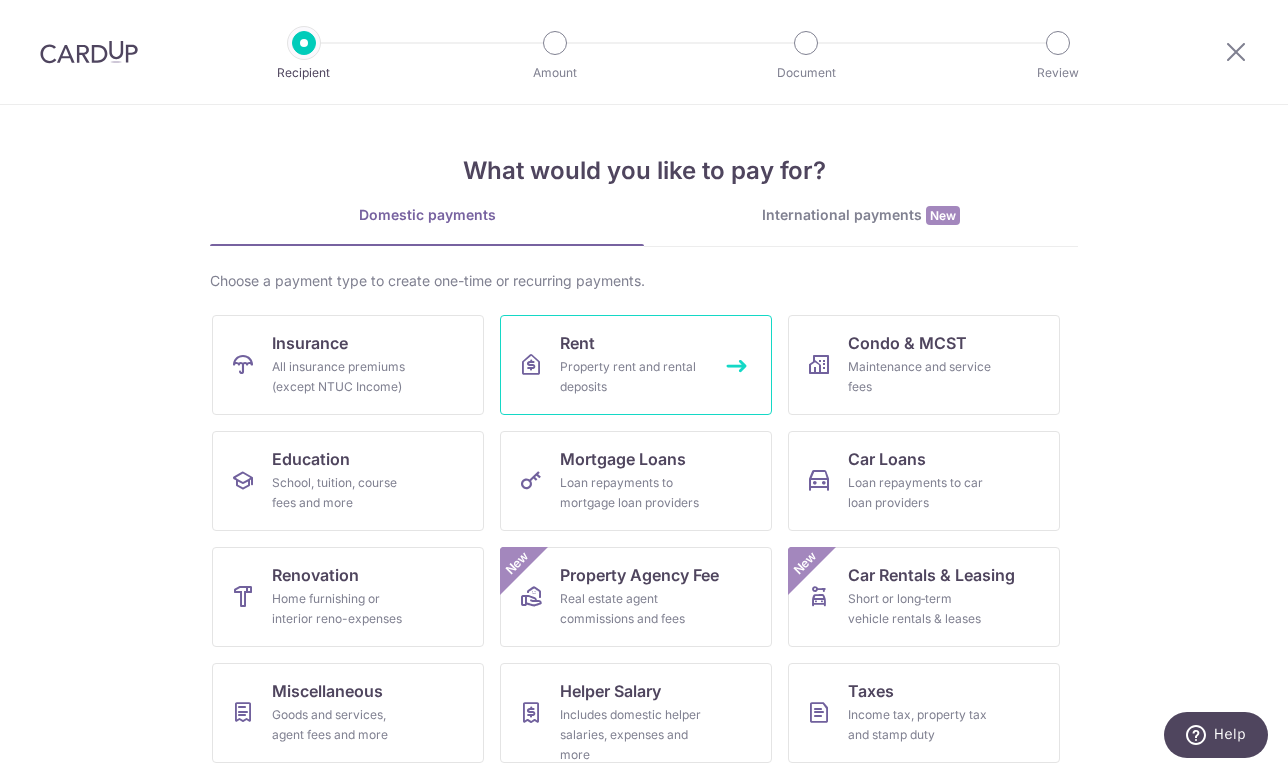 click on "Property rent and rental deposits" at bounding box center [632, 377] 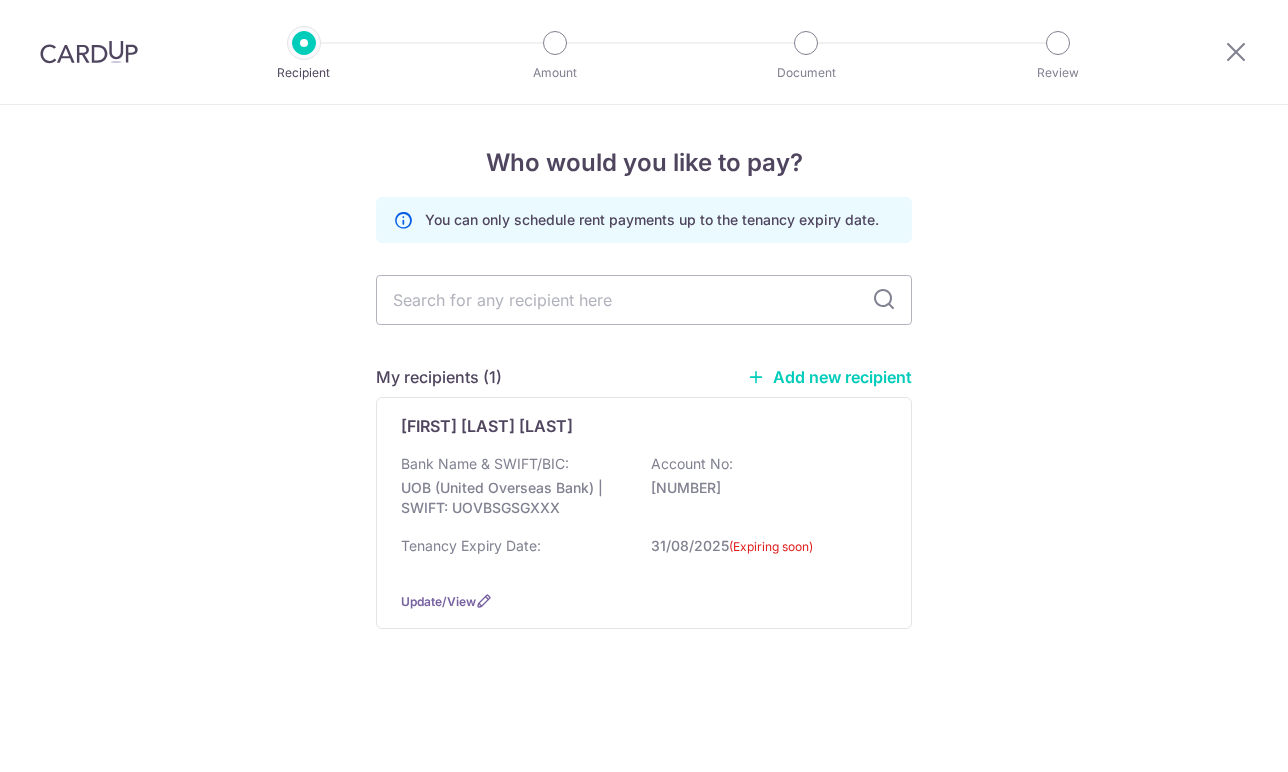 scroll, scrollTop: 0, scrollLeft: 0, axis: both 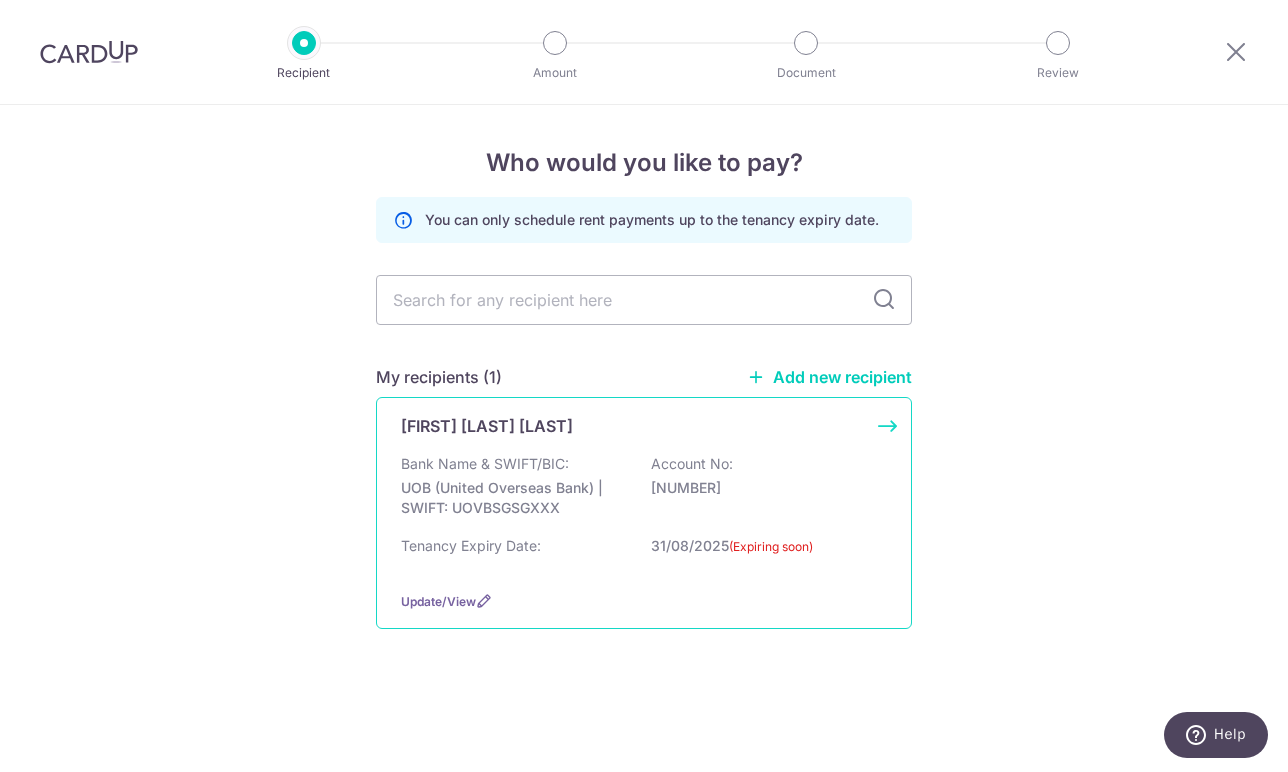 click on "Bank Name & SWIFT/BIC:" at bounding box center [485, 464] 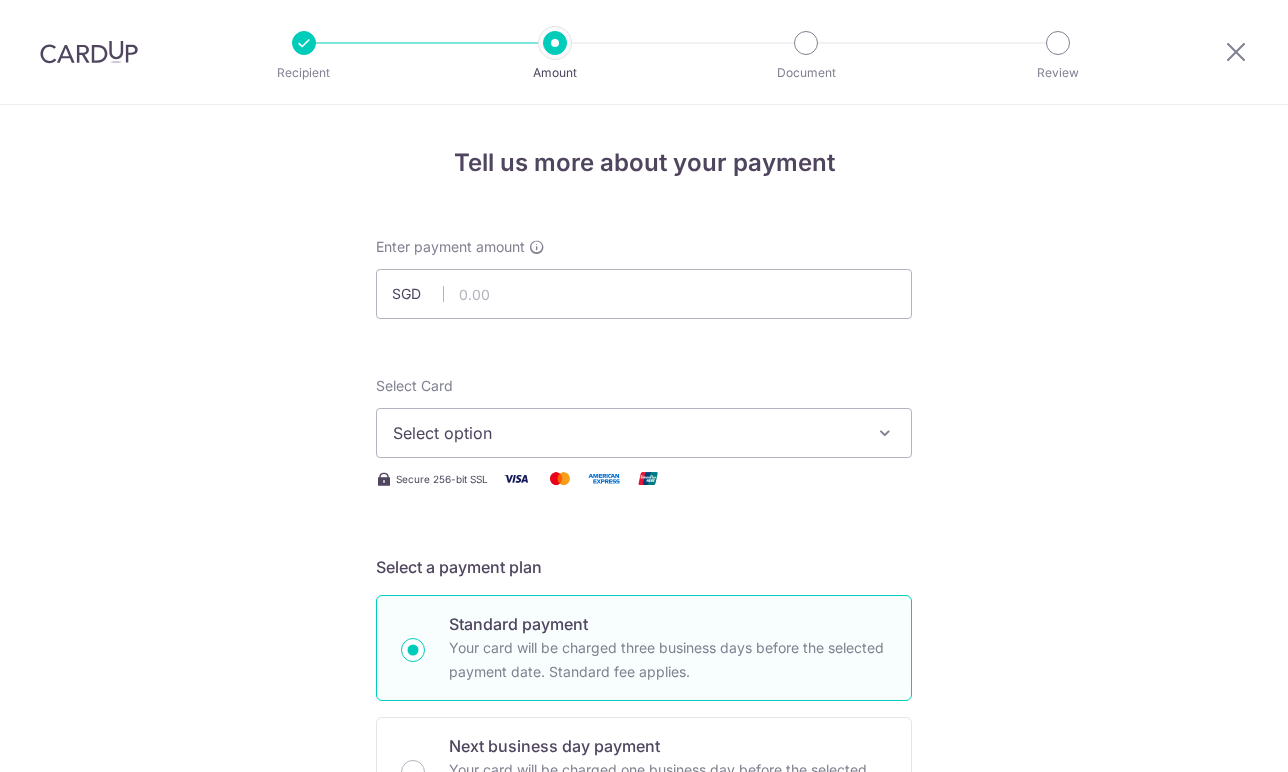 scroll, scrollTop: 0, scrollLeft: 0, axis: both 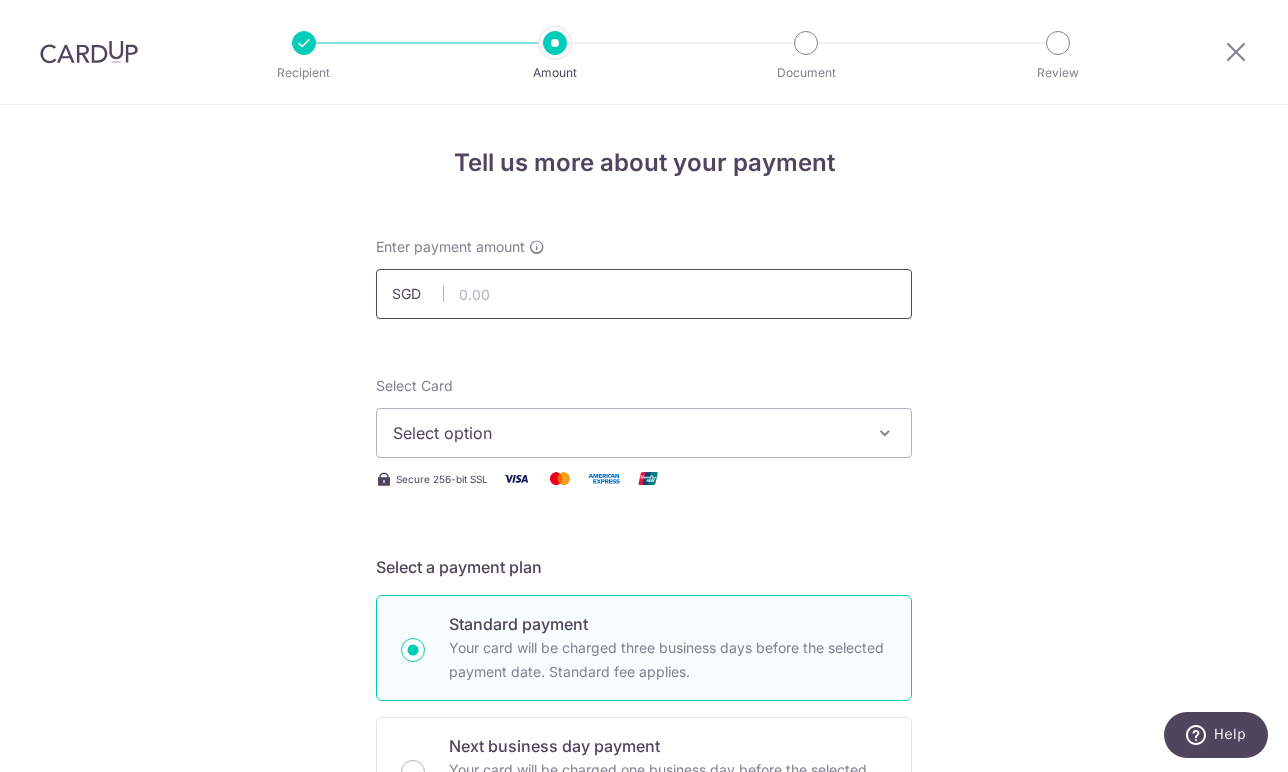 click at bounding box center [644, 294] 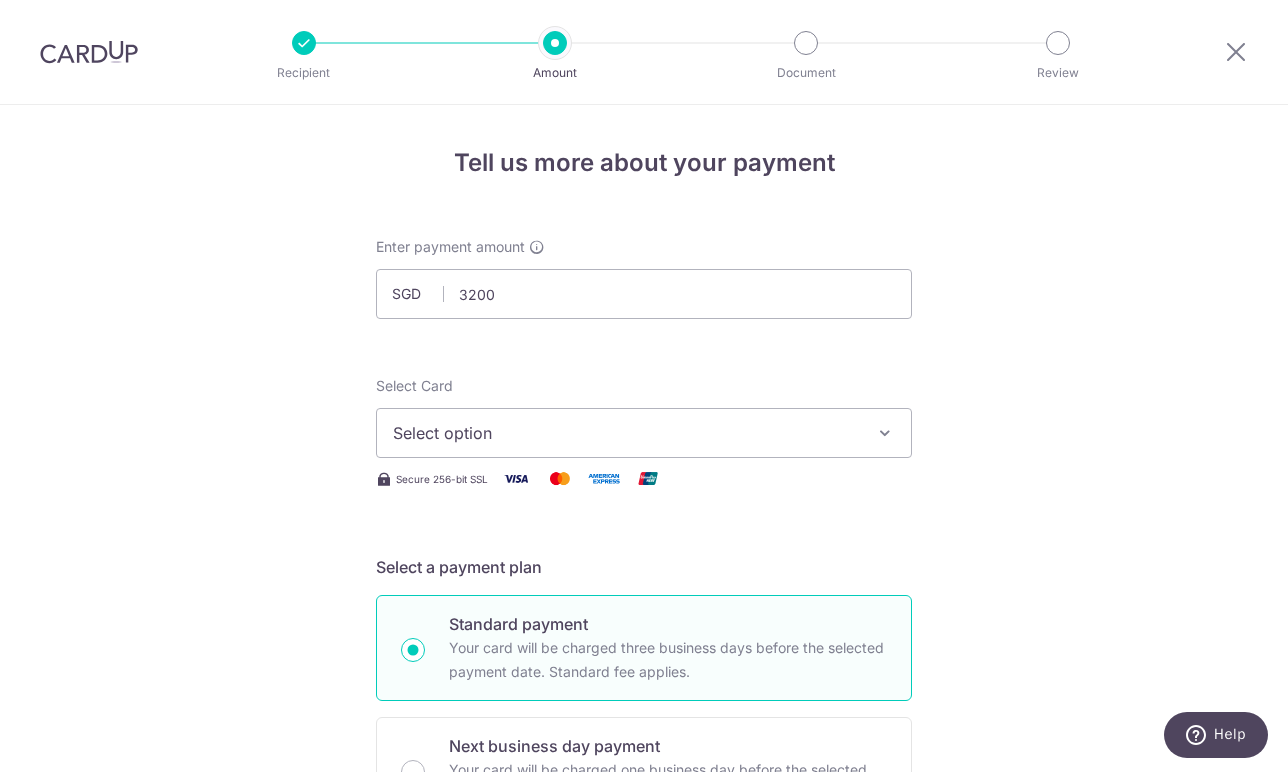 type on "3,200.00" 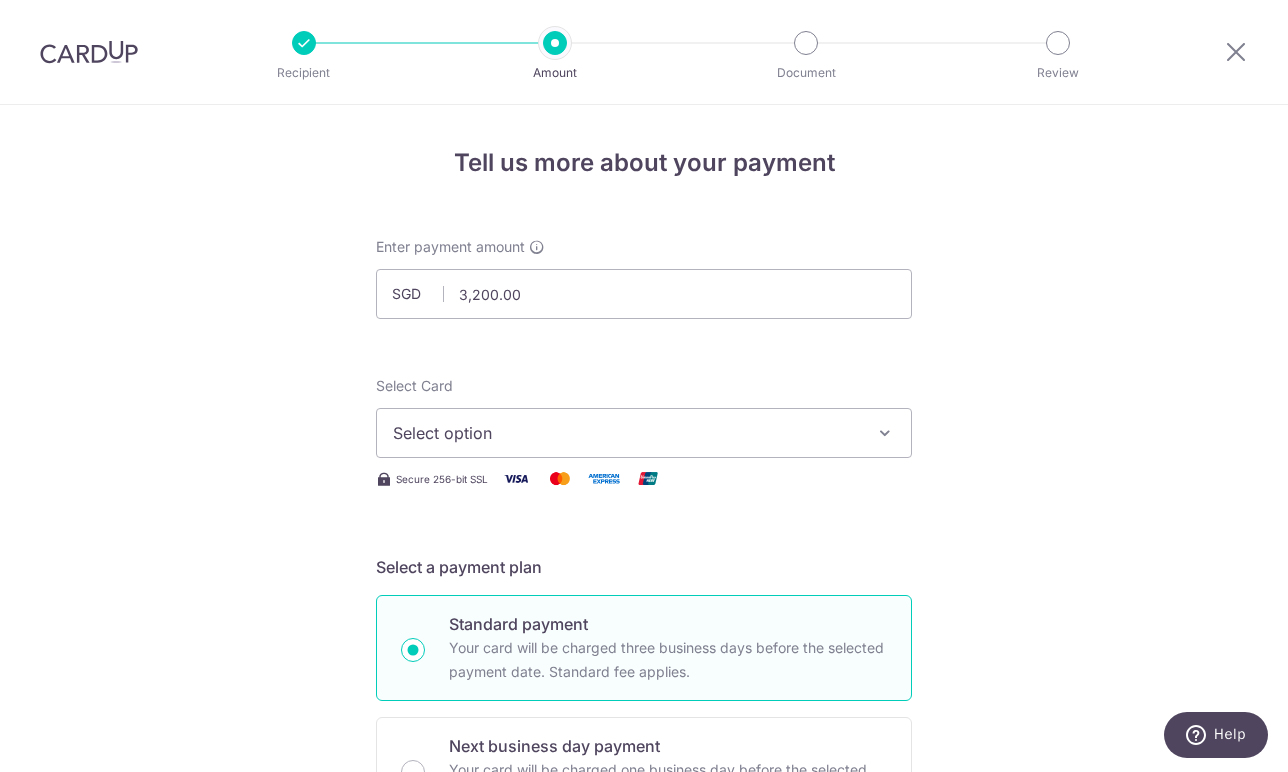 click on "Select option" at bounding box center [626, 433] 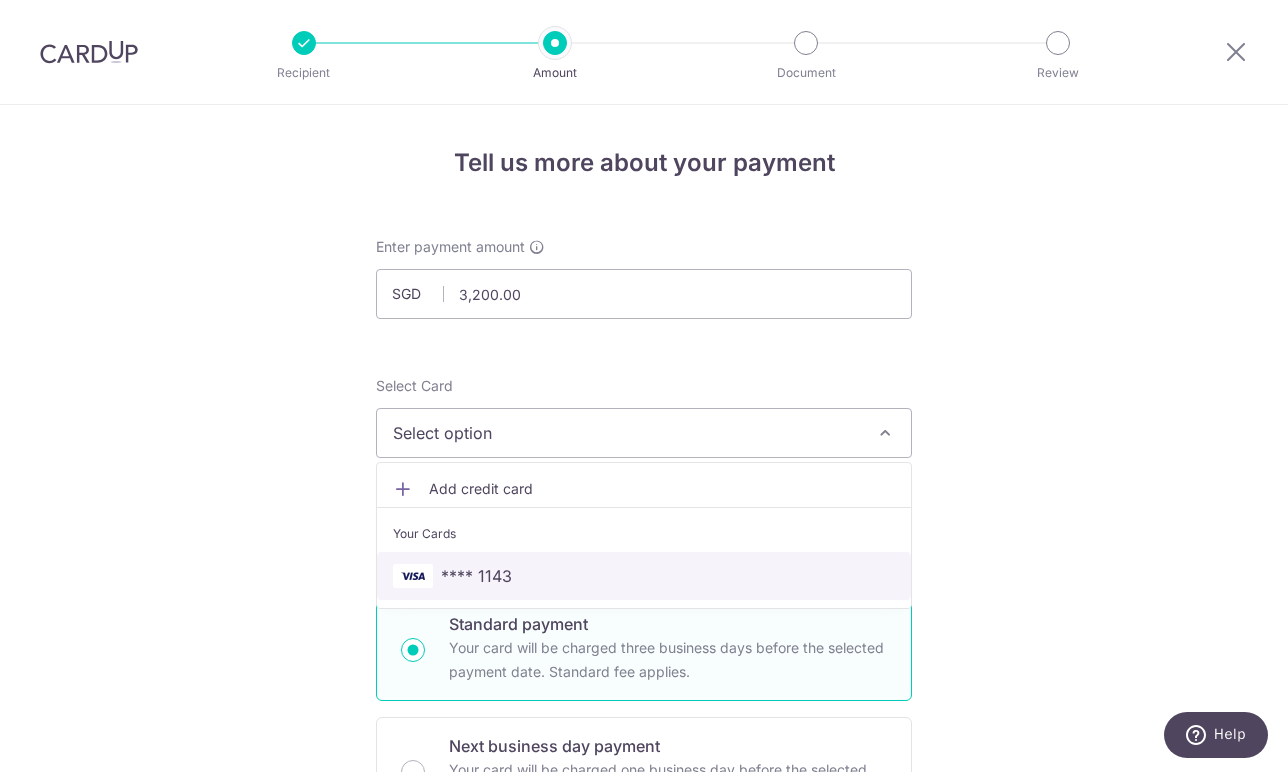 click on "**** 1143" at bounding box center (644, 576) 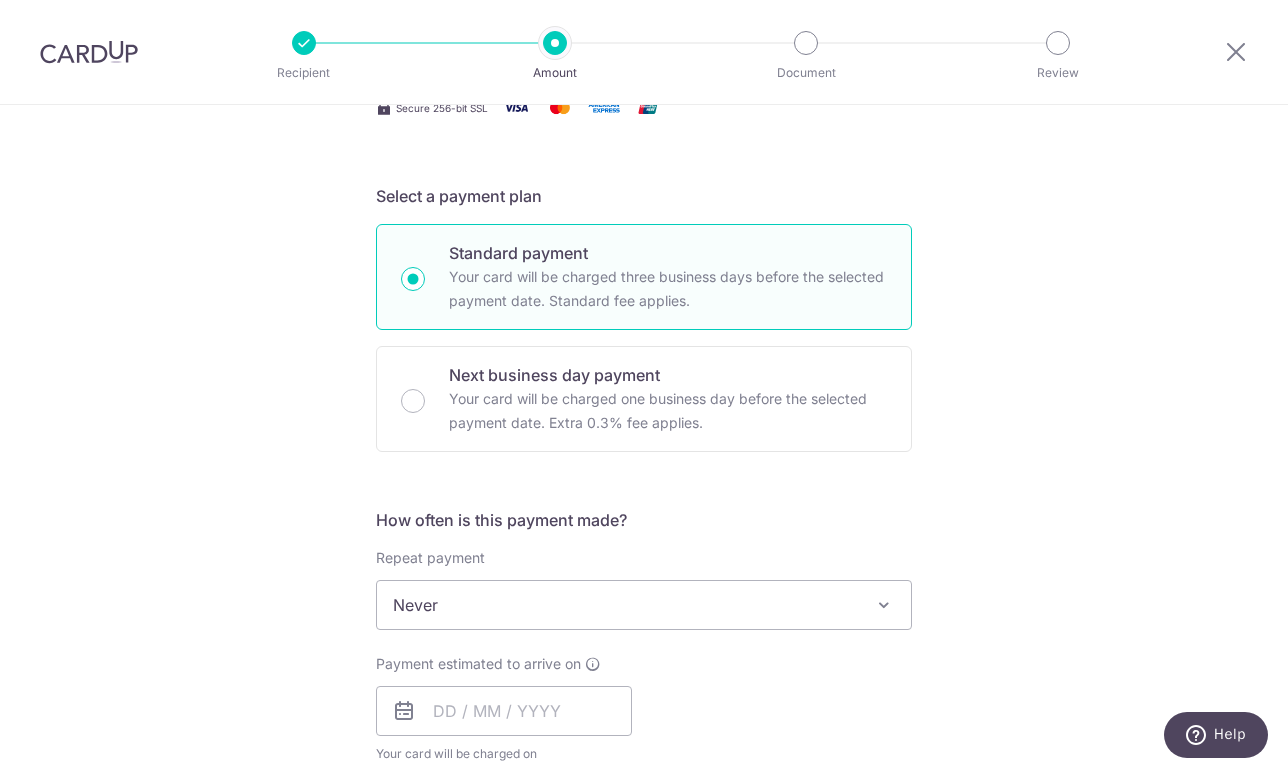 scroll, scrollTop: 377, scrollLeft: 0, axis: vertical 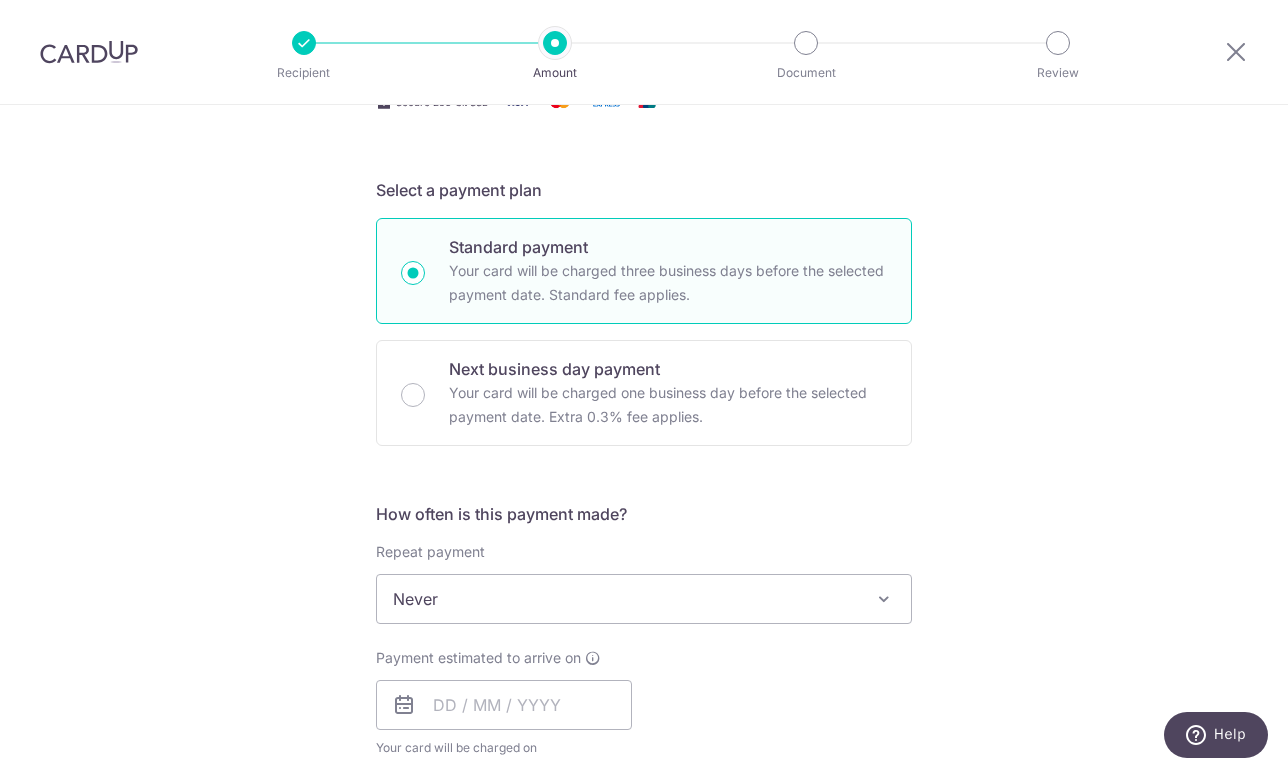 click on "Never" at bounding box center [644, 599] 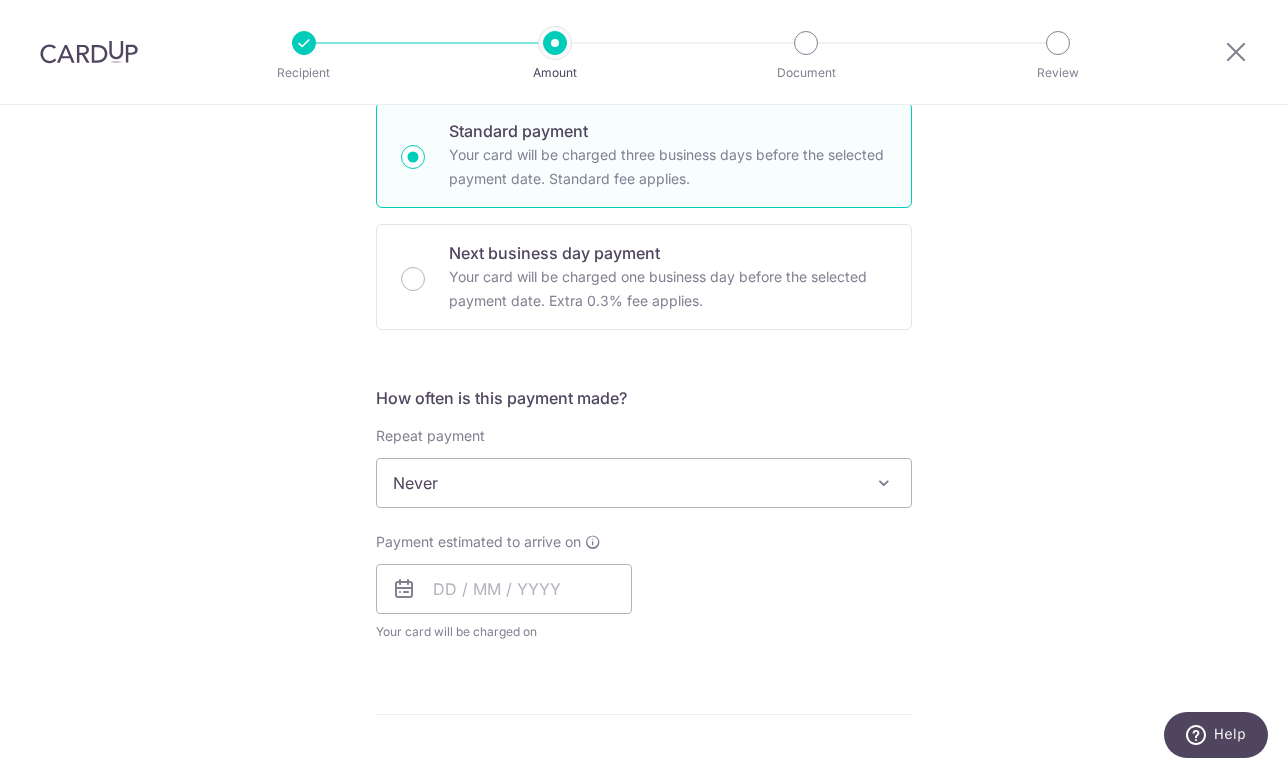 scroll, scrollTop: 495, scrollLeft: 0, axis: vertical 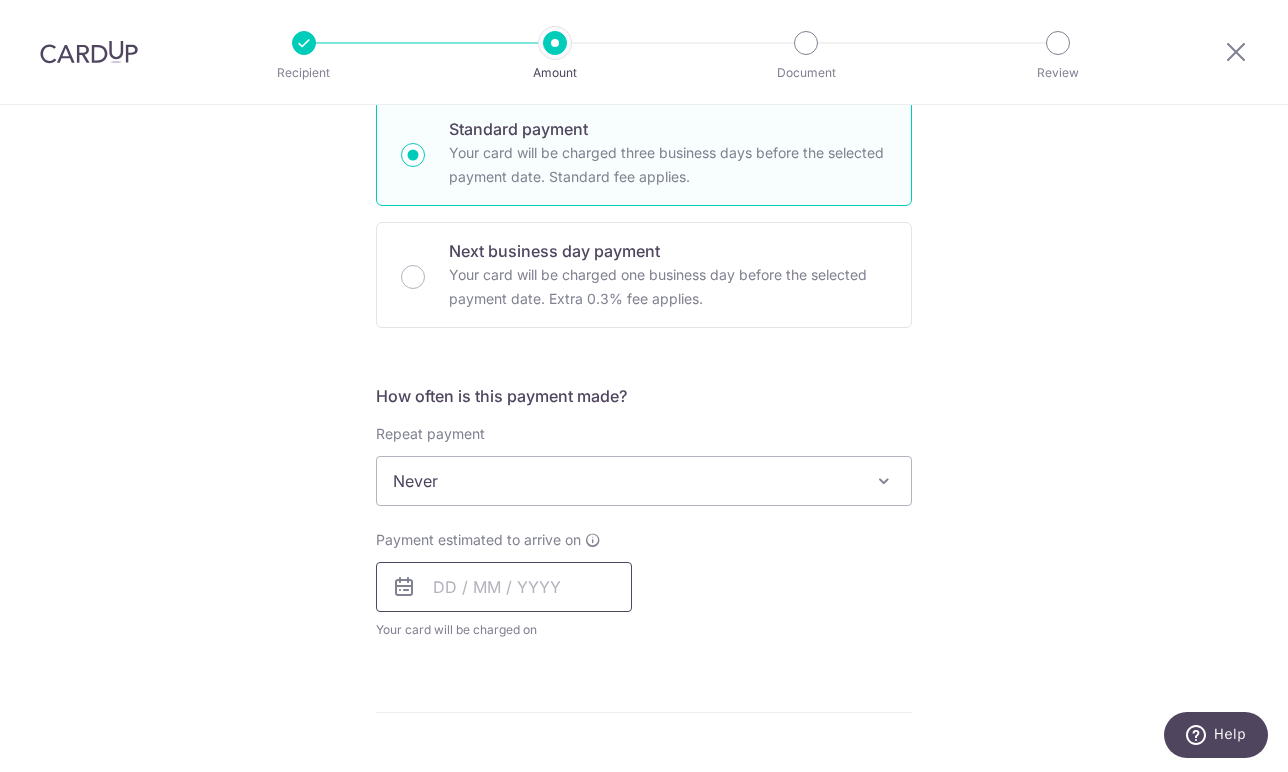 click at bounding box center (504, 587) 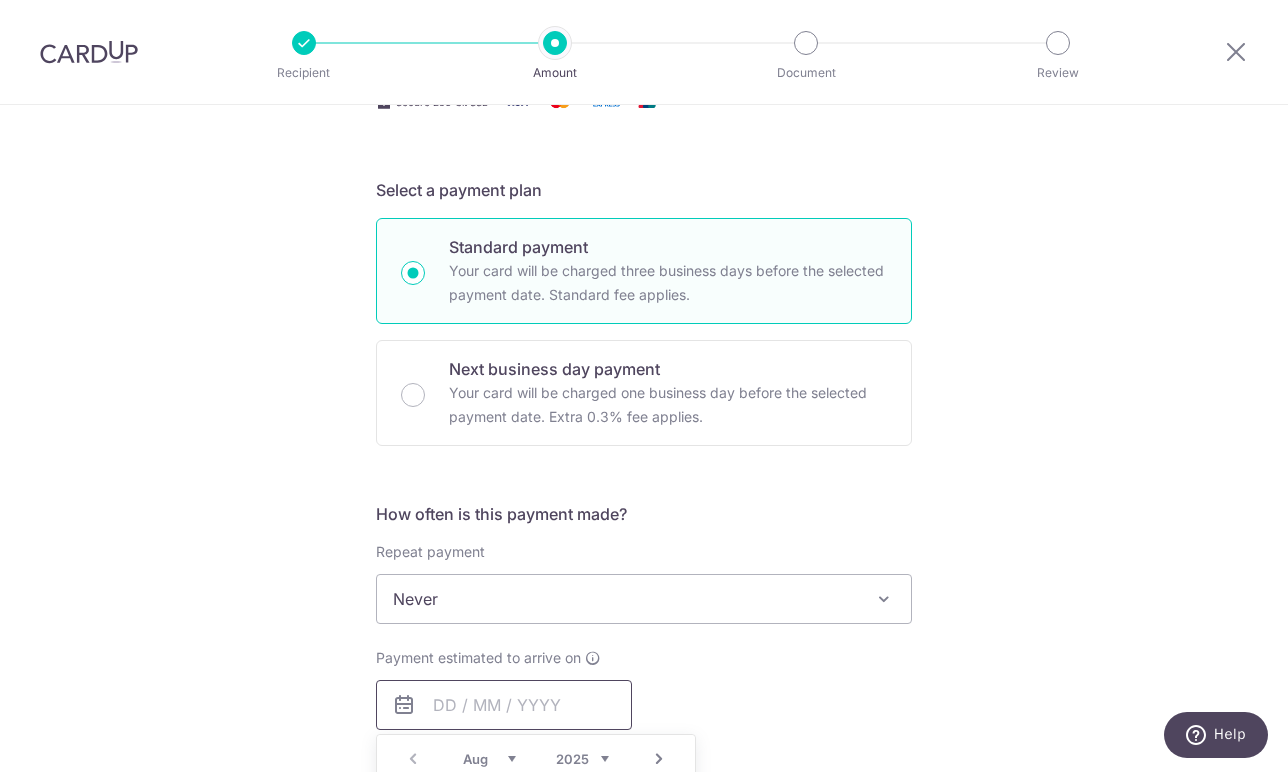scroll, scrollTop: 376, scrollLeft: 0, axis: vertical 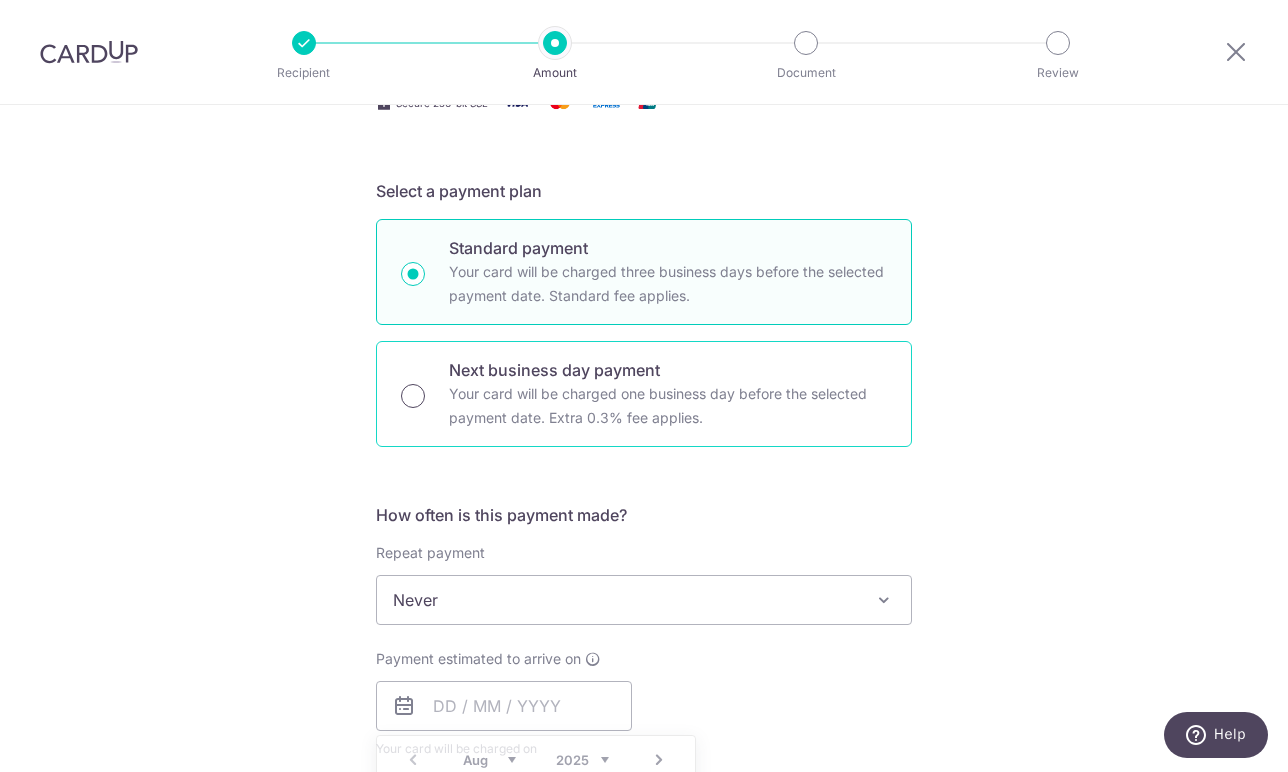 click on "Next business day payment
Your card will be charged one business day before the selected payment date. Extra 0.3% fee applies." at bounding box center [413, 396] 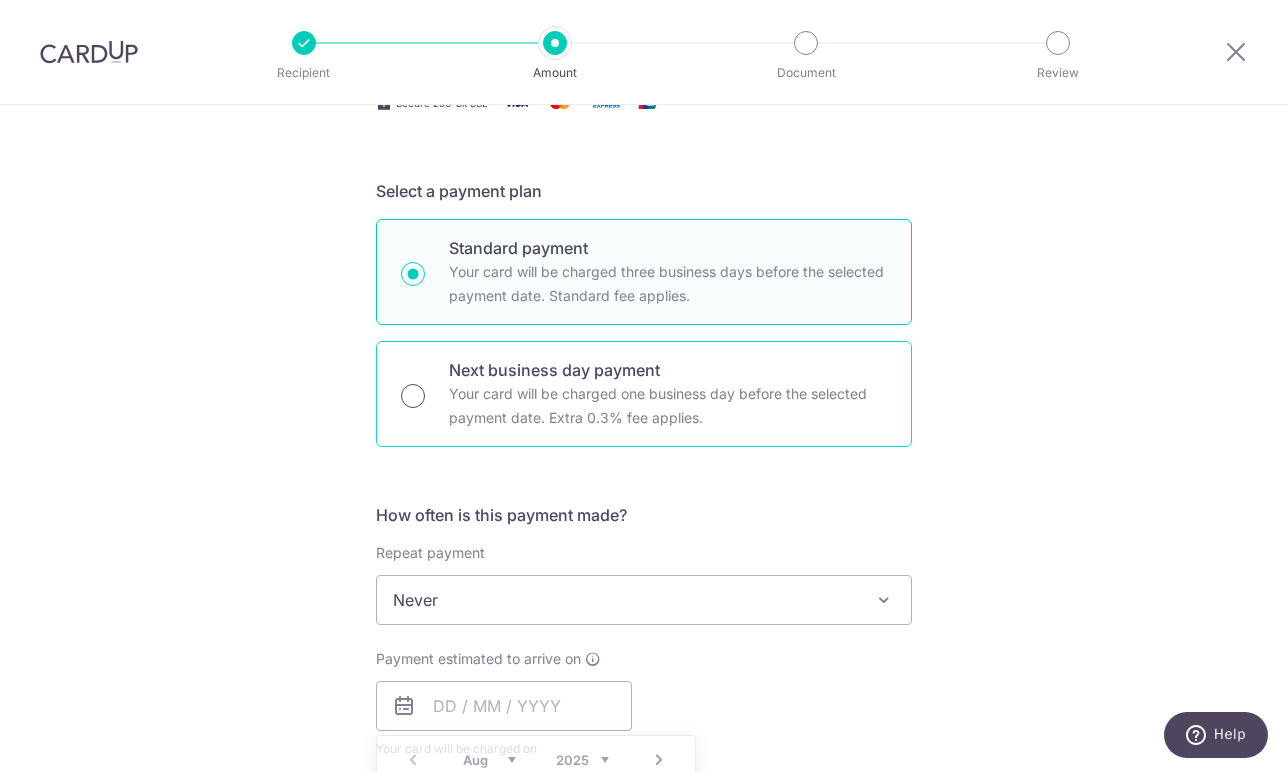 radio on "true" 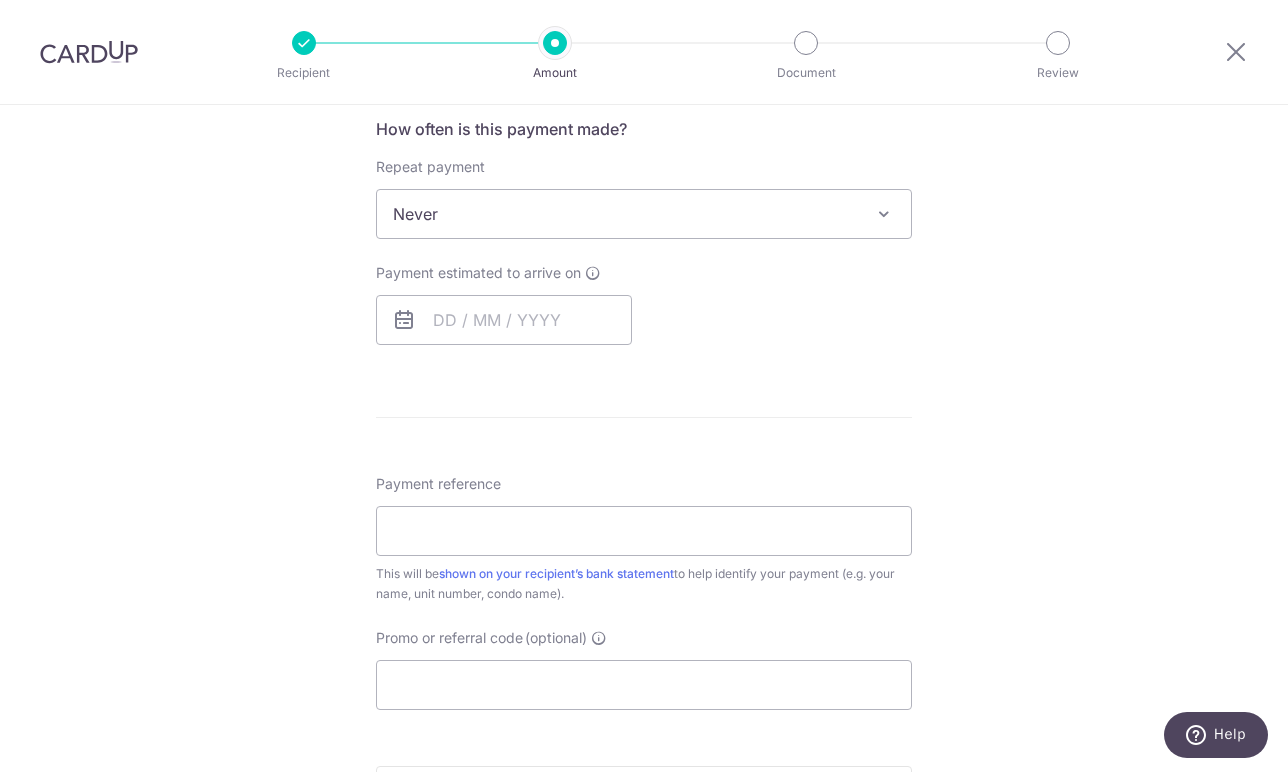 scroll, scrollTop: 745, scrollLeft: 0, axis: vertical 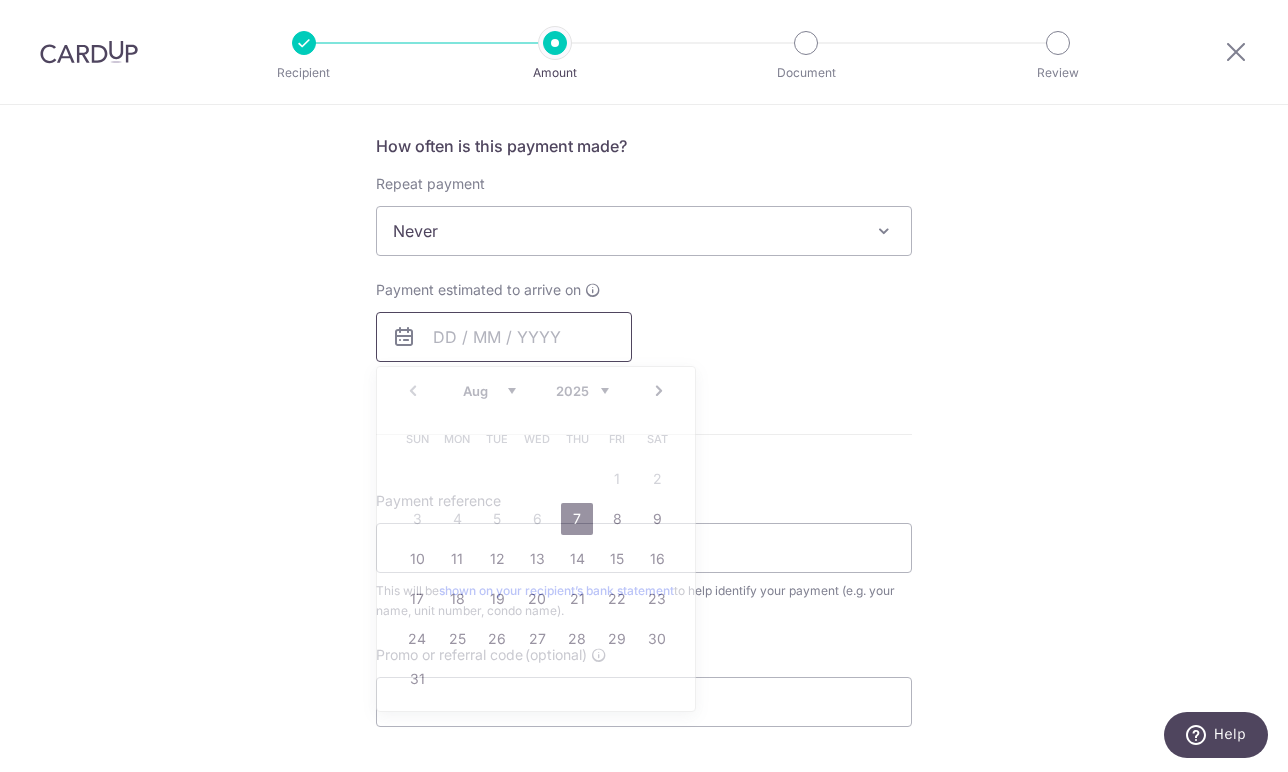 click at bounding box center (504, 337) 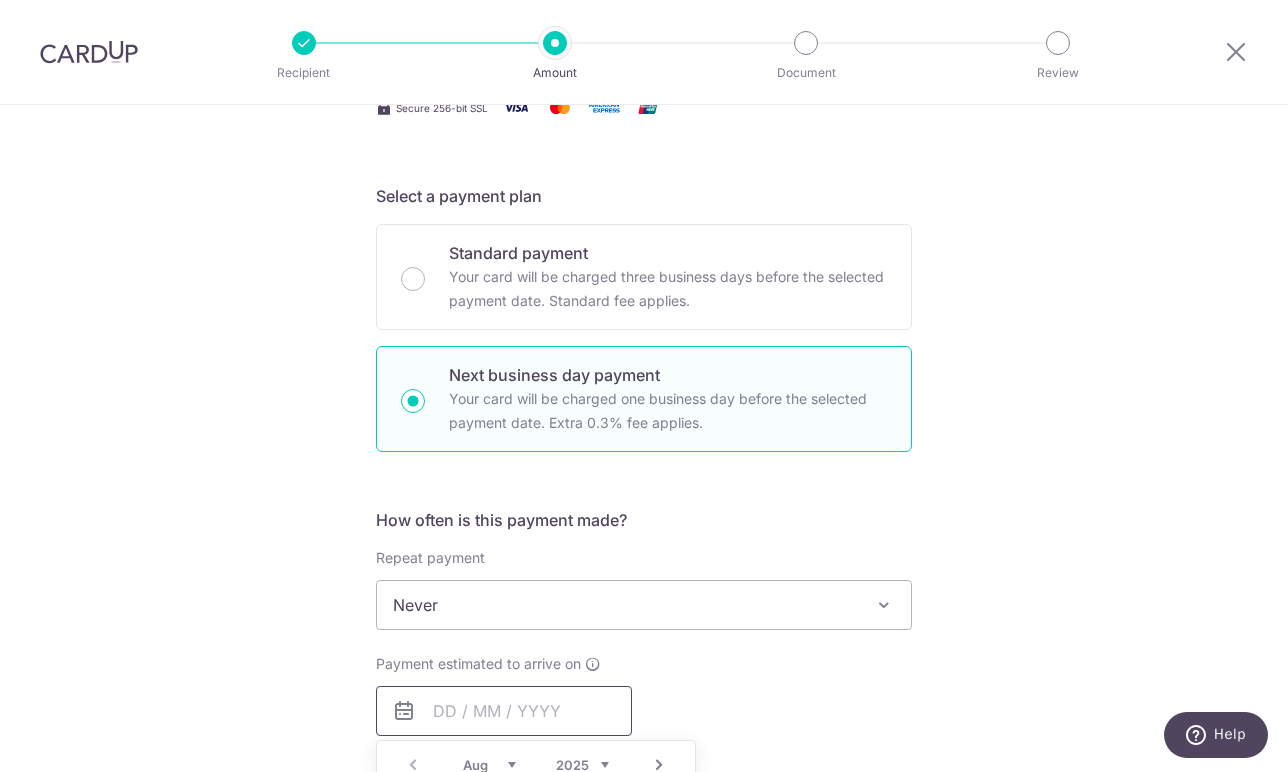 scroll, scrollTop: 199, scrollLeft: 0, axis: vertical 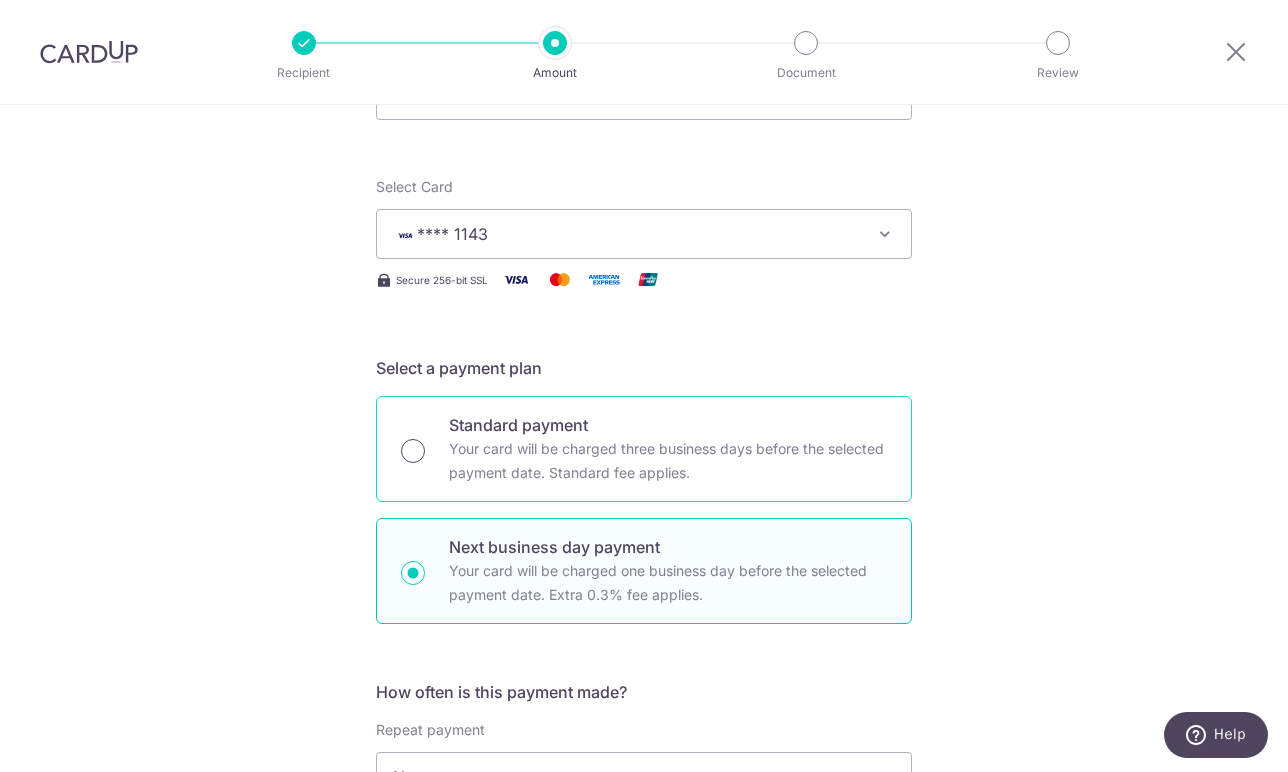 click on "Standard payment
Your card will be charged three business days before the selected payment date. Standard fee applies." at bounding box center [413, 451] 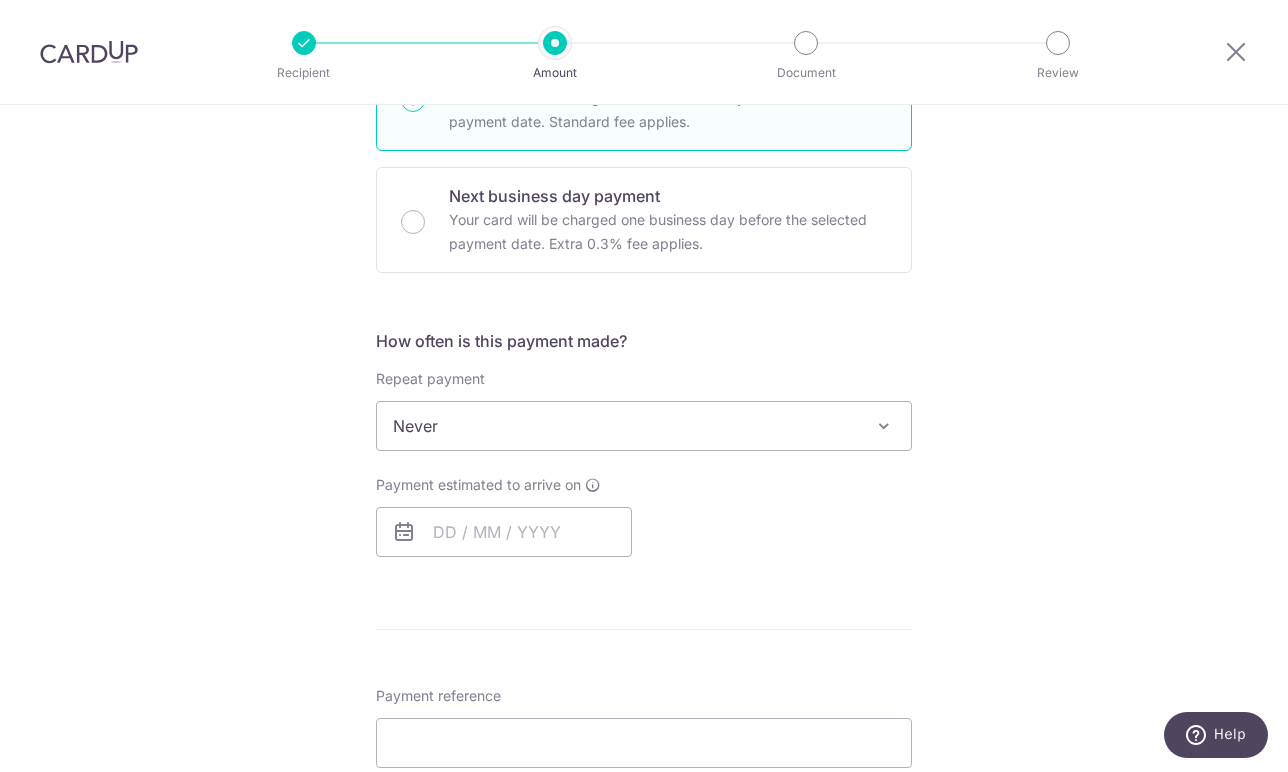 scroll, scrollTop: 517, scrollLeft: 0, axis: vertical 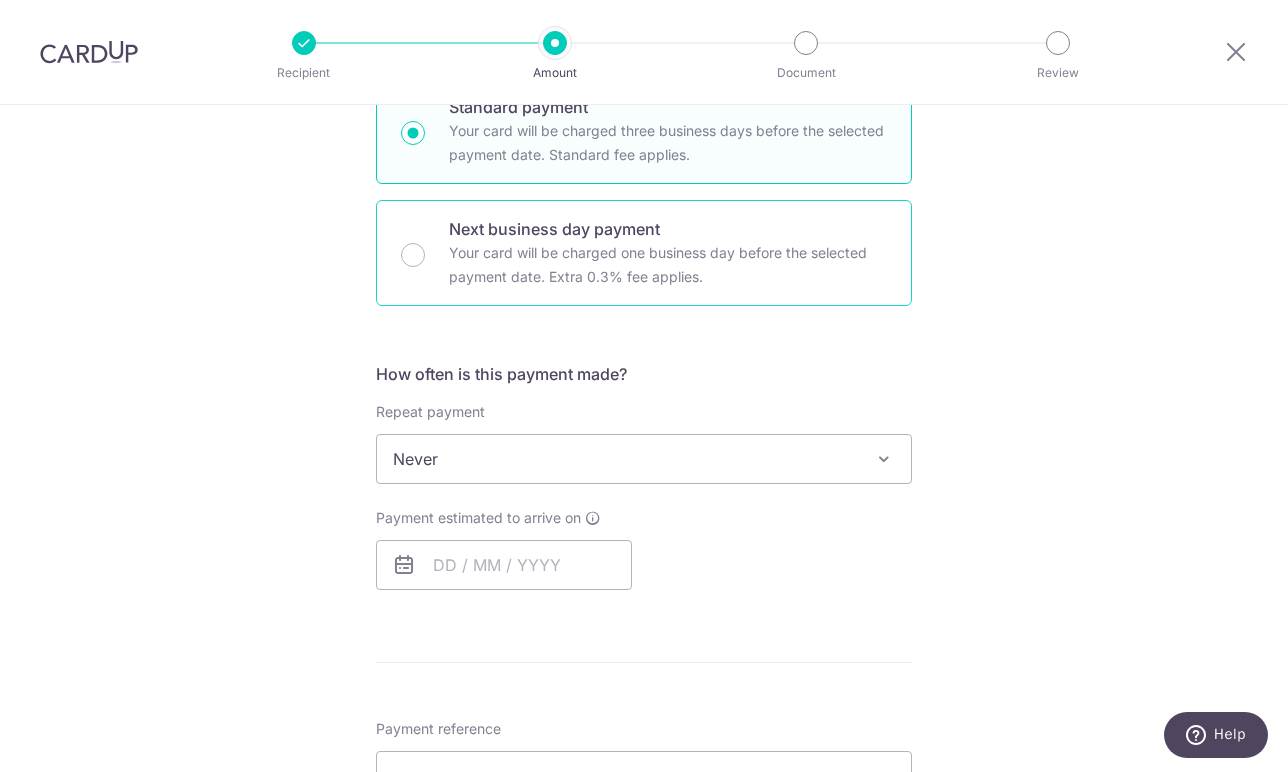 click on "Next business day payment
Your card will be charged one business day before the selected payment date. Extra 0.3% fee applies." at bounding box center (644, 253) 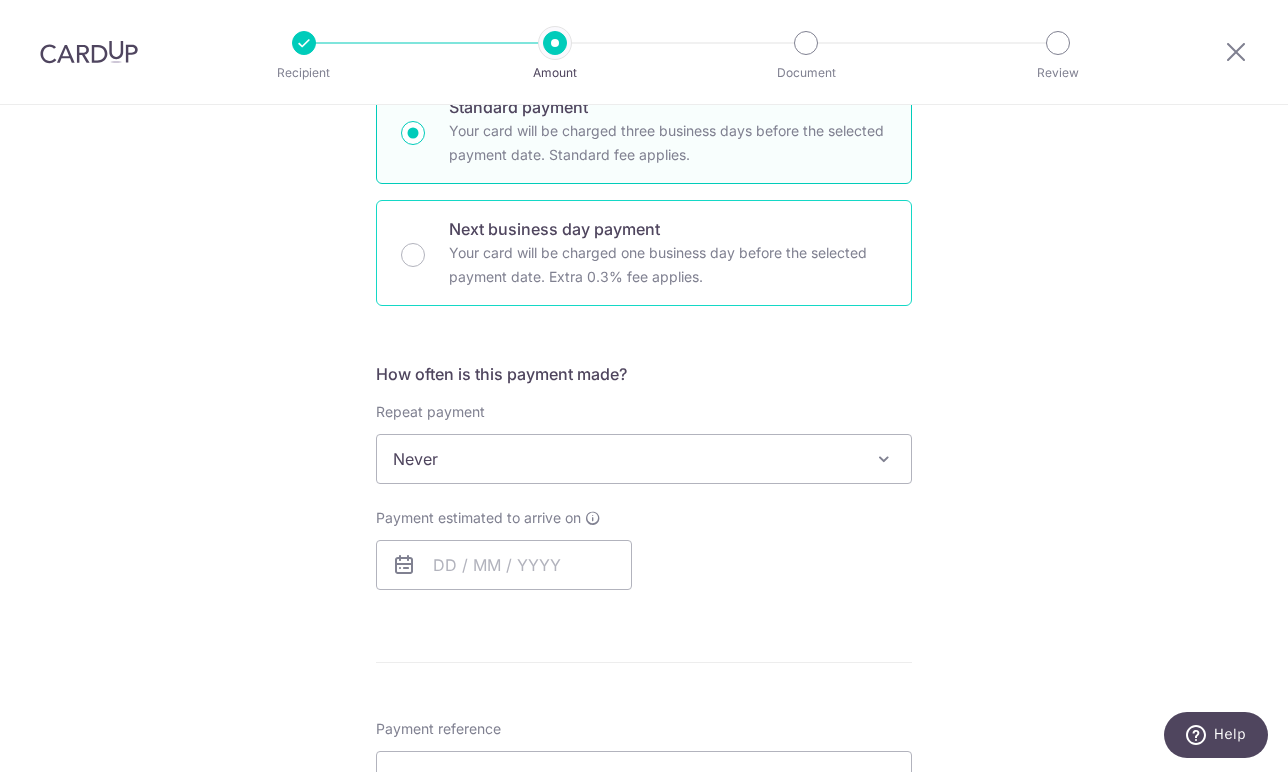 radio on "false" 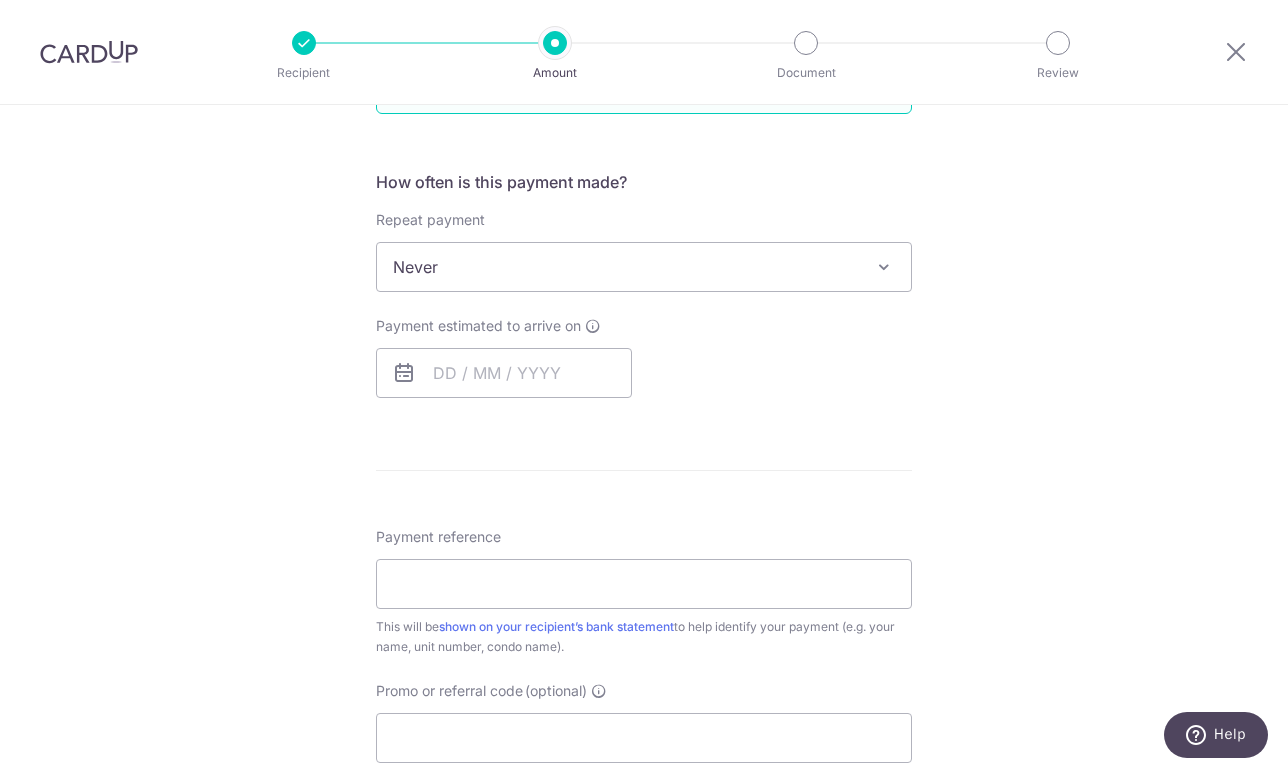 scroll, scrollTop: 715, scrollLeft: 0, axis: vertical 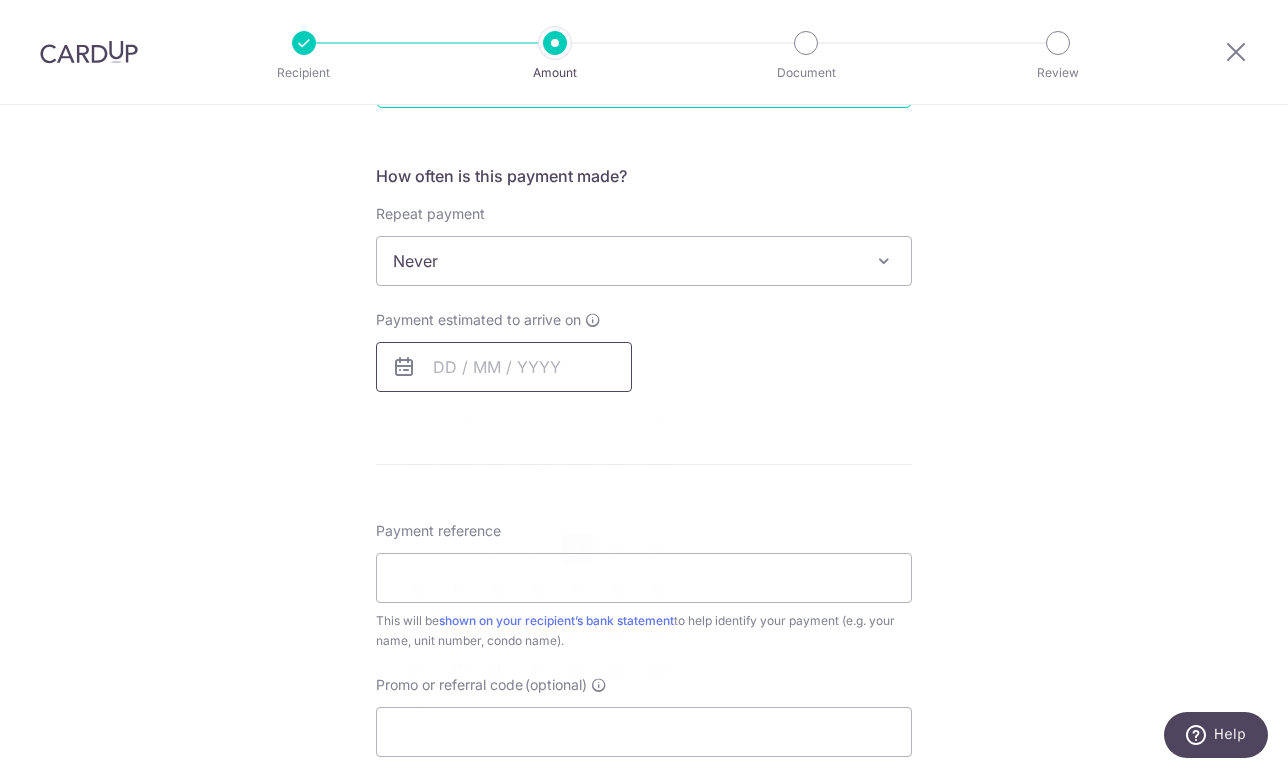 click at bounding box center (504, 367) 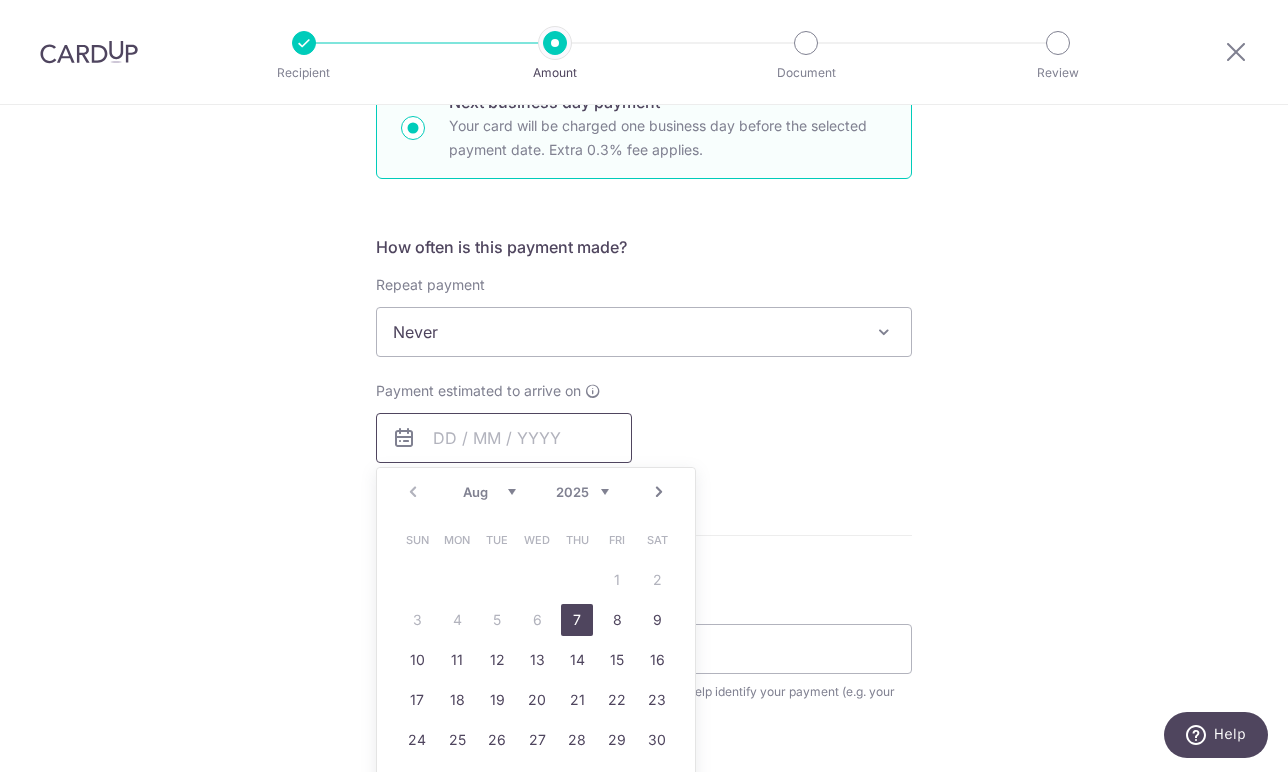 scroll, scrollTop: 667, scrollLeft: 0, axis: vertical 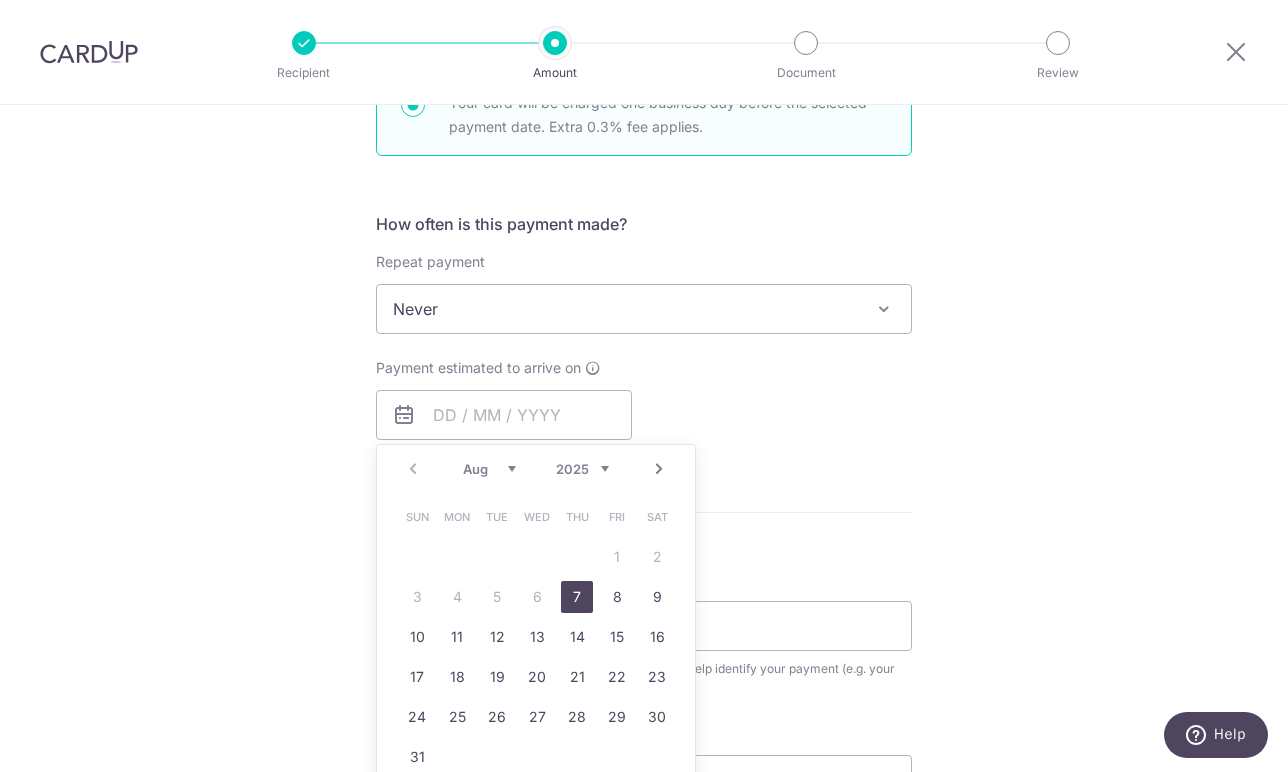 click on "7" at bounding box center (577, 597) 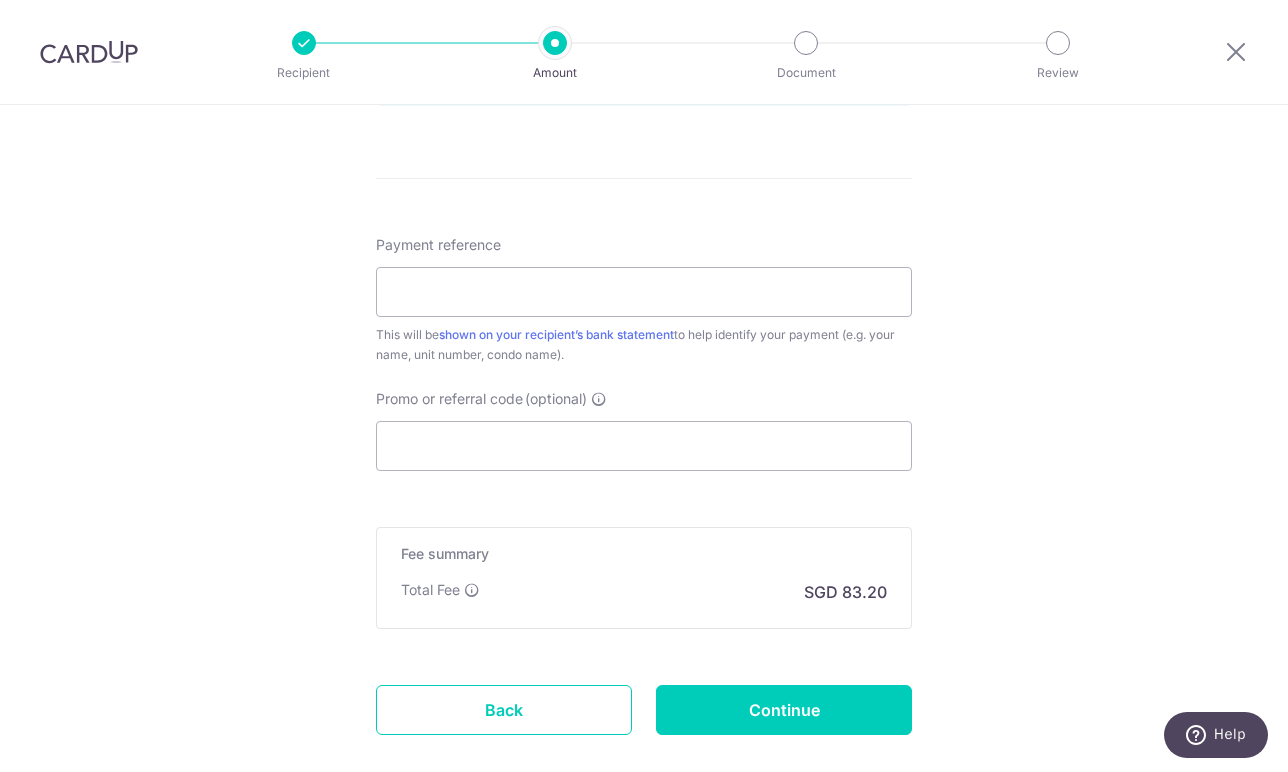 scroll, scrollTop: 1107, scrollLeft: 0, axis: vertical 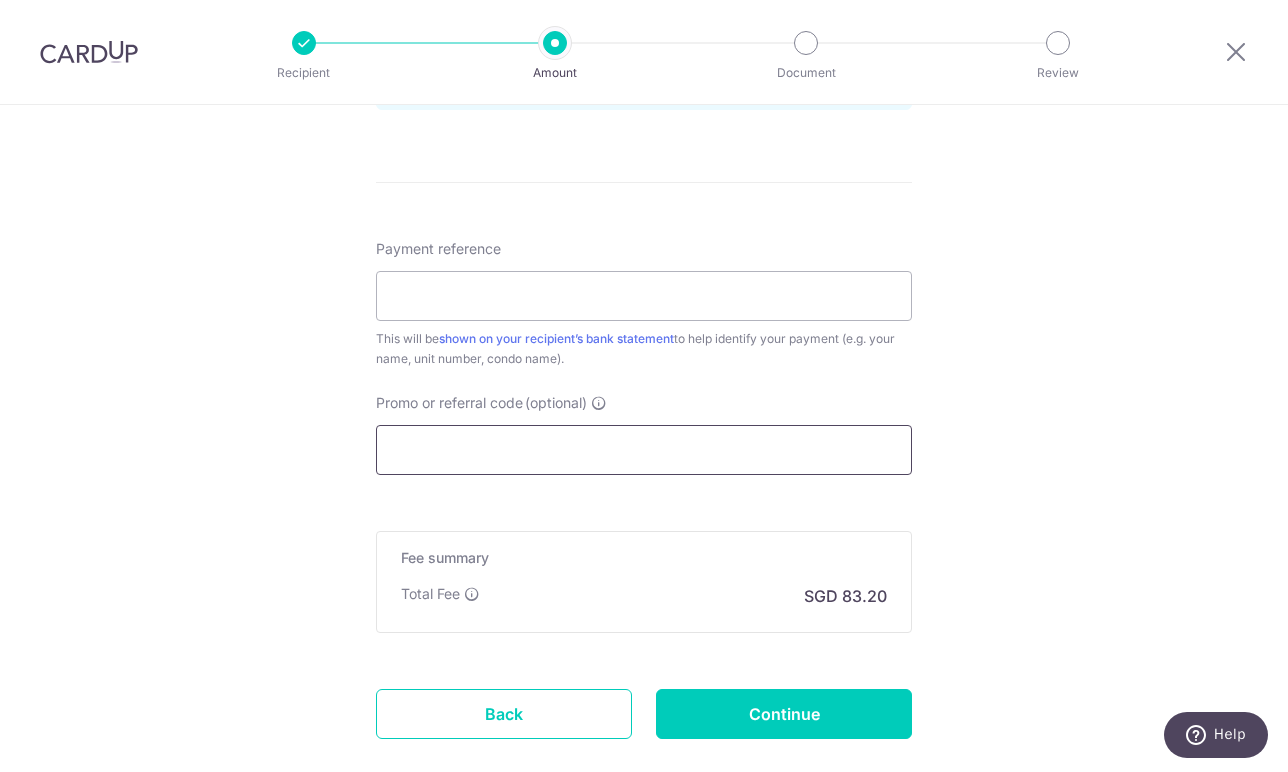 click on "Promo or referral code
(optional)" at bounding box center (644, 450) 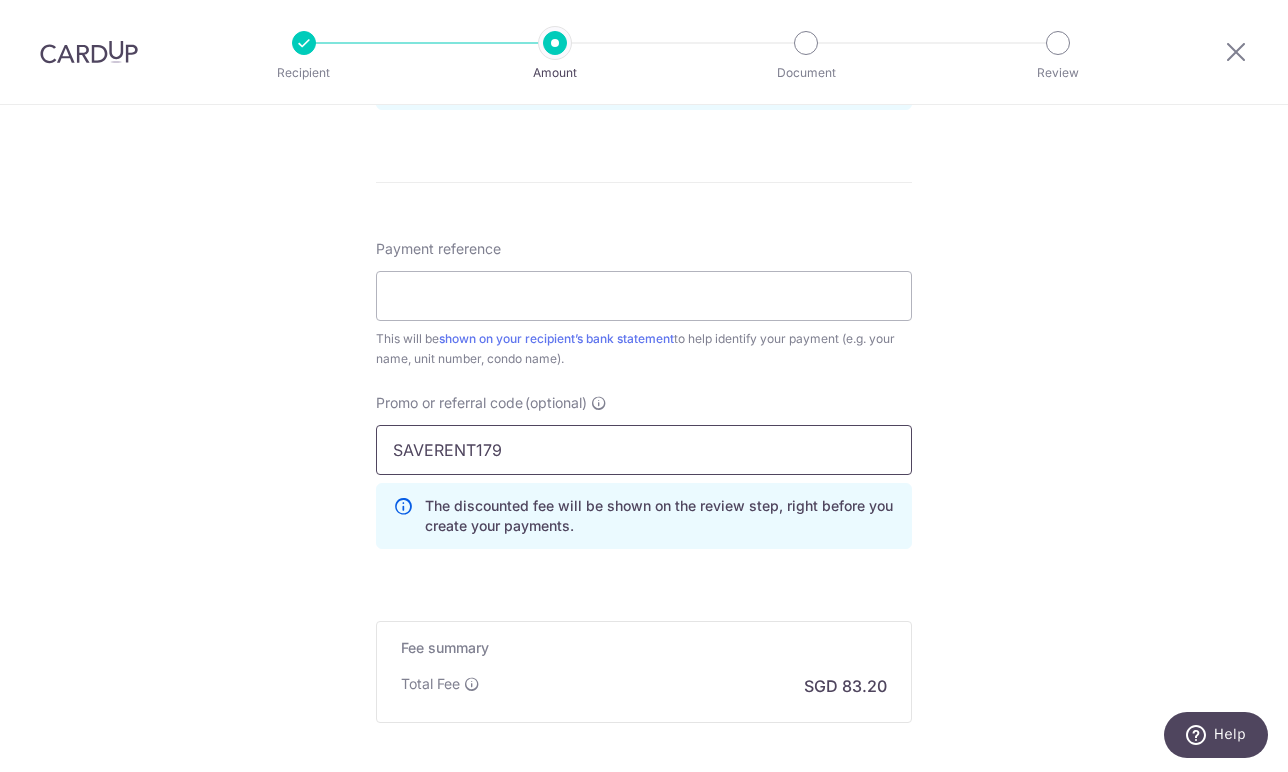 type on "SAVERENT179" 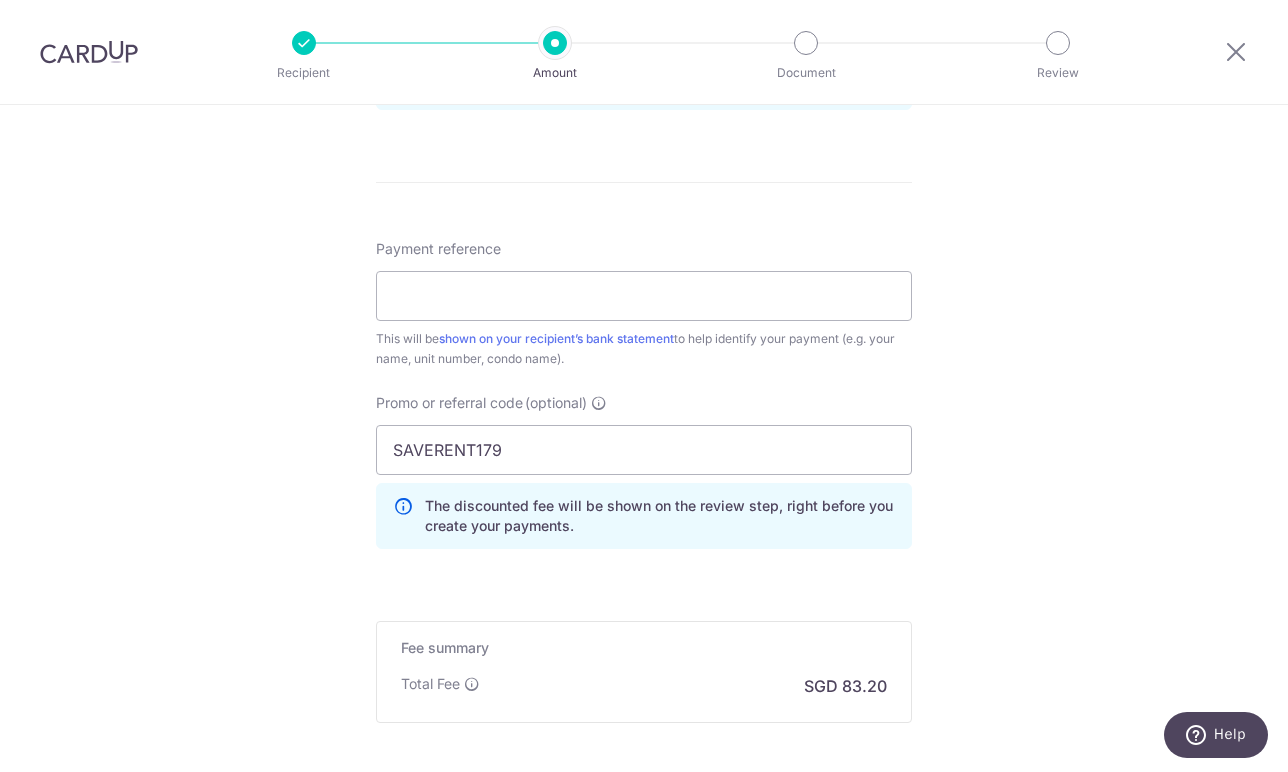 click on "Tell us more about your payment
Enter payment amount
SGD
3,200.00
3200.00
Select Card
**** 1143
Add credit card
Your Cards
**** 1143
Secure 256-bit SSL
Text
New card details
Card
Secure 256-bit SSL" at bounding box center [644, -12] 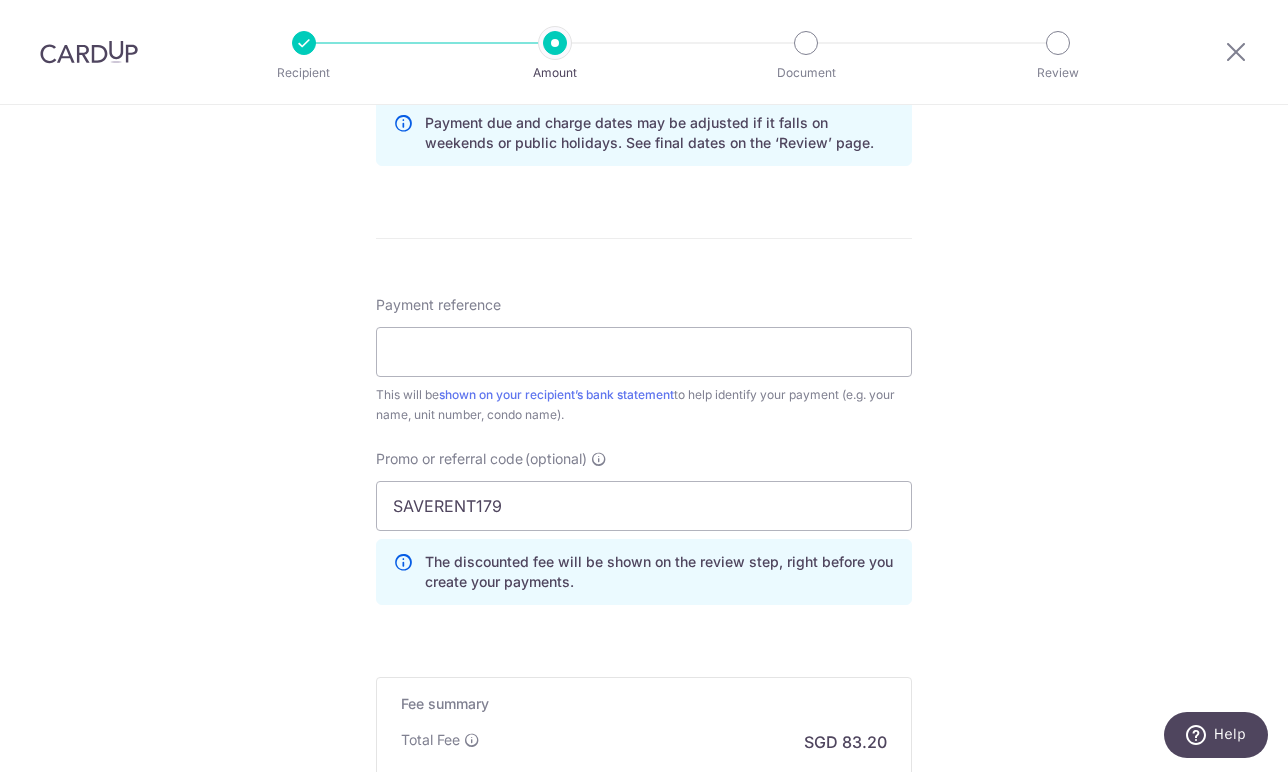 scroll, scrollTop: 1043, scrollLeft: 0, axis: vertical 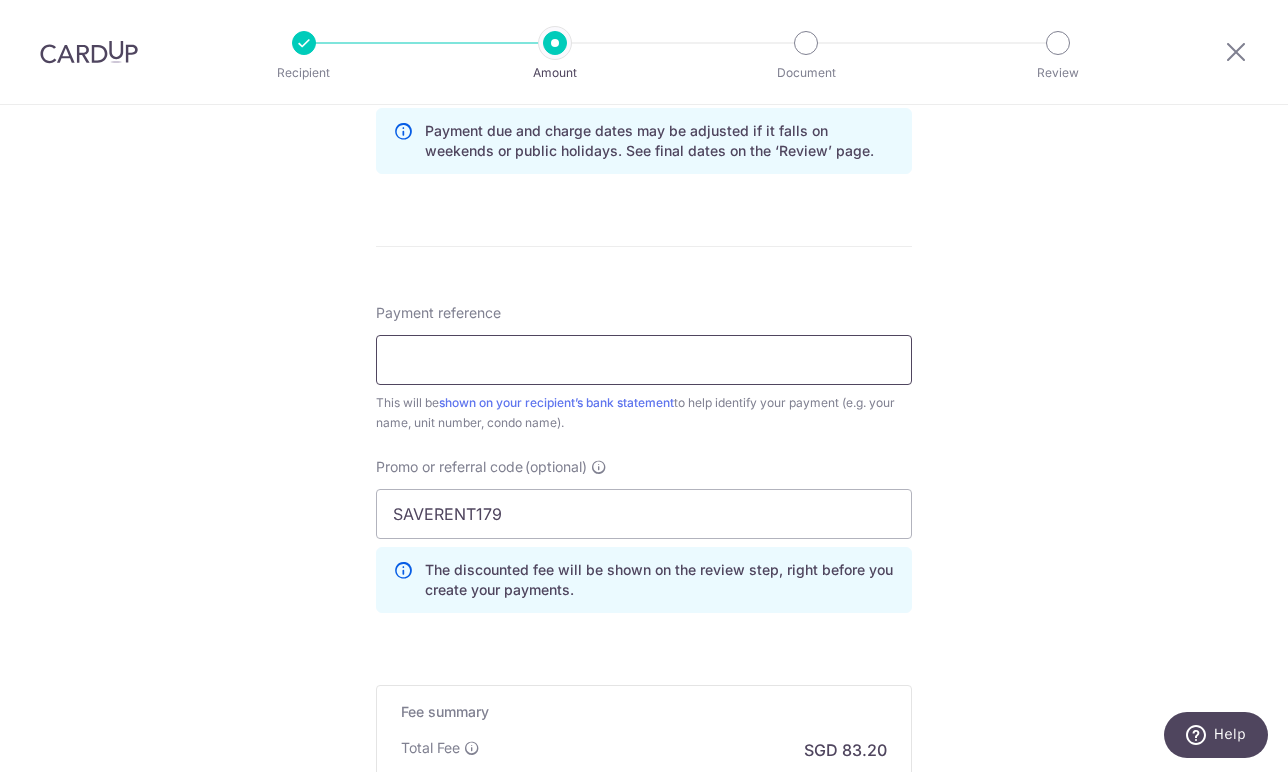 click on "Payment reference" at bounding box center (644, 360) 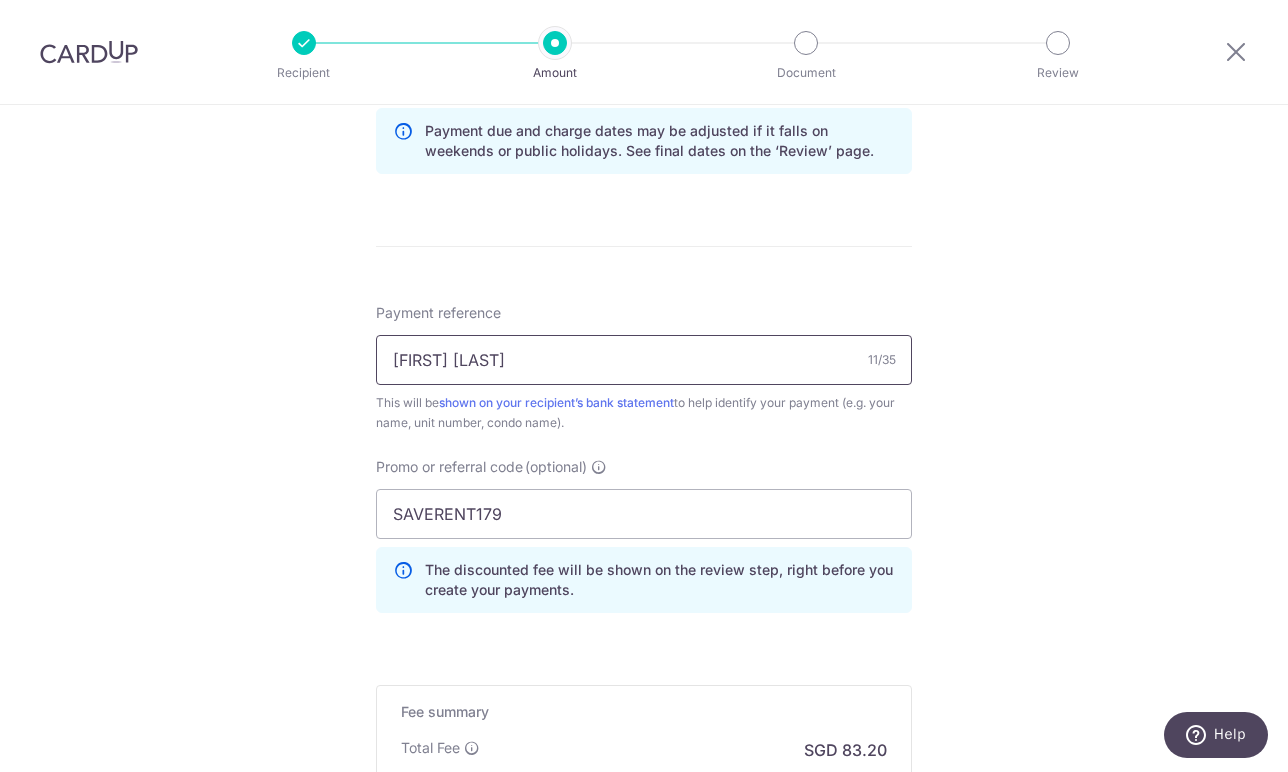 type on "[FIRST] [LAST]" 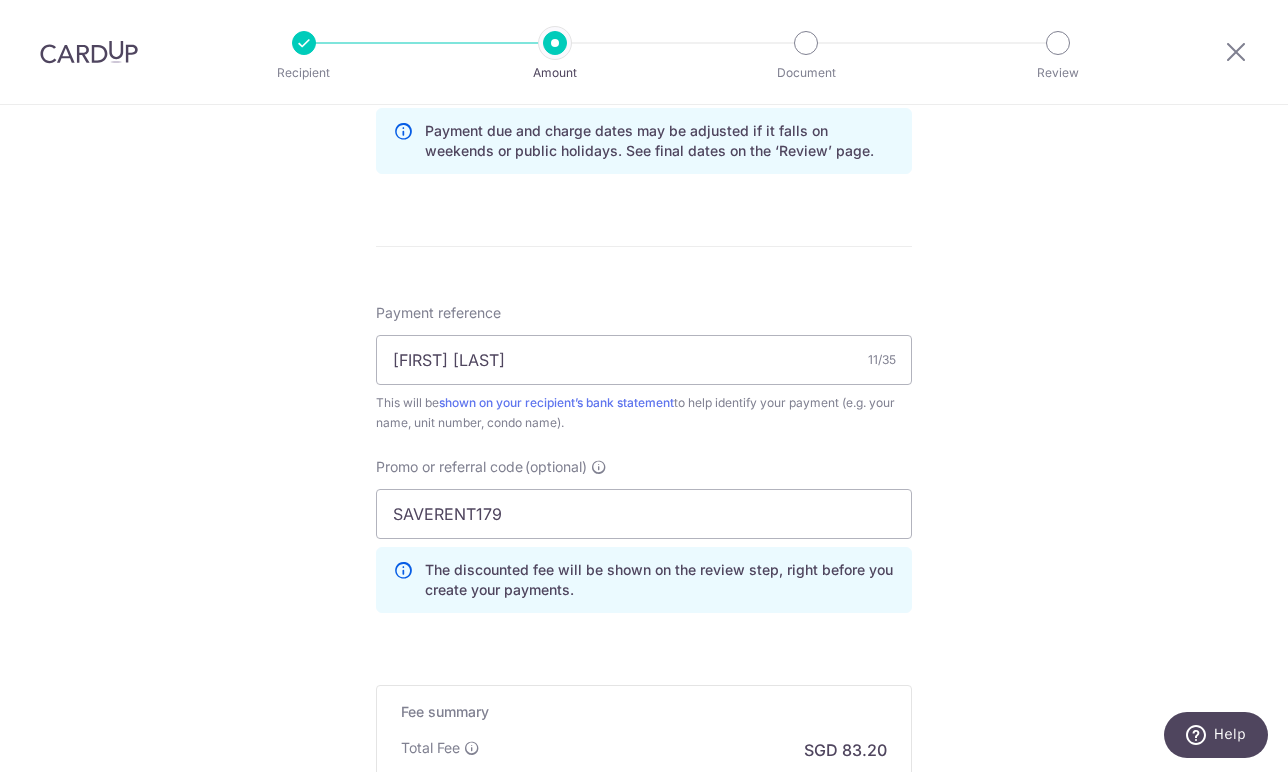 click on "Tell us more about your payment
Enter payment amount
SGD
3,200.00
3200.00
Select Card
**** 1143
Add credit card
Your Cards
**** 1143
Secure 256-bit SSL
Text
New card details
Card
Secure 256-bit SSL" at bounding box center (644, 52) 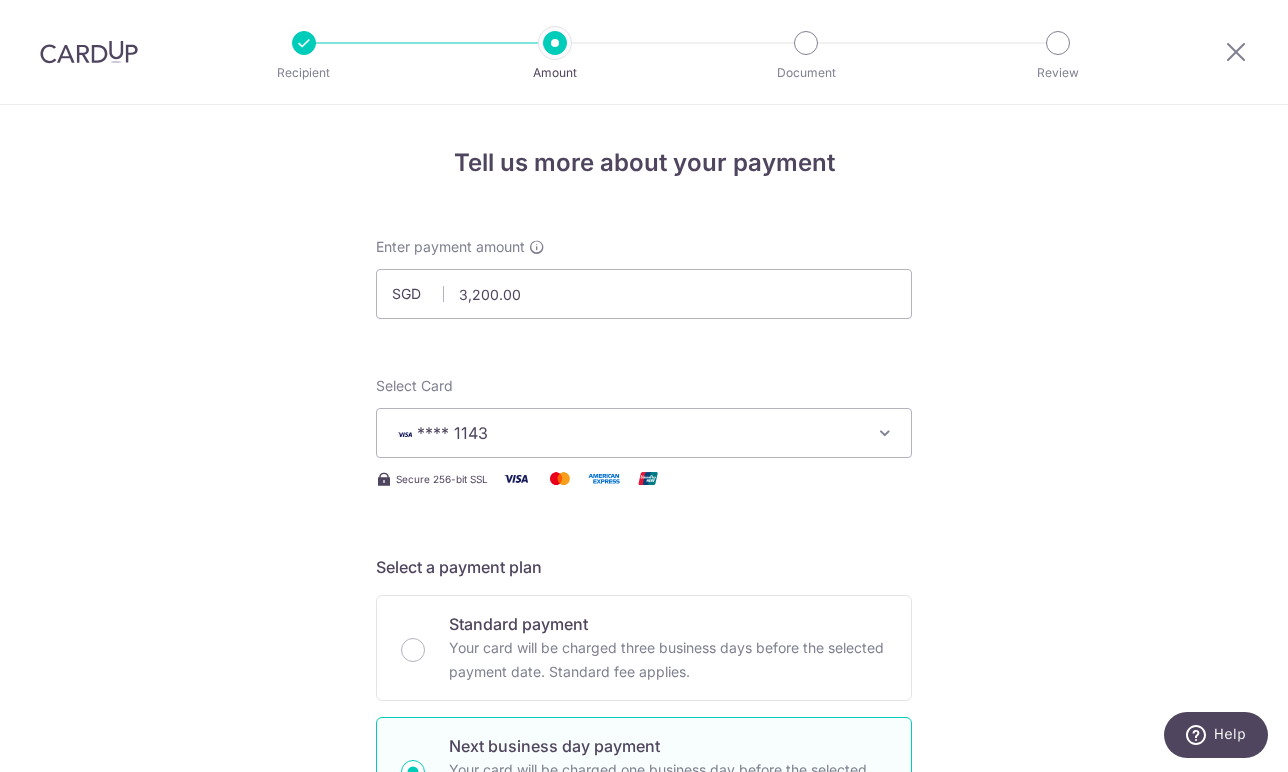 scroll, scrollTop: 0, scrollLeft: 0, axis: both 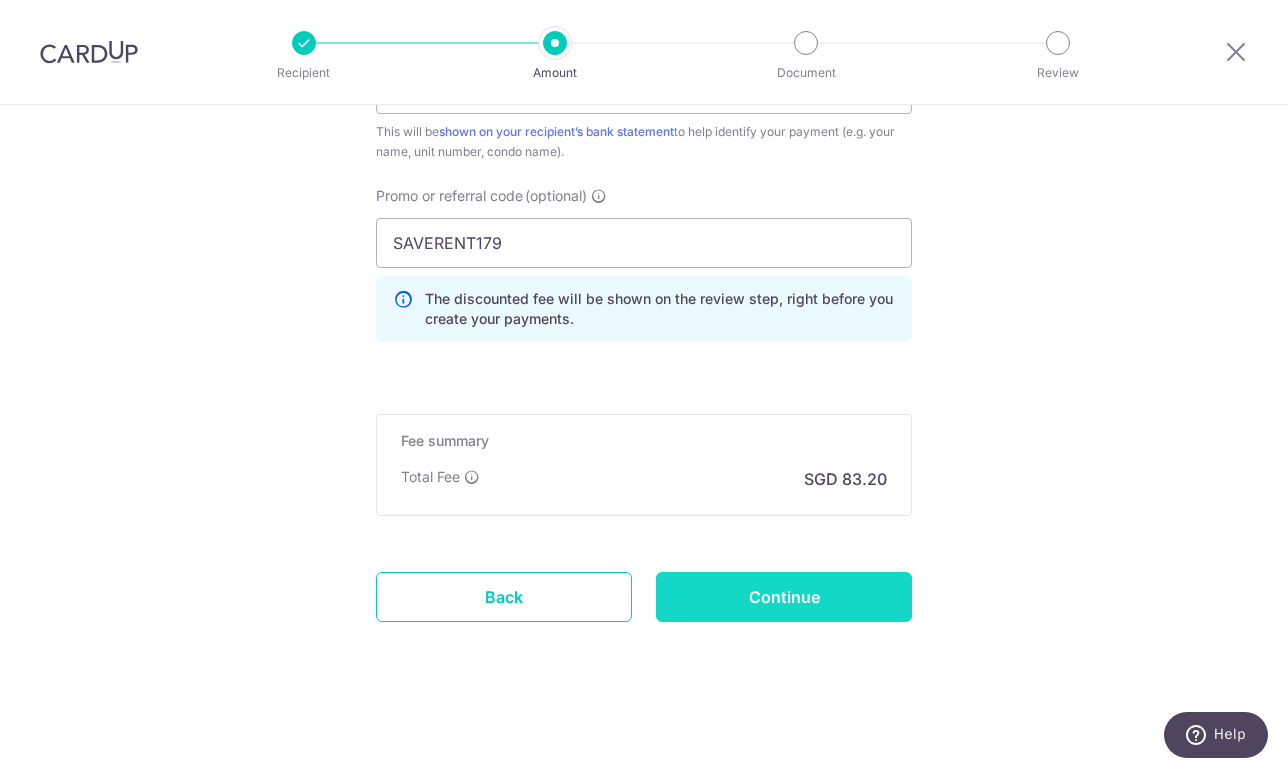 click on "Continue" at bounding box center [784, 597] 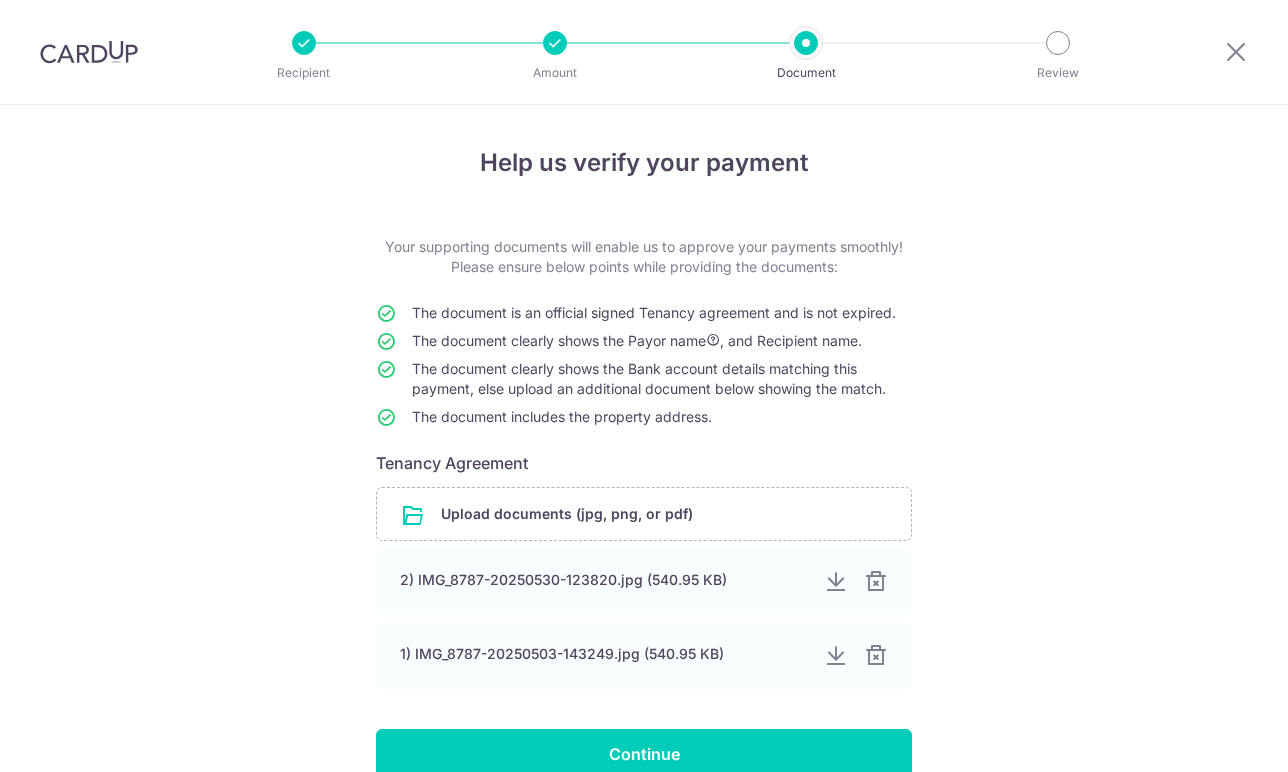 scroll, scrollTop: 0, scrollLeft: 0, axis: both 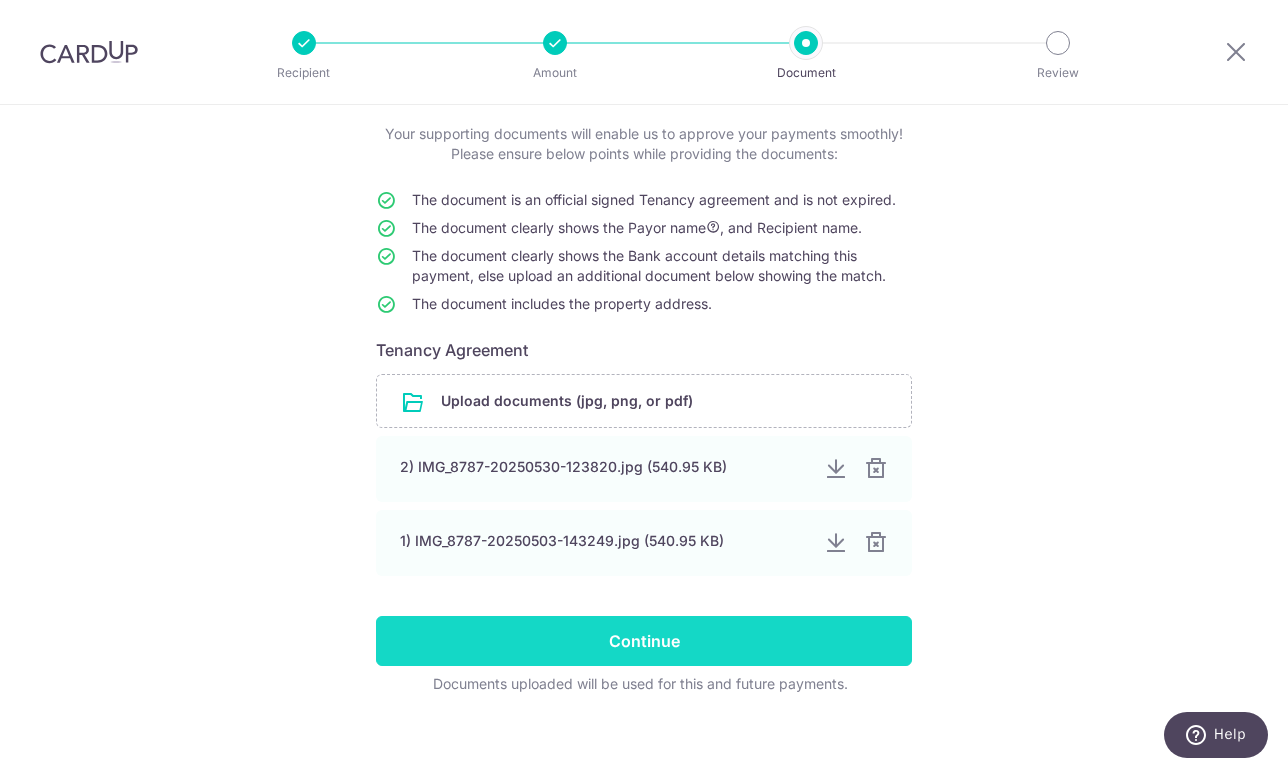 click on "Continue" at bounding box center (644, 641) 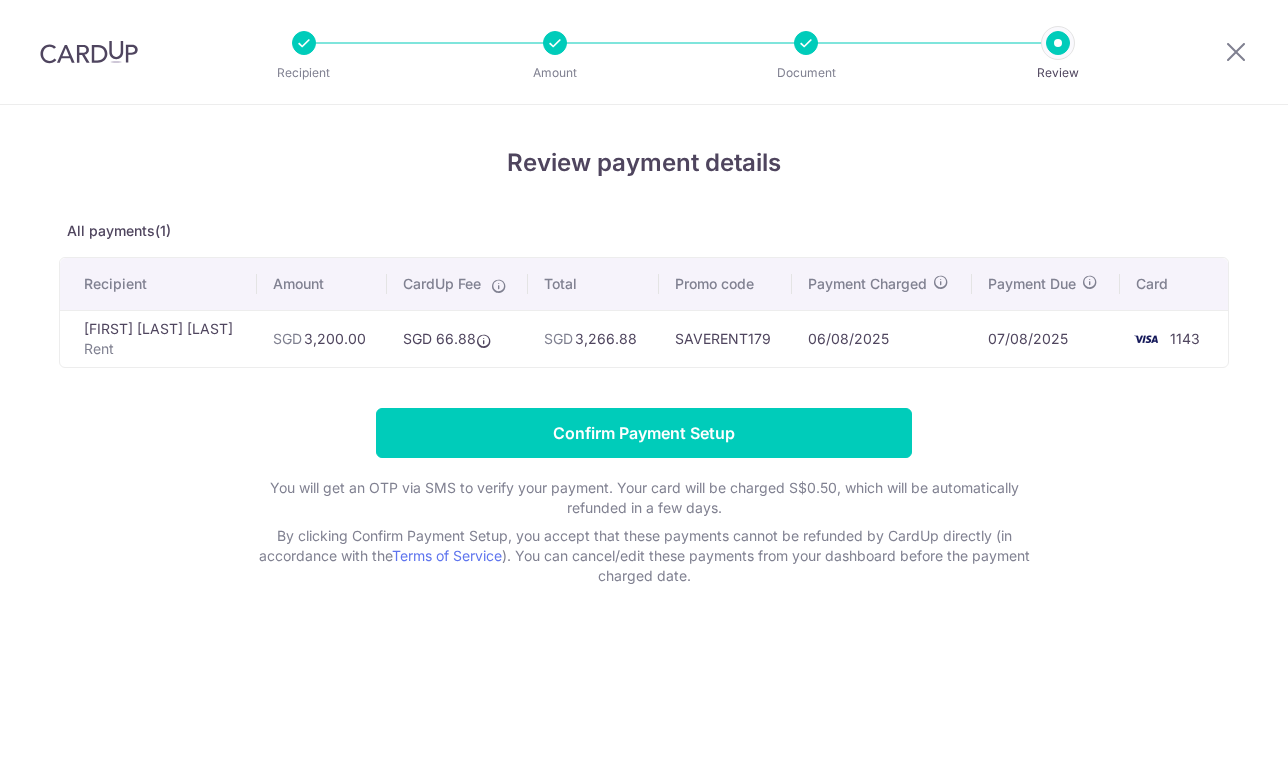 scroll, scrollTop: 0, scrollLeft: 0, axis: both 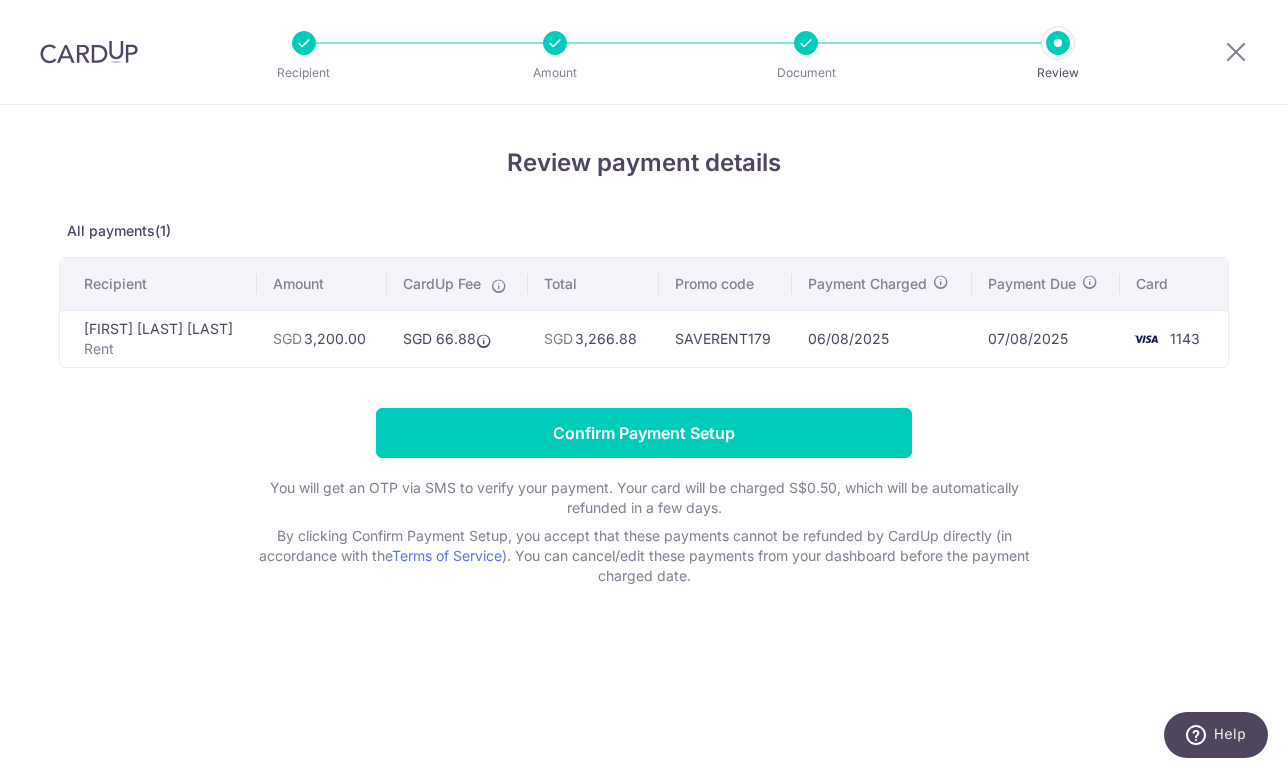 click on "Confirm Payment Setup
You will get an OTP via SMS to verify your payment. Your card will be charged S$0.50, which will be automatically refunded in a few days.
By clicking Confirm Payment Setup, you accept that these payments cannot be refunded by CardUp directly (in accordance with the  Terms of Service ). You can cancel/edit these payments from your dashboard before the payment charged date." at bounding box center [644, 497] 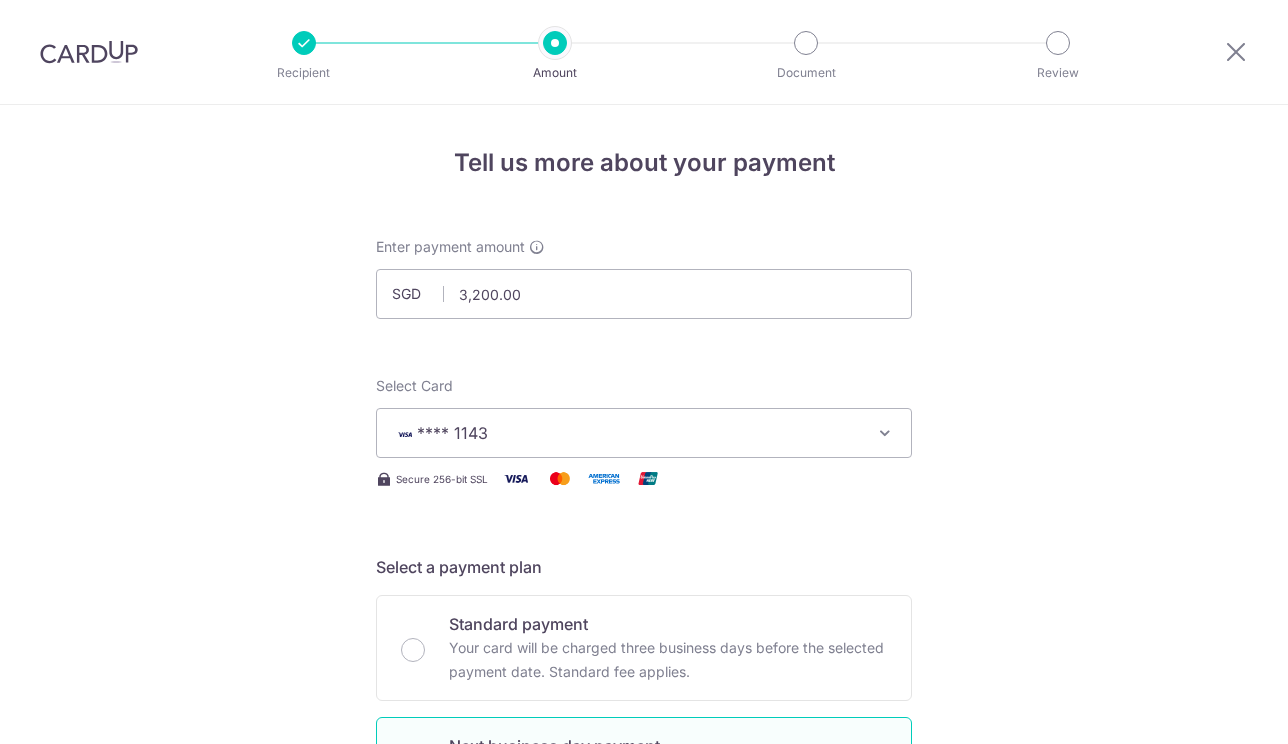 scroll, scrollTop: 0, scrollLeft: 0, axis: both 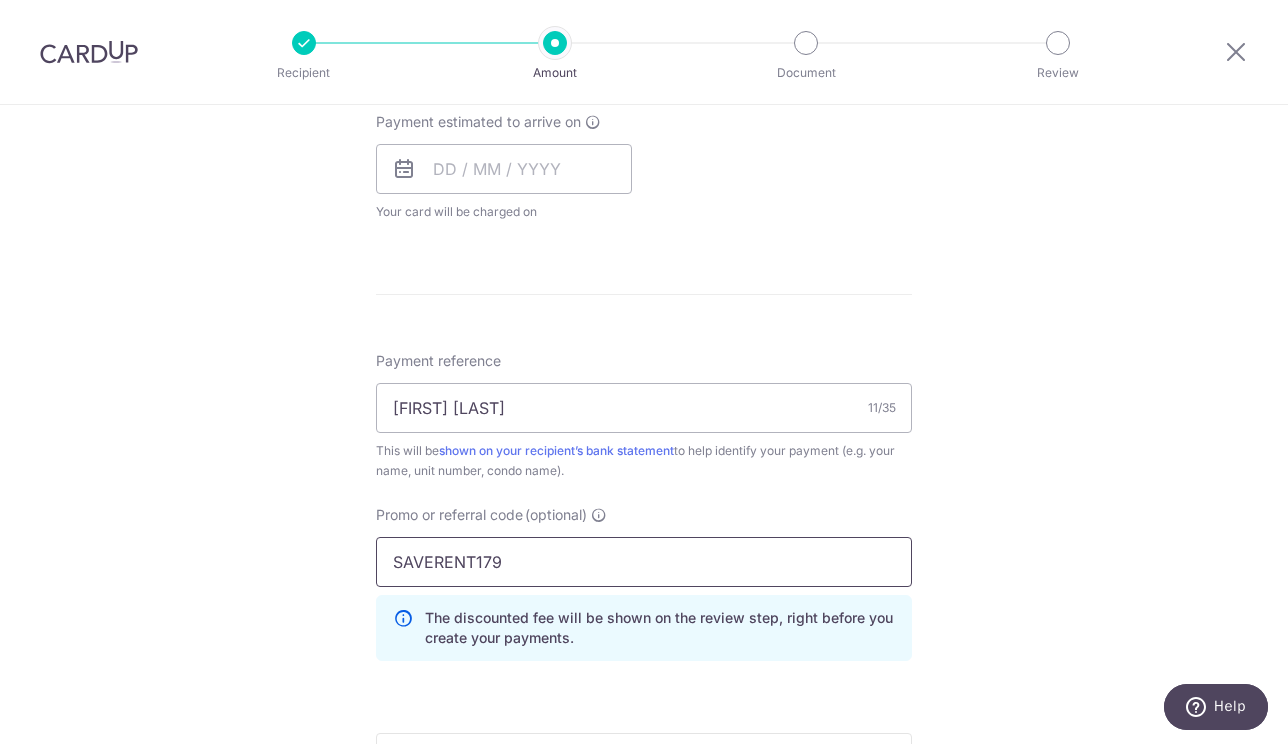 drag, startPoint x: 580, startPoint y: 563, endPoint x: 328, endPoint y: 544, distance: 252.71526 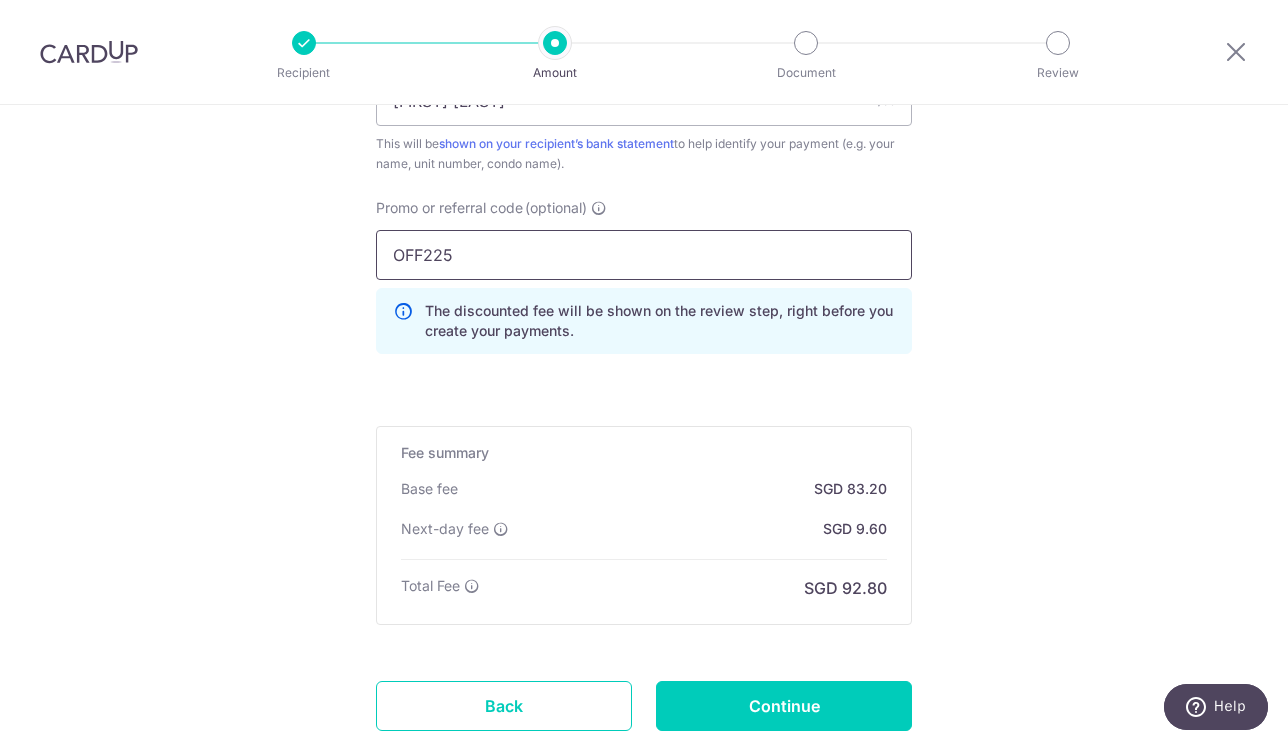 scroll, scrollTop: 1232, scrollLeft: 0, axis: vertical 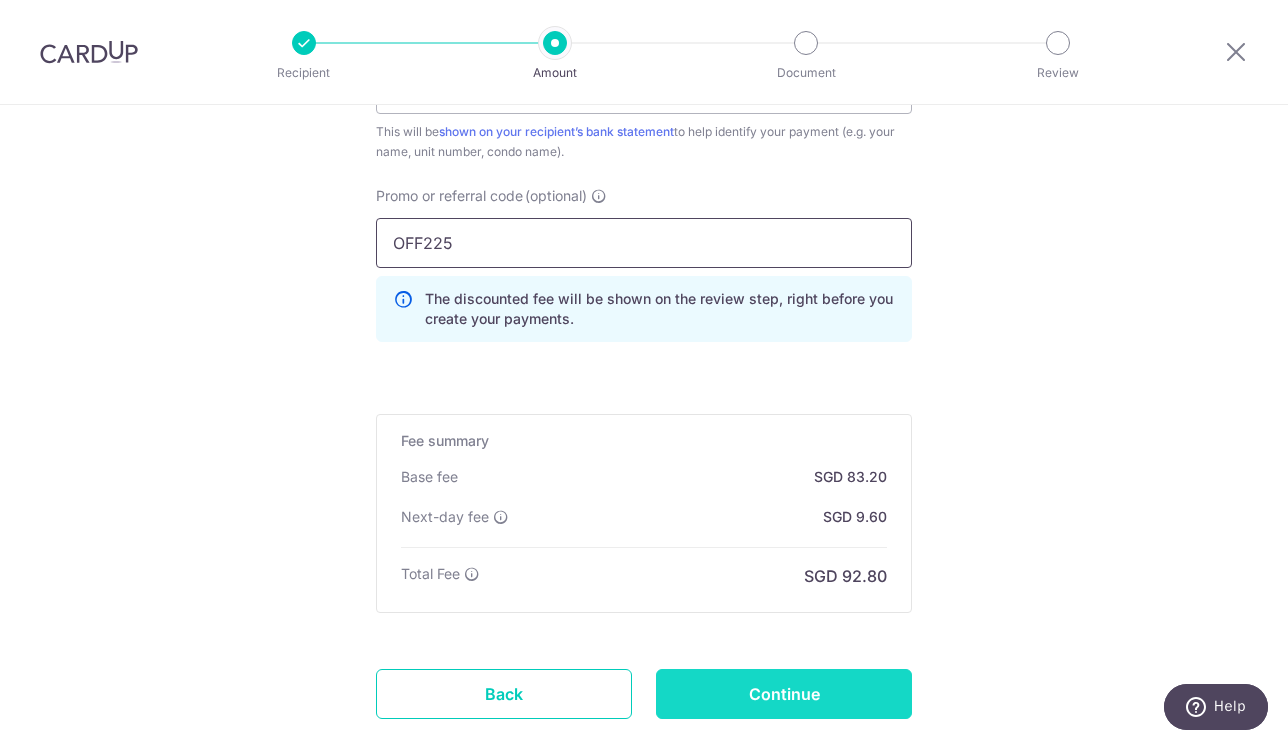 type on "OFF225" 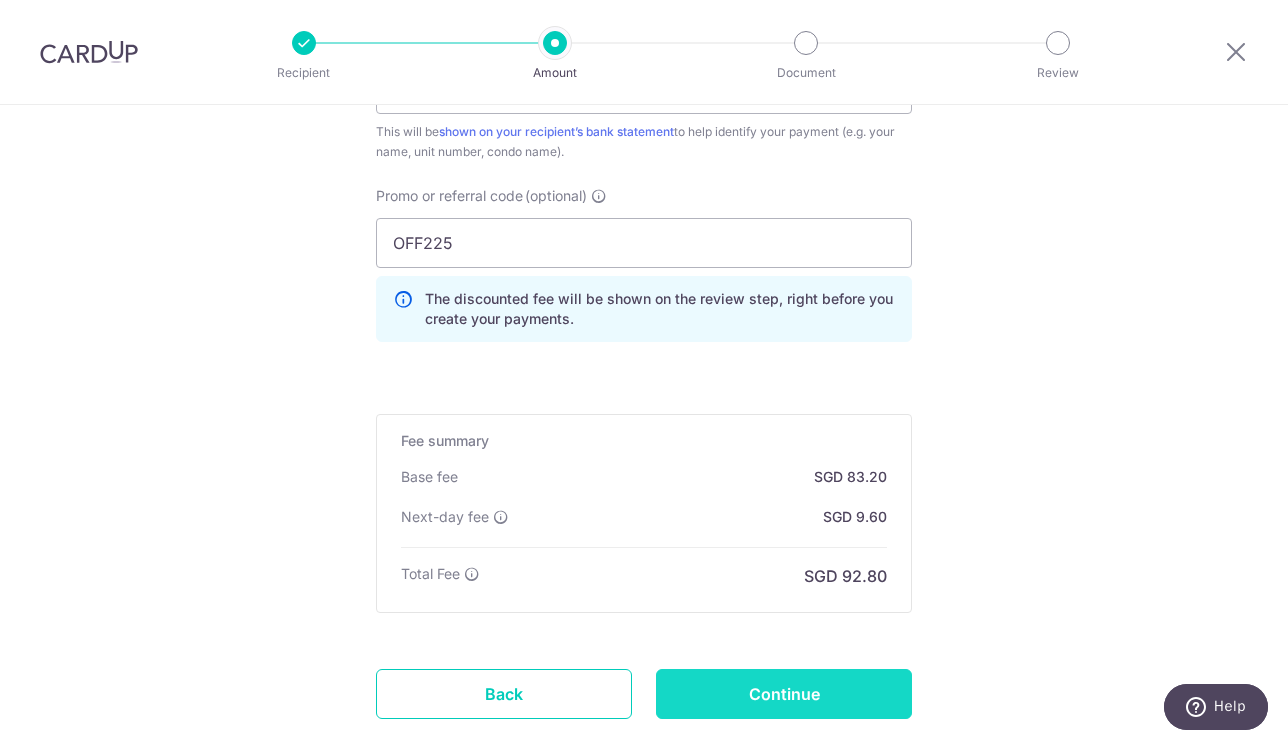 click on "Continue" at bounding box center (784, 694) 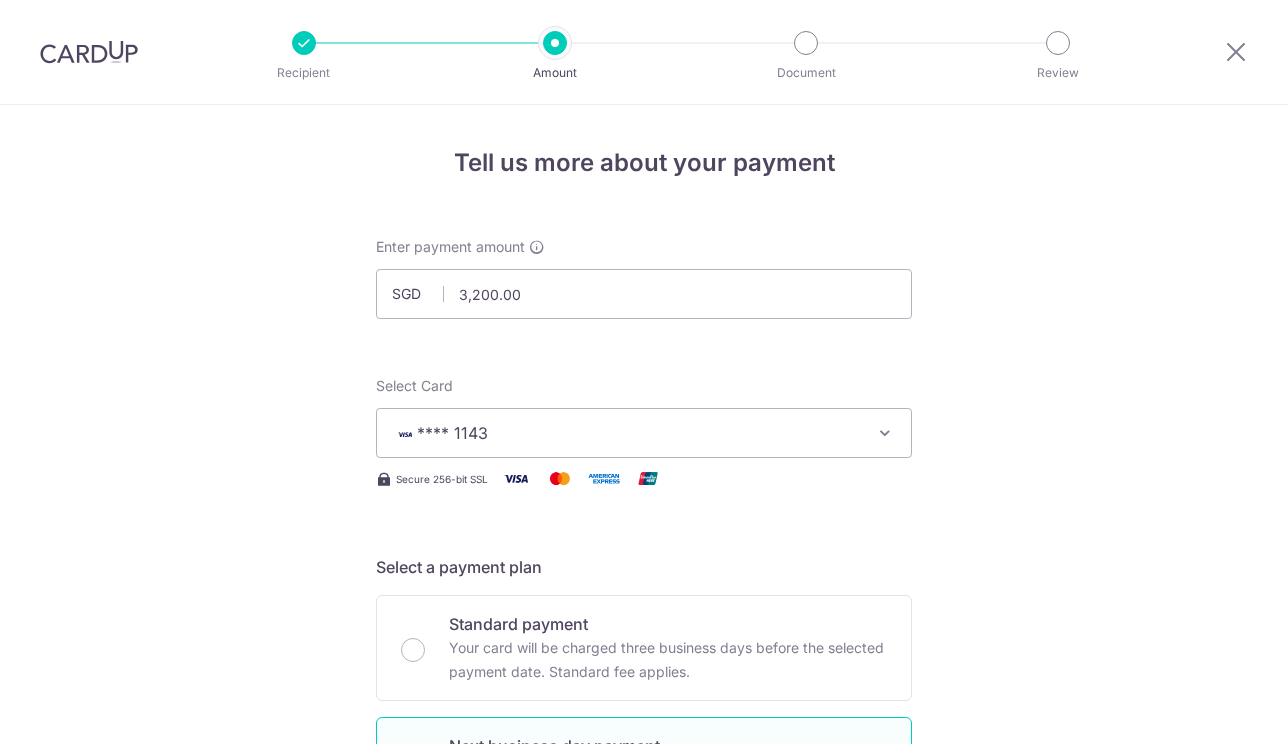 scroll, scrollTop: 0, scrollLeft: 0, axis: both 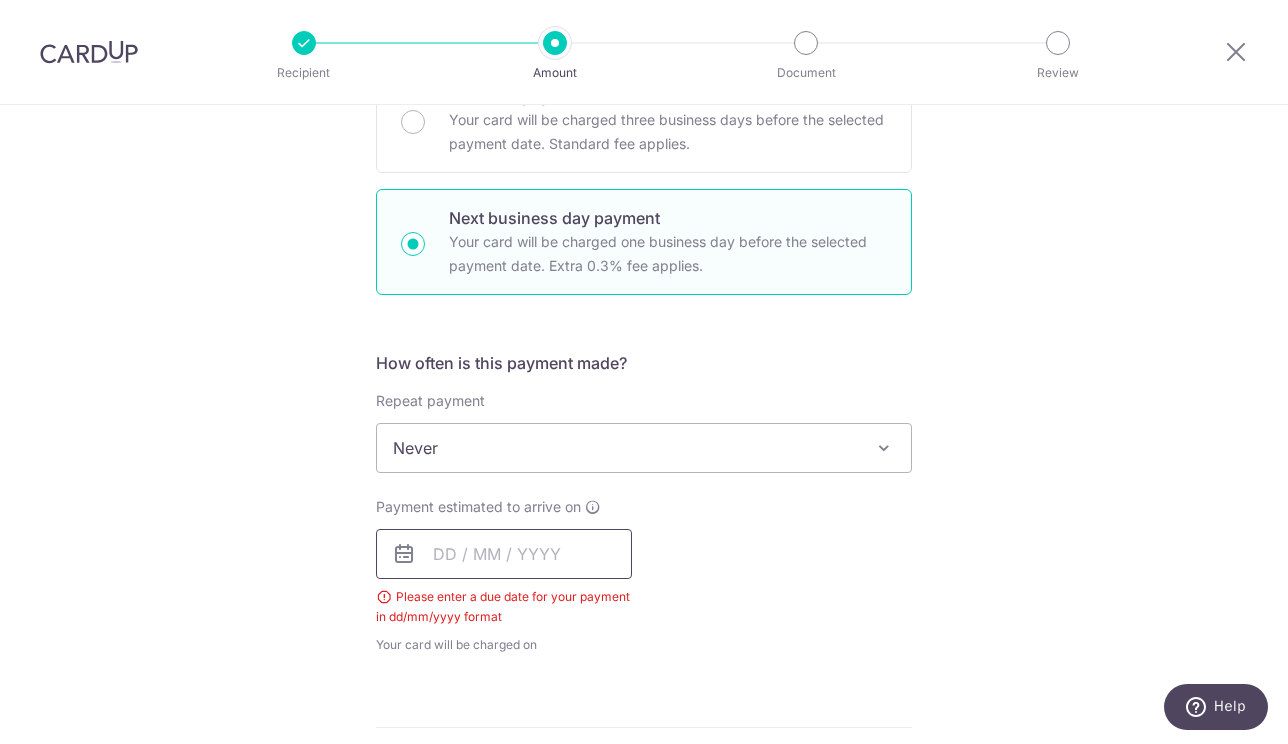 click at bounding box center (504, 554) 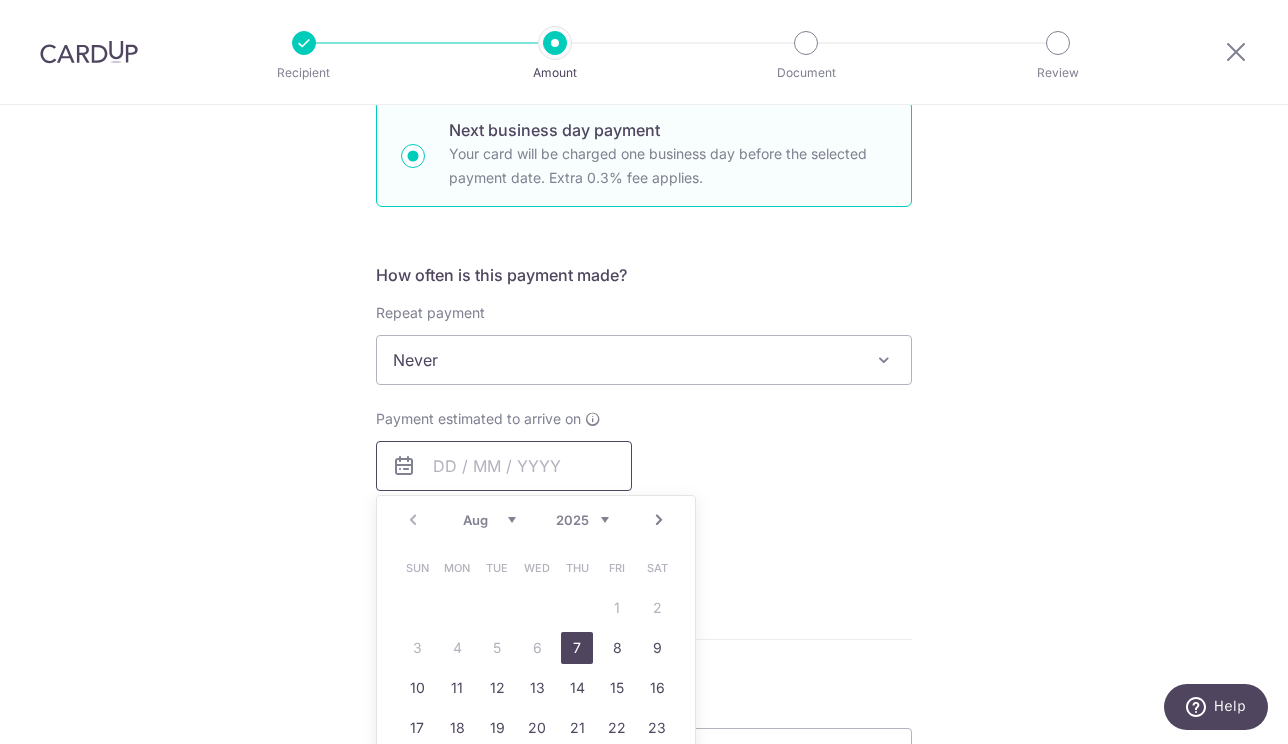 scroll, scrollTop: 615, scrollLeft: 0, axis: vertical 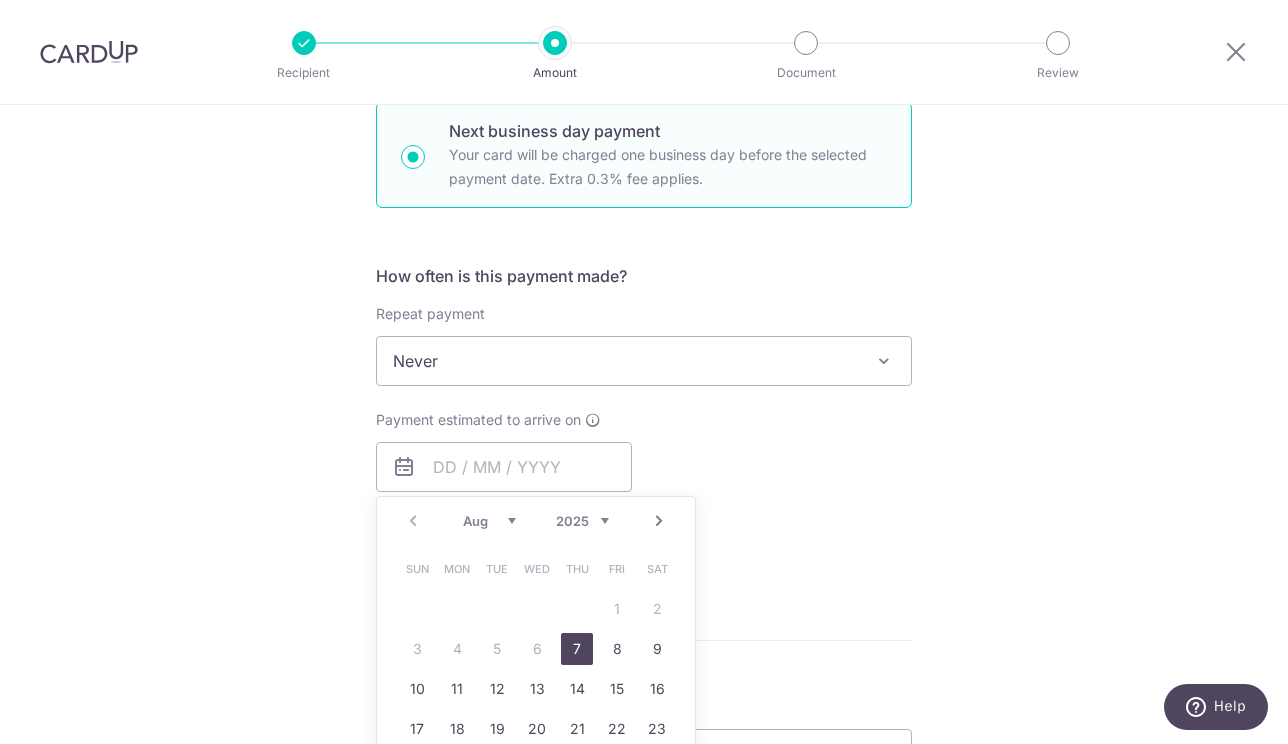 click on "7" at bounding box center [577, 649] 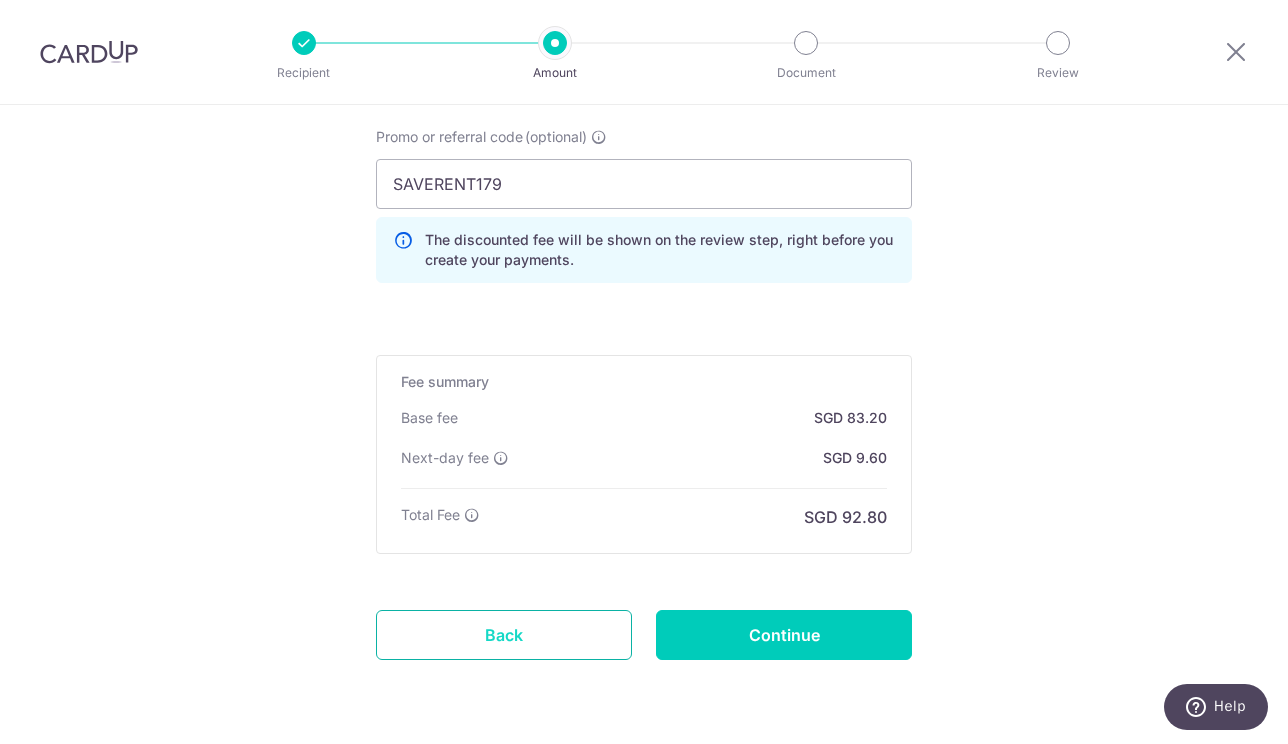 scroll, scrollTop: 1375, scrollLeft: 0, axis: vertical 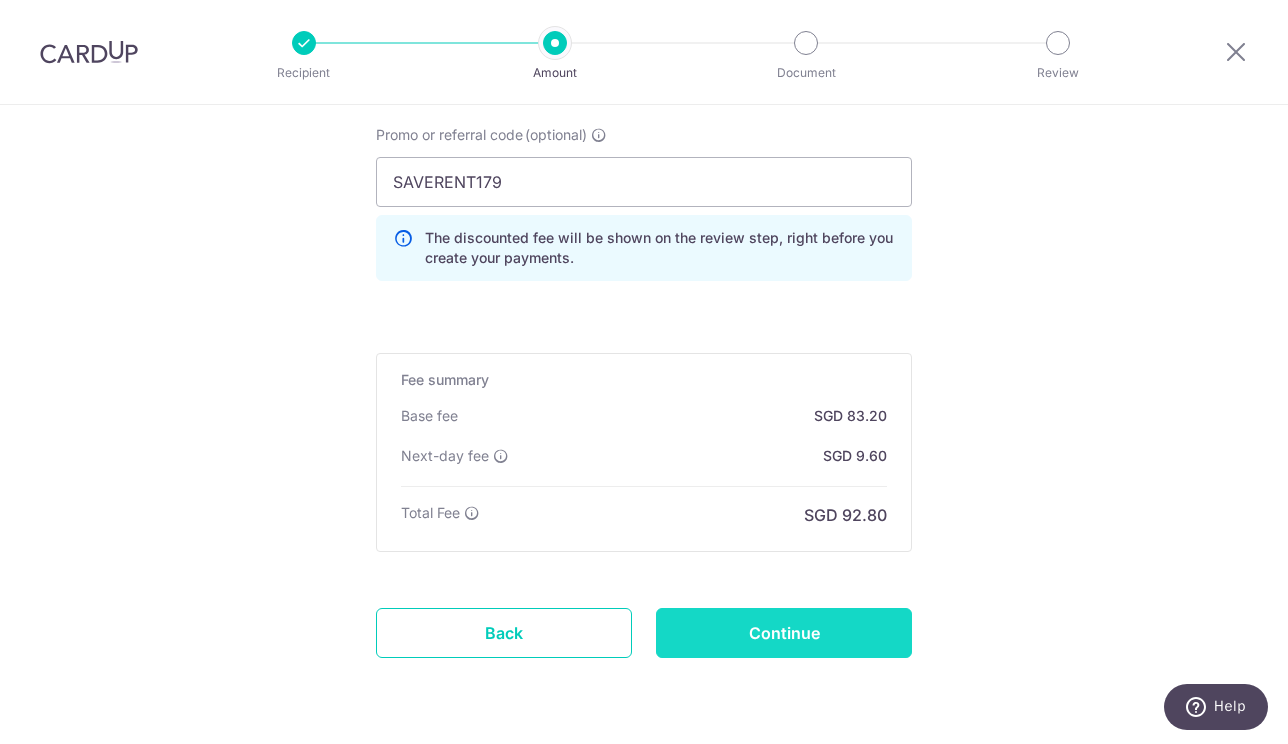 click on "Continue" at bounding box center (784, 633) 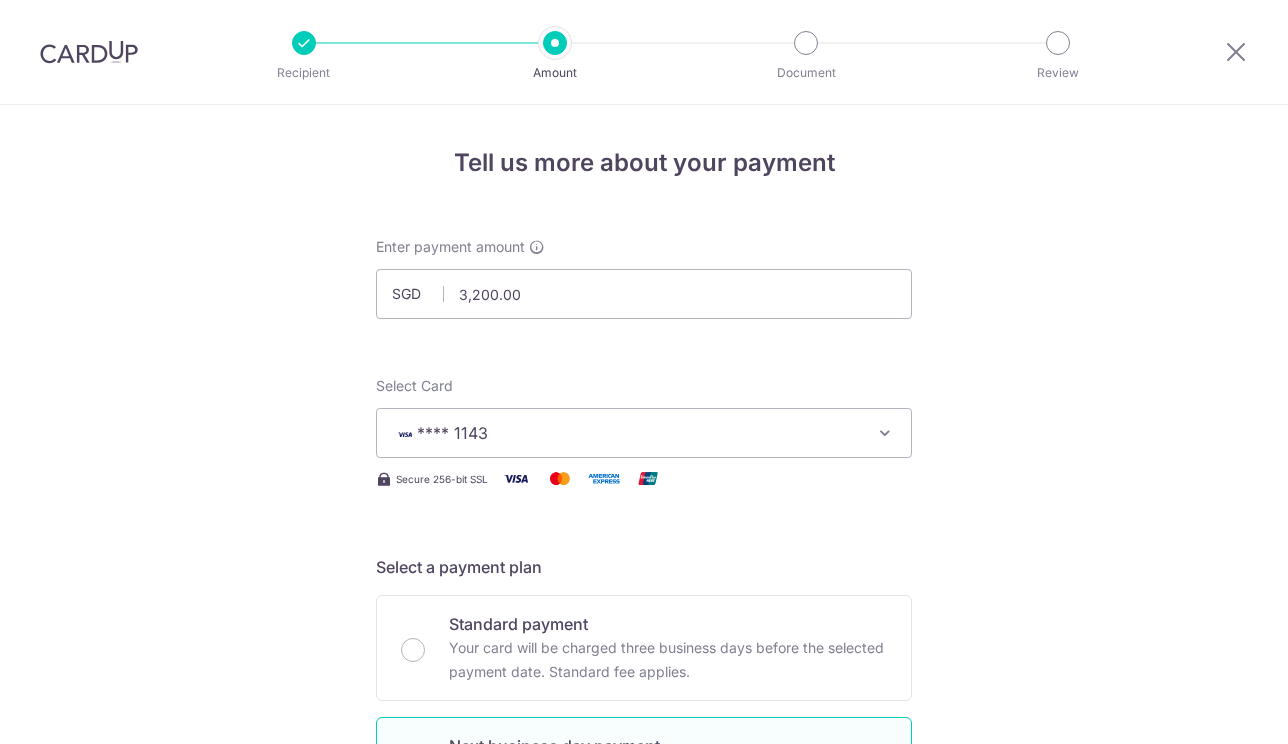 scroll, scrollTop: 0, scrollLeft: 0, axis: both 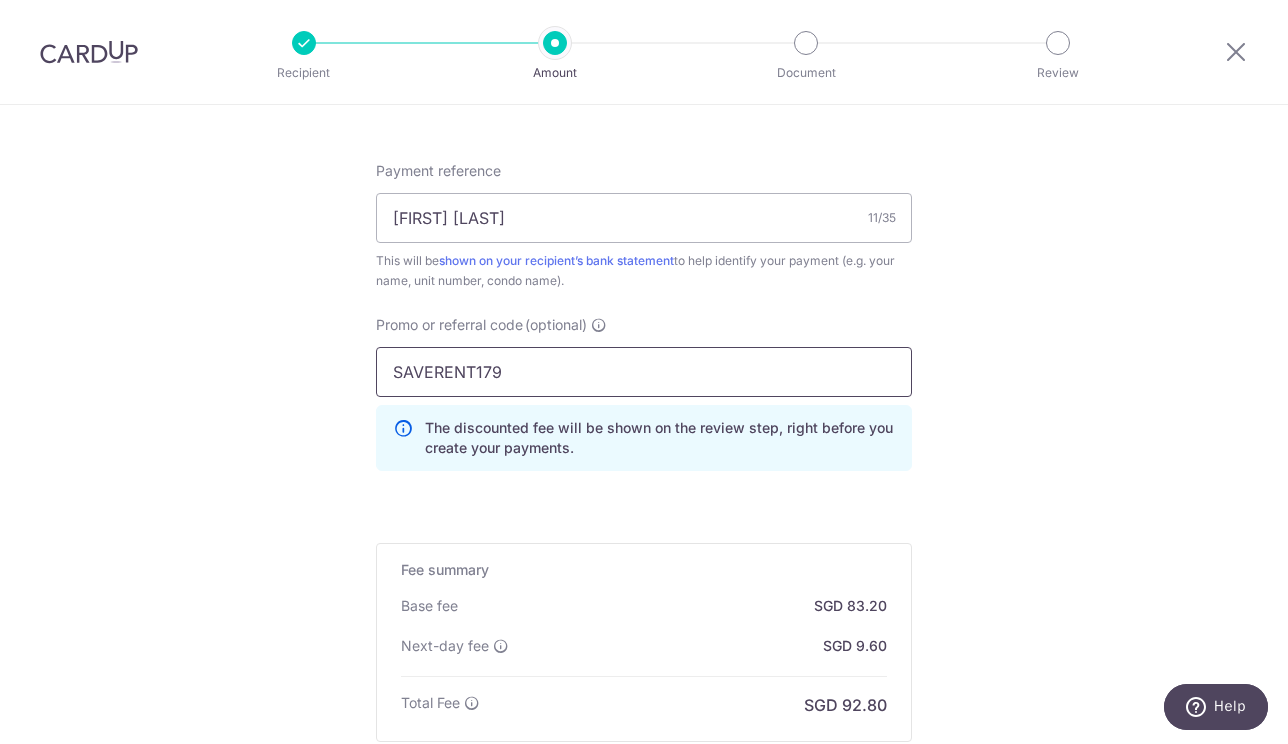 drag, startPoint x: 520, startPoint y: 370, endPoint x: 289, endPoint y: 362, distance: 231.13849 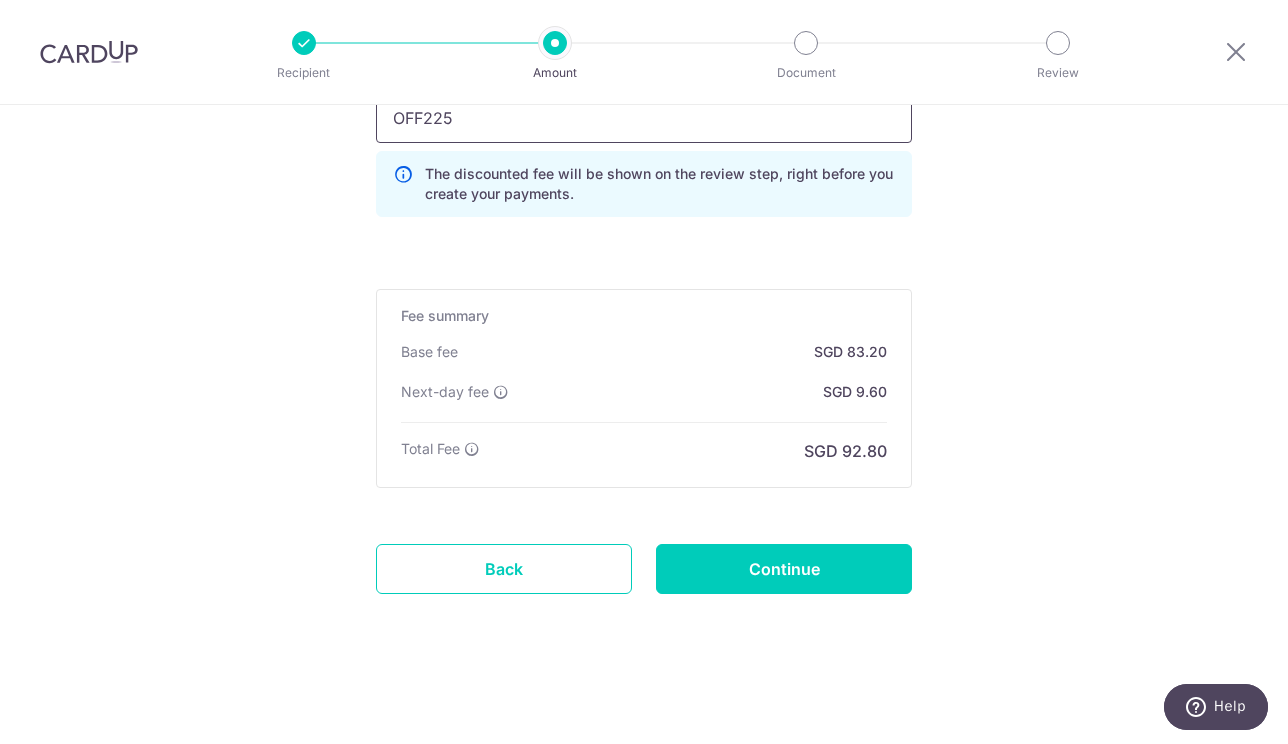 scroll, scrollTop: 1357, scrollLeft: 0, axis: vertical 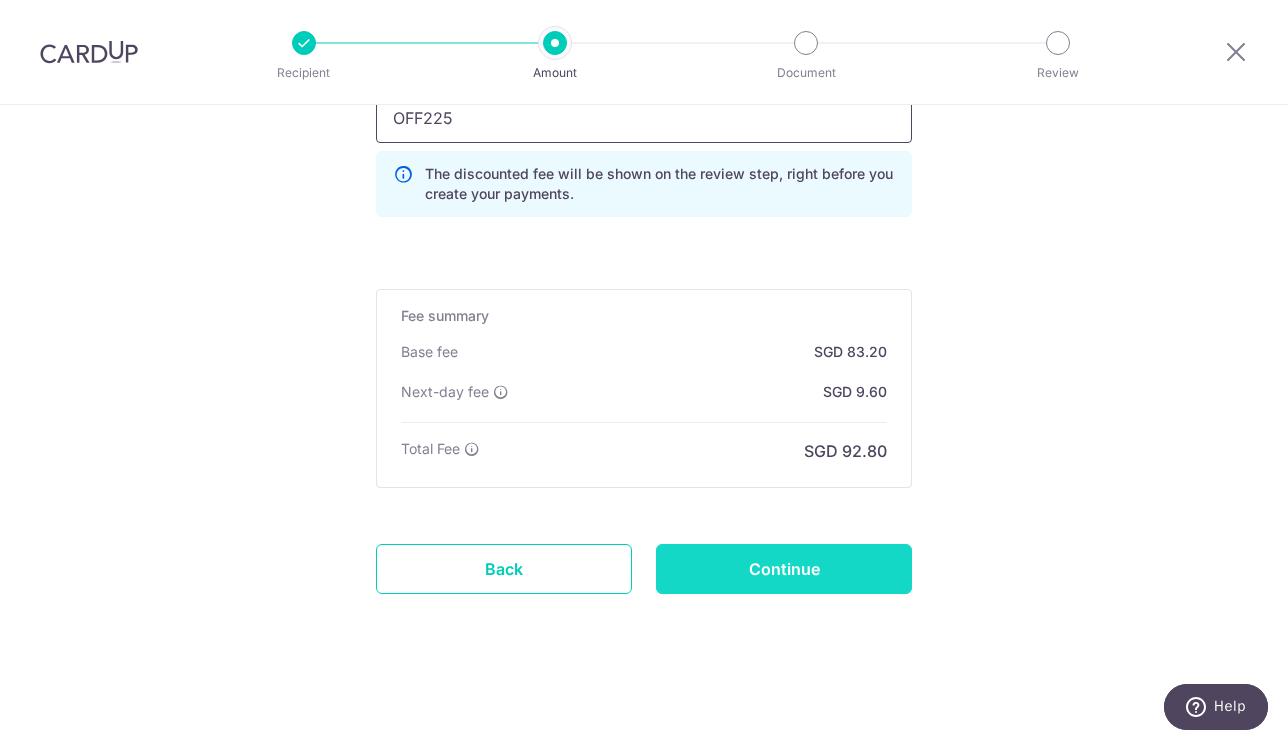 type on "OFF225" 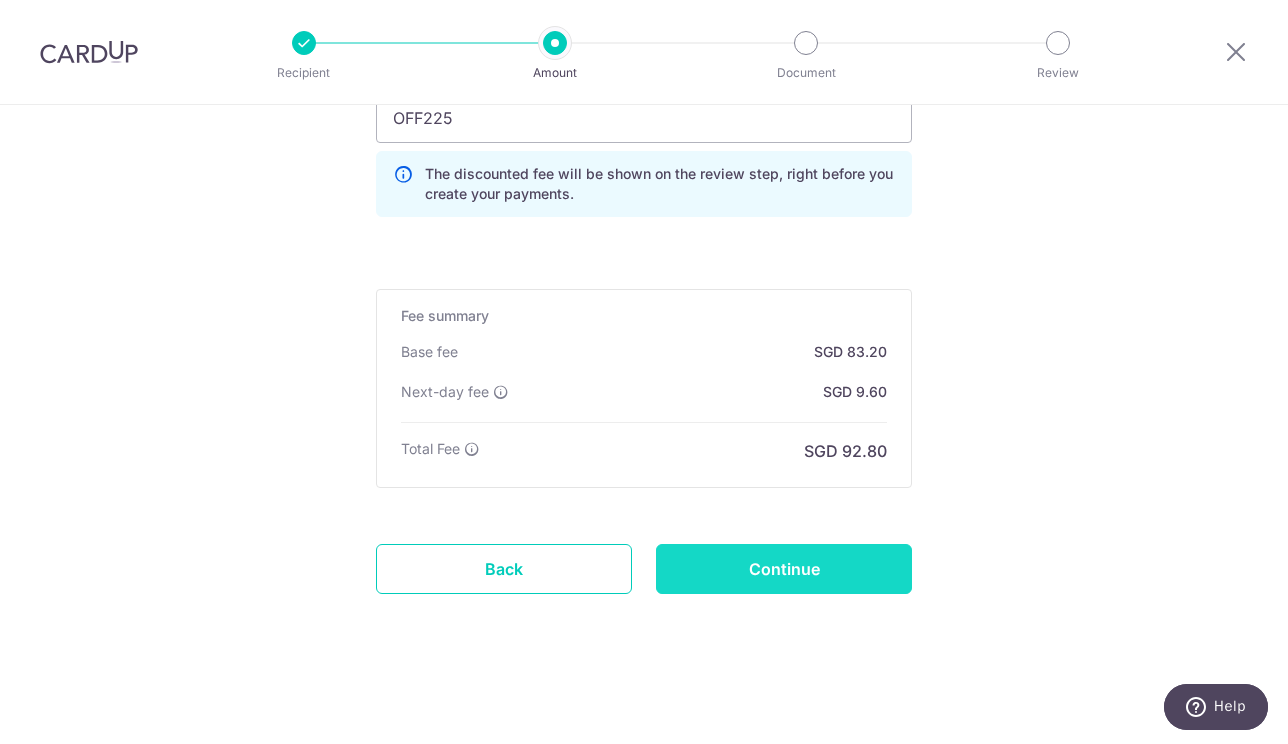 click on "Continue" at bounding box center [784, 569] 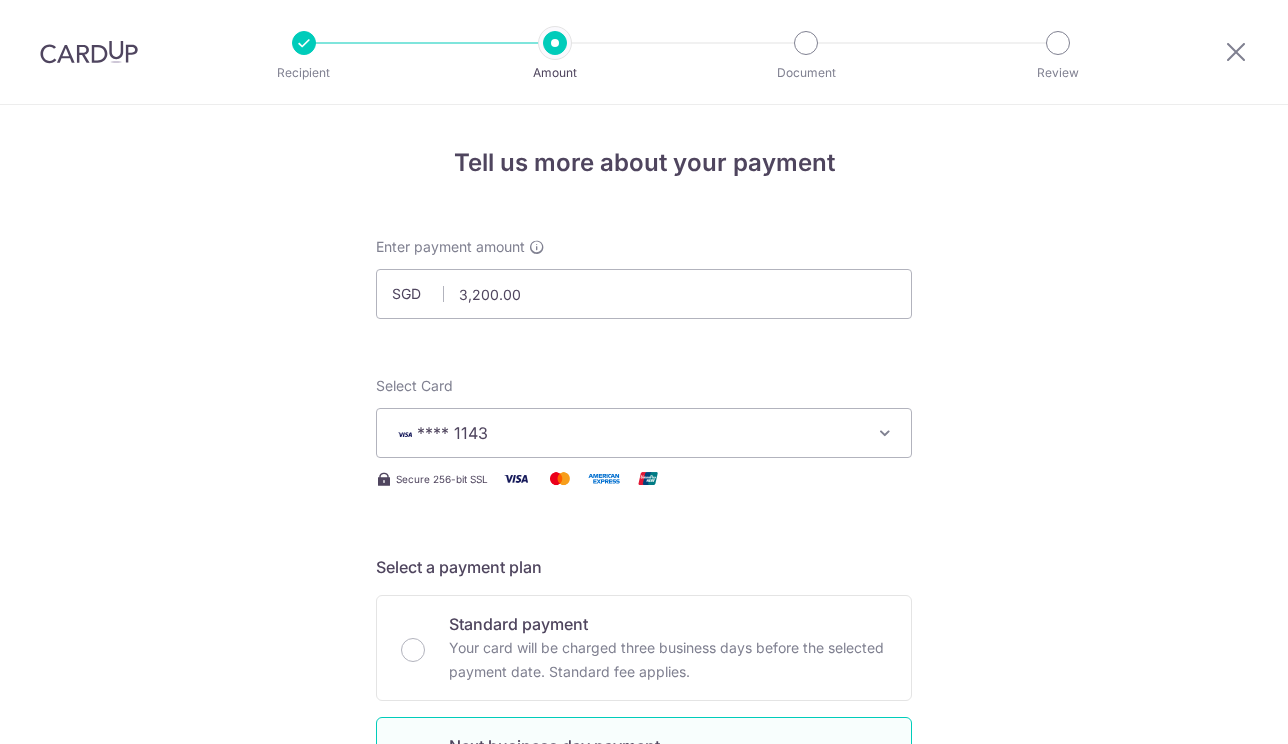 scroll, scrollTop: 0, scrollLeft: 0, axis: both 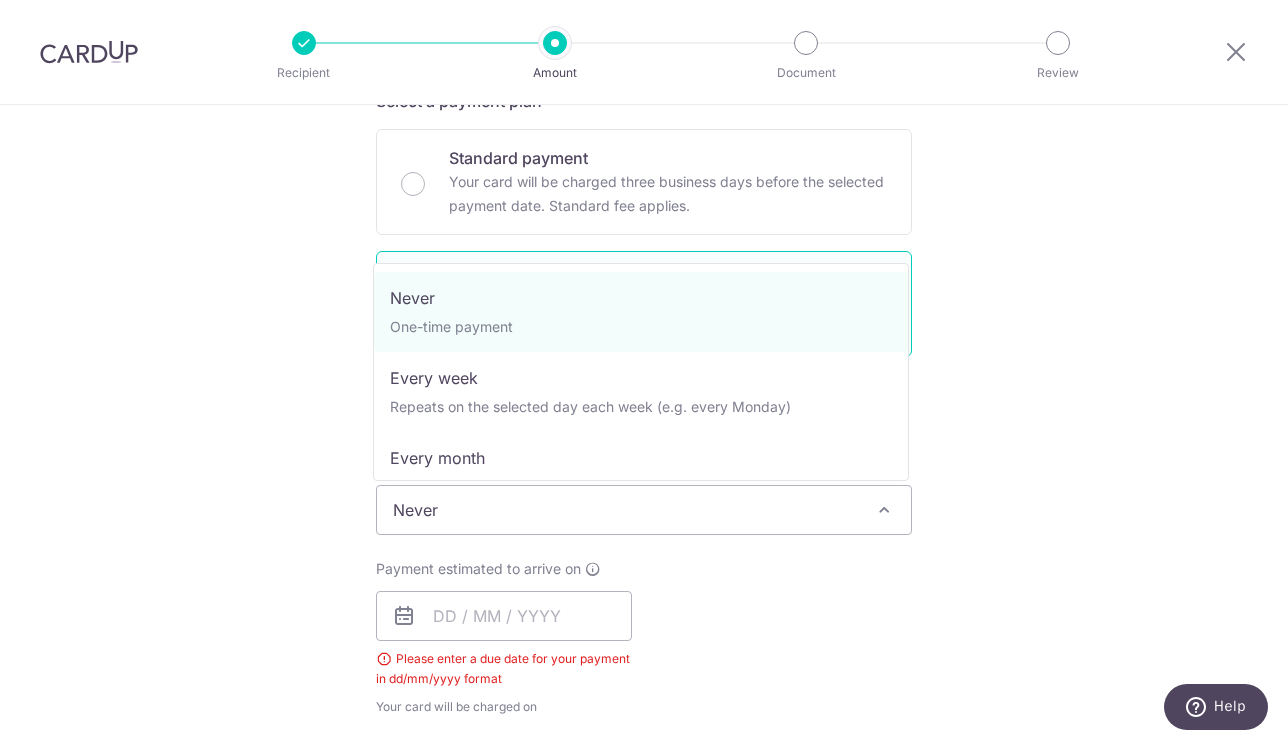 click on "Never" at bounding box center (644, 510) 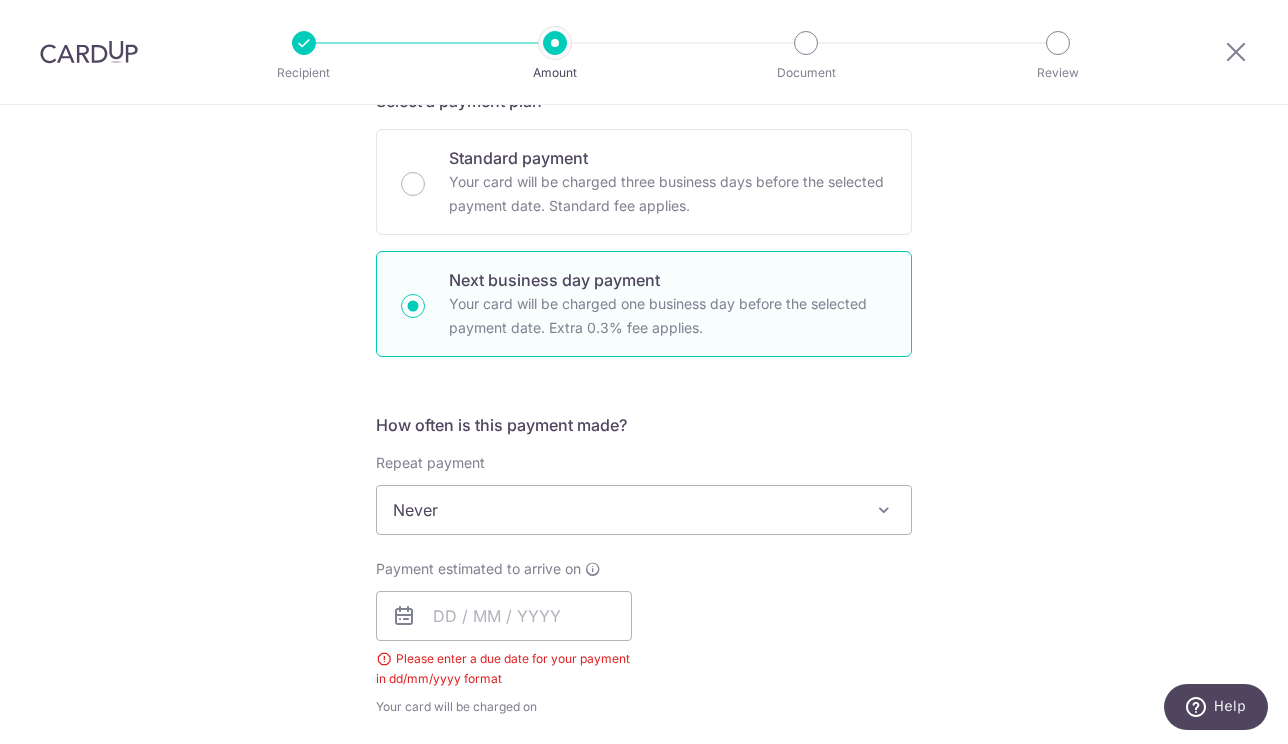 scroll, scrollTop: 759, scrollLeft: 0, axis: vertical 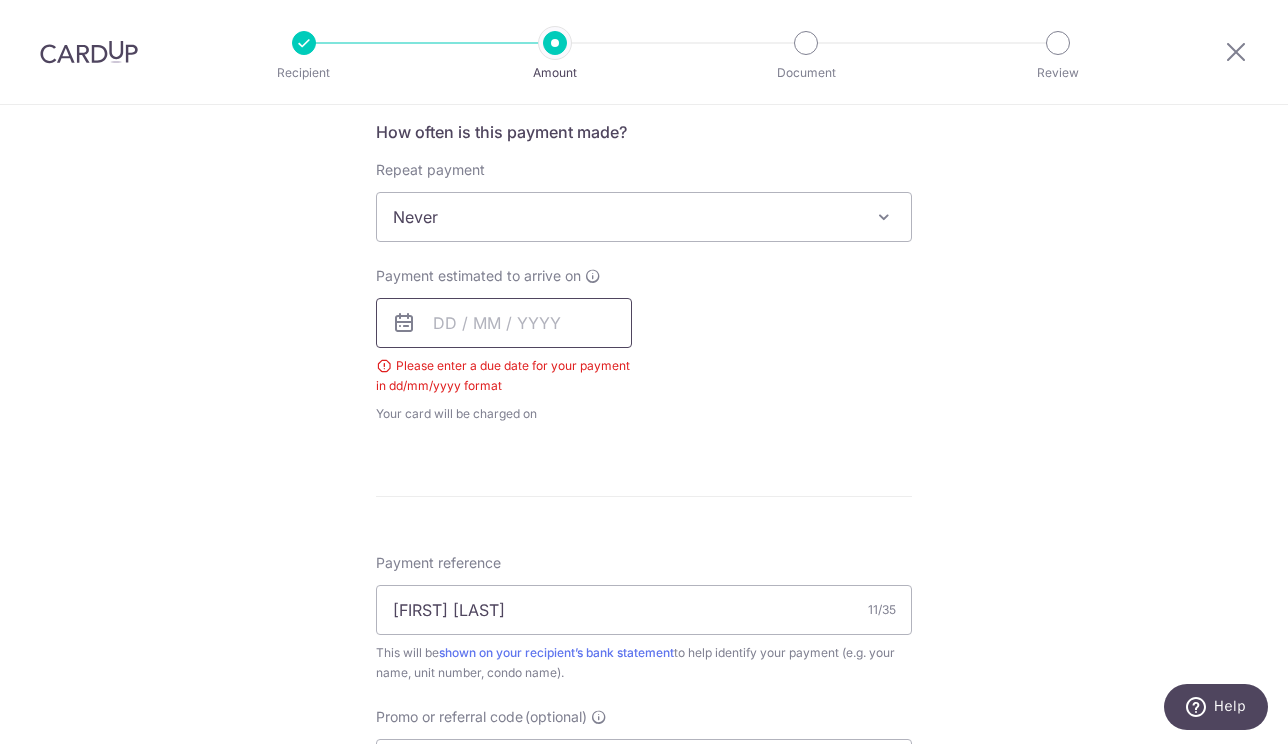 click at bounding box center [504, 323] 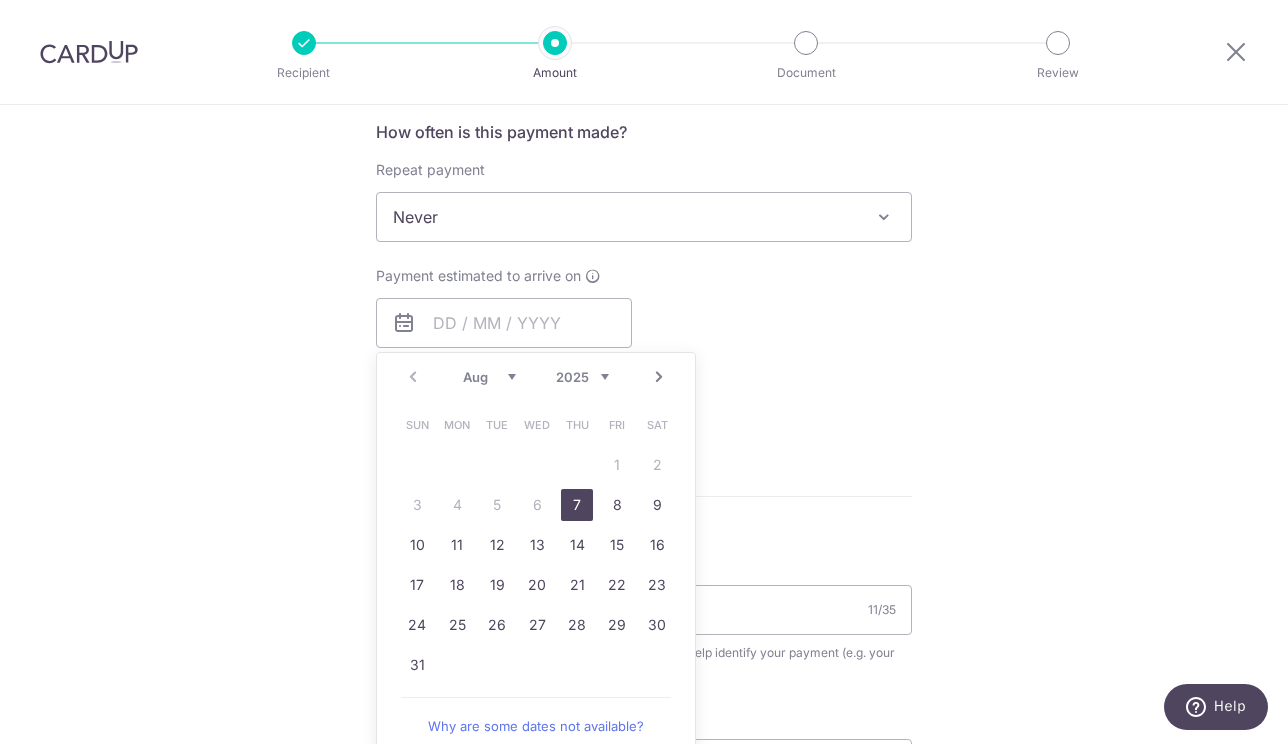 click on "7" at bounding box center (577, 505) 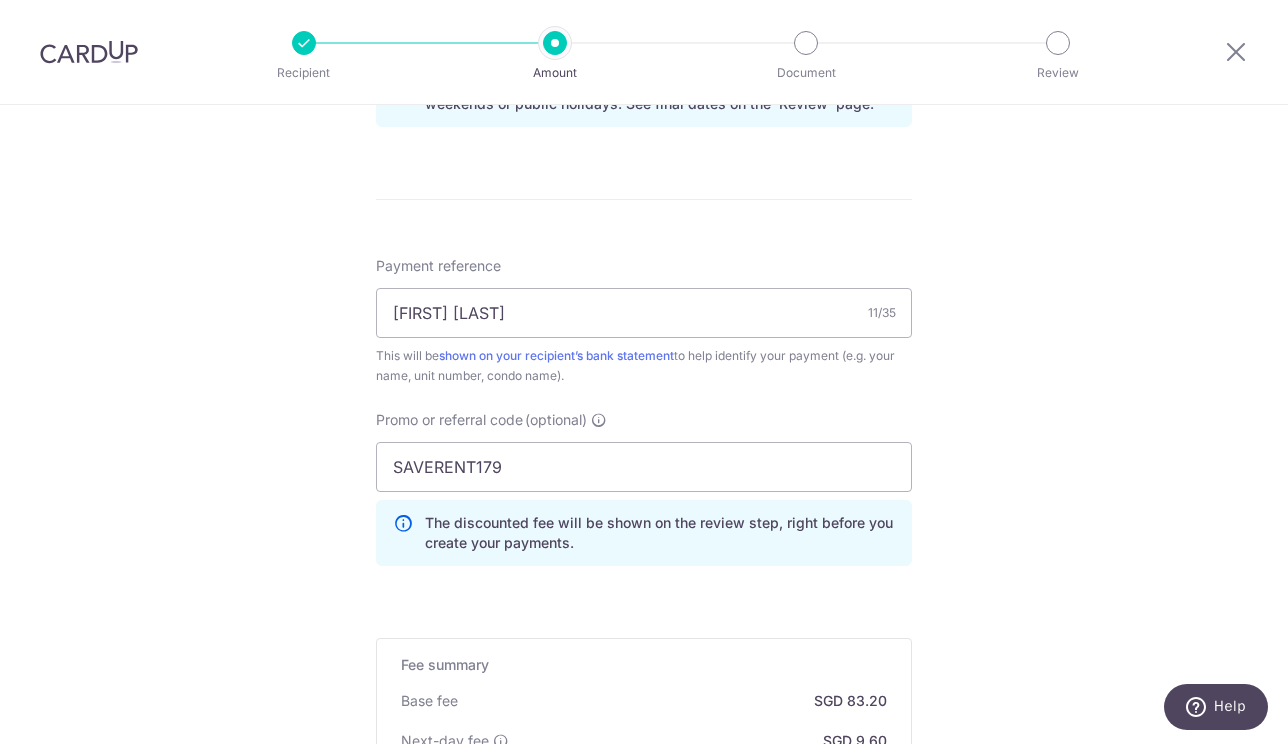 scroll, scrollTop: 1091, scrollLeft: 0, axis: vertical 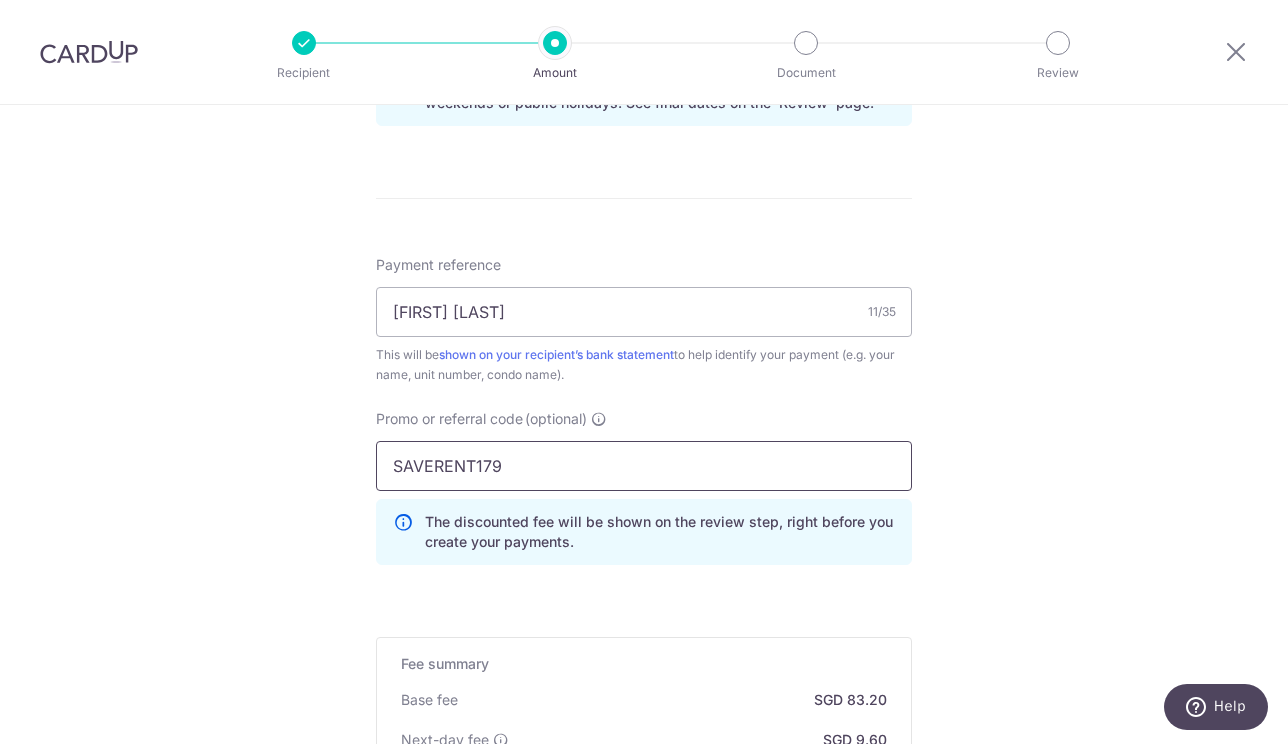 click on "SAVERENT179" at bounding box center (644, 466) 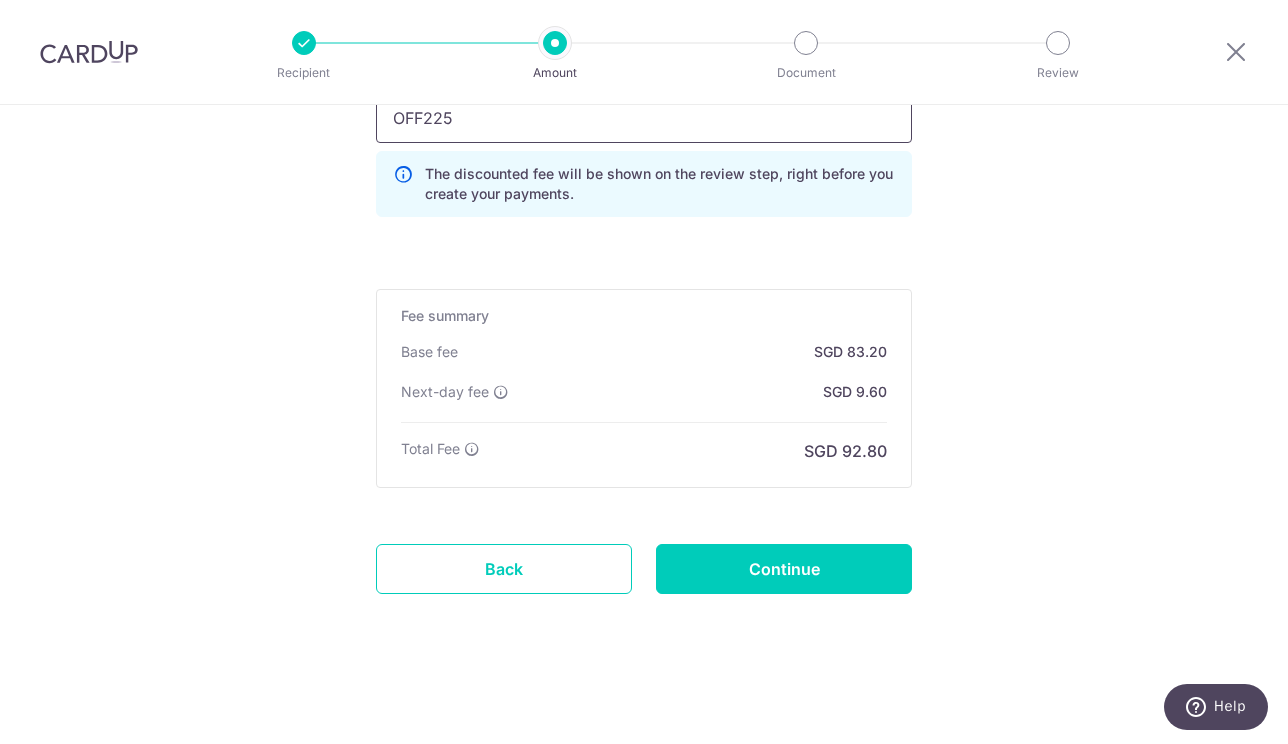scroll, scrollTop: 1439, scrollLeft: 0, axis: vertical 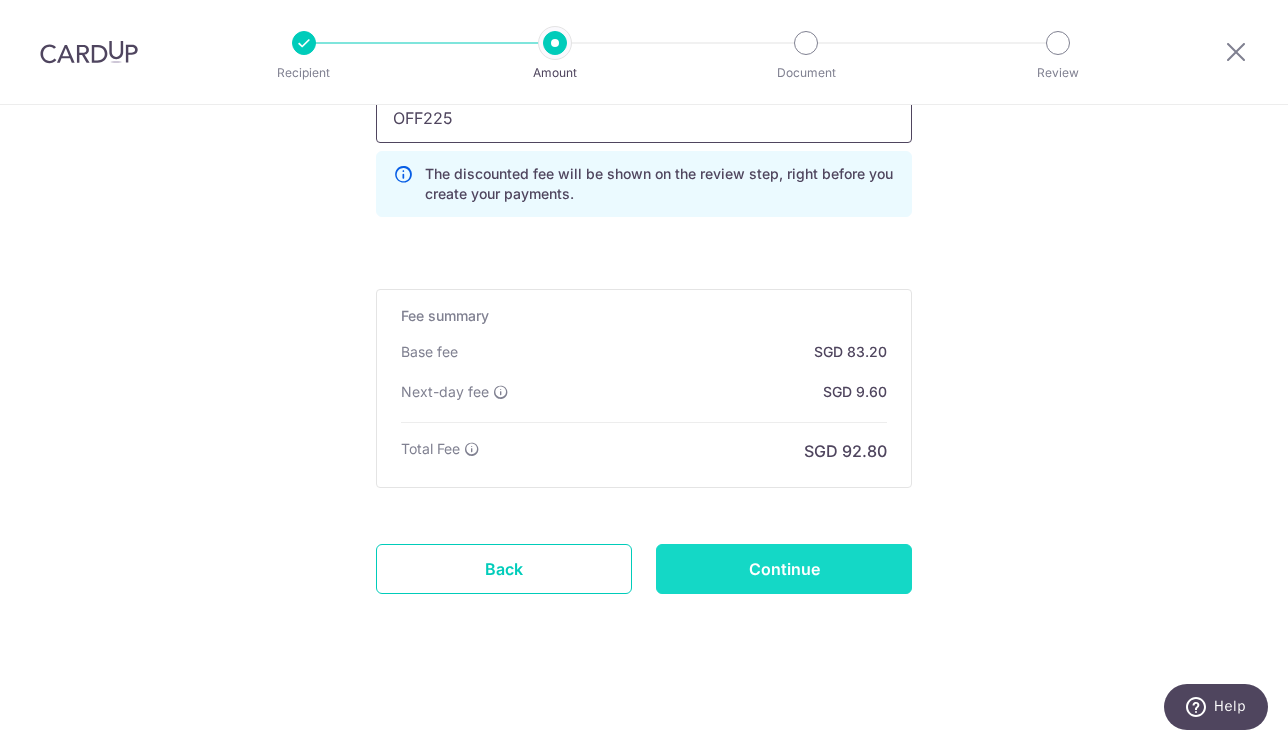 type on "OFF225" 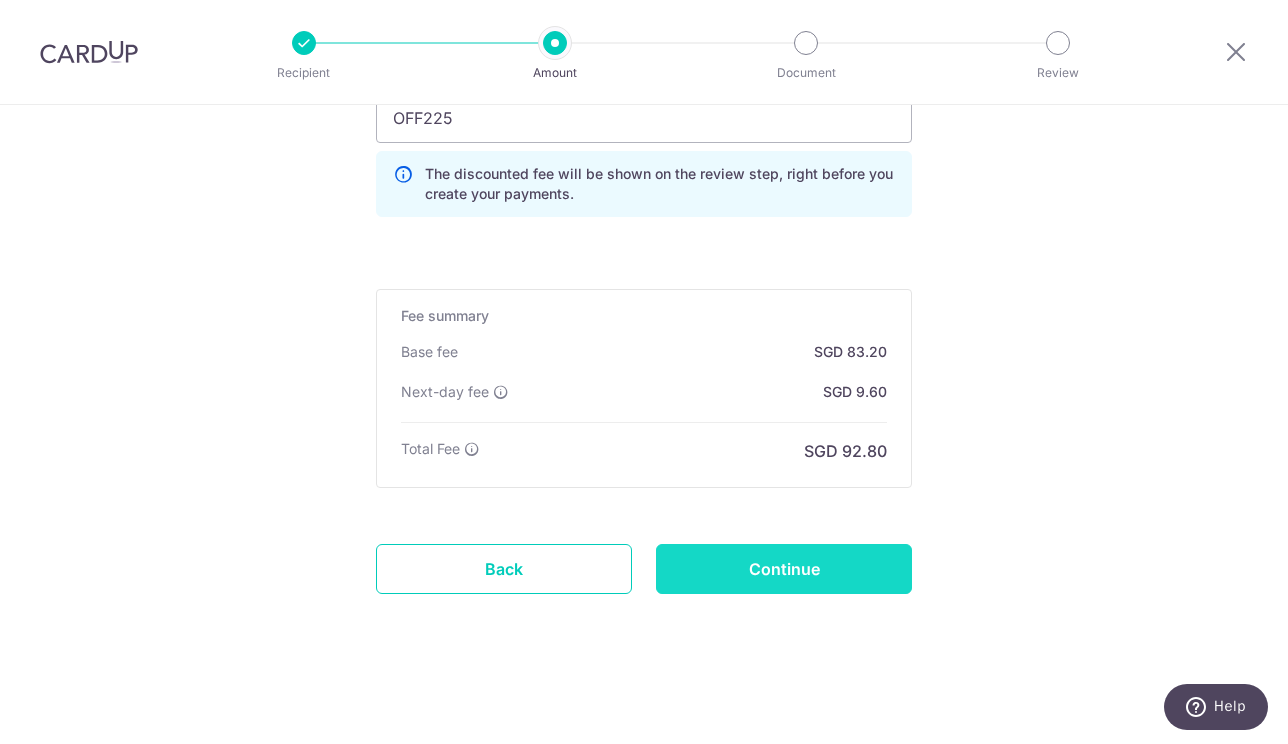 click on "Continue" at bounding box center (784, 569) 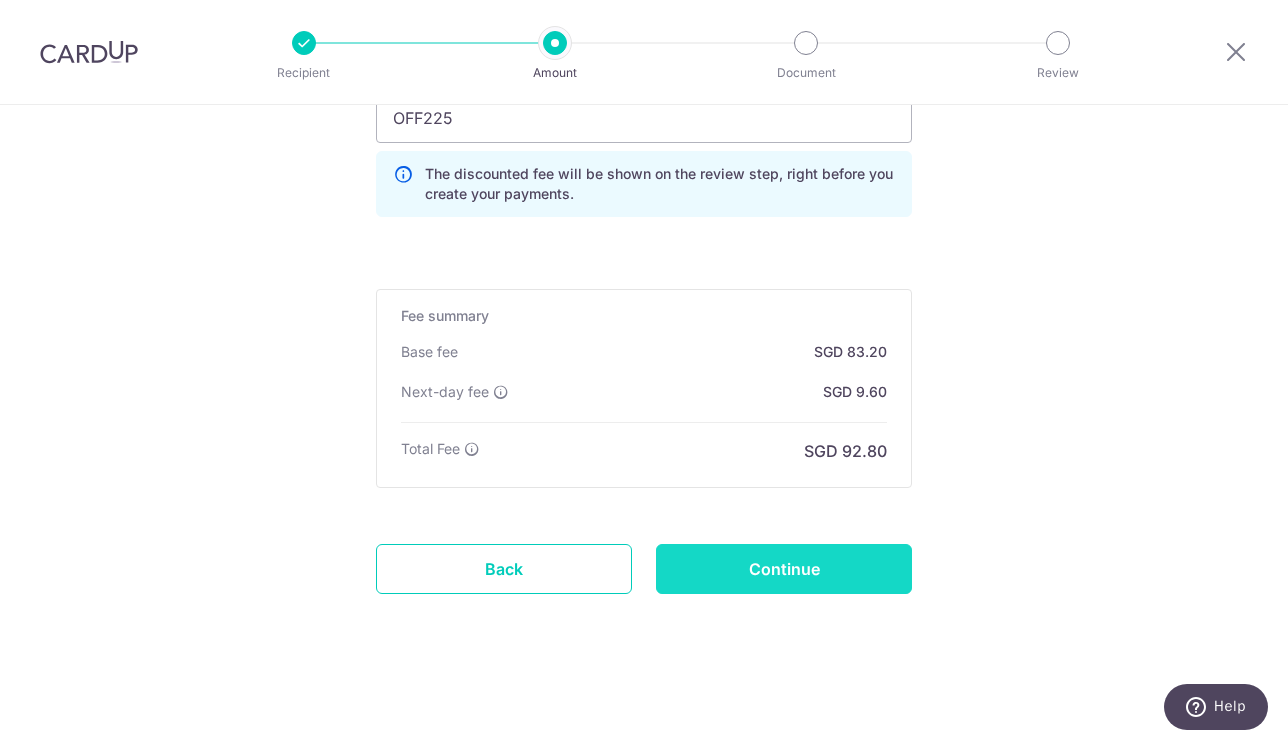 type on "Update Schedule" 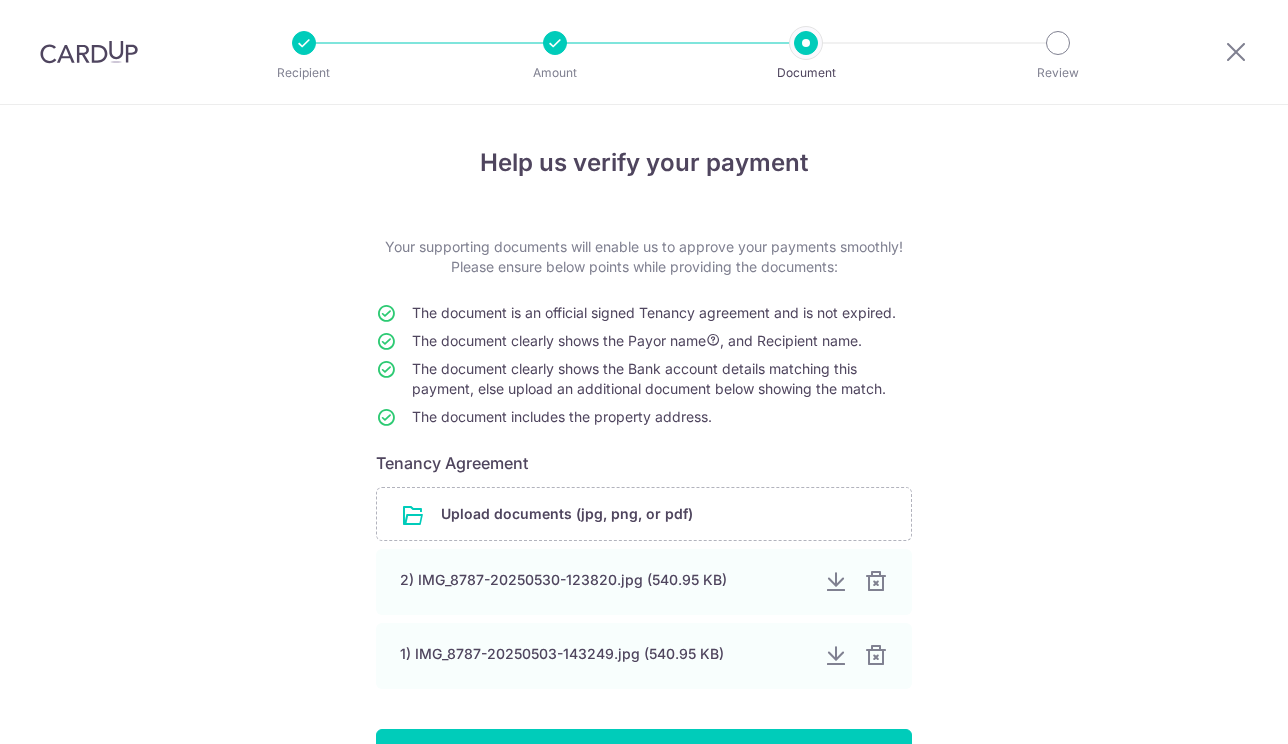scroll, scrollTop: 0, scrollLeft: 0, axis: both 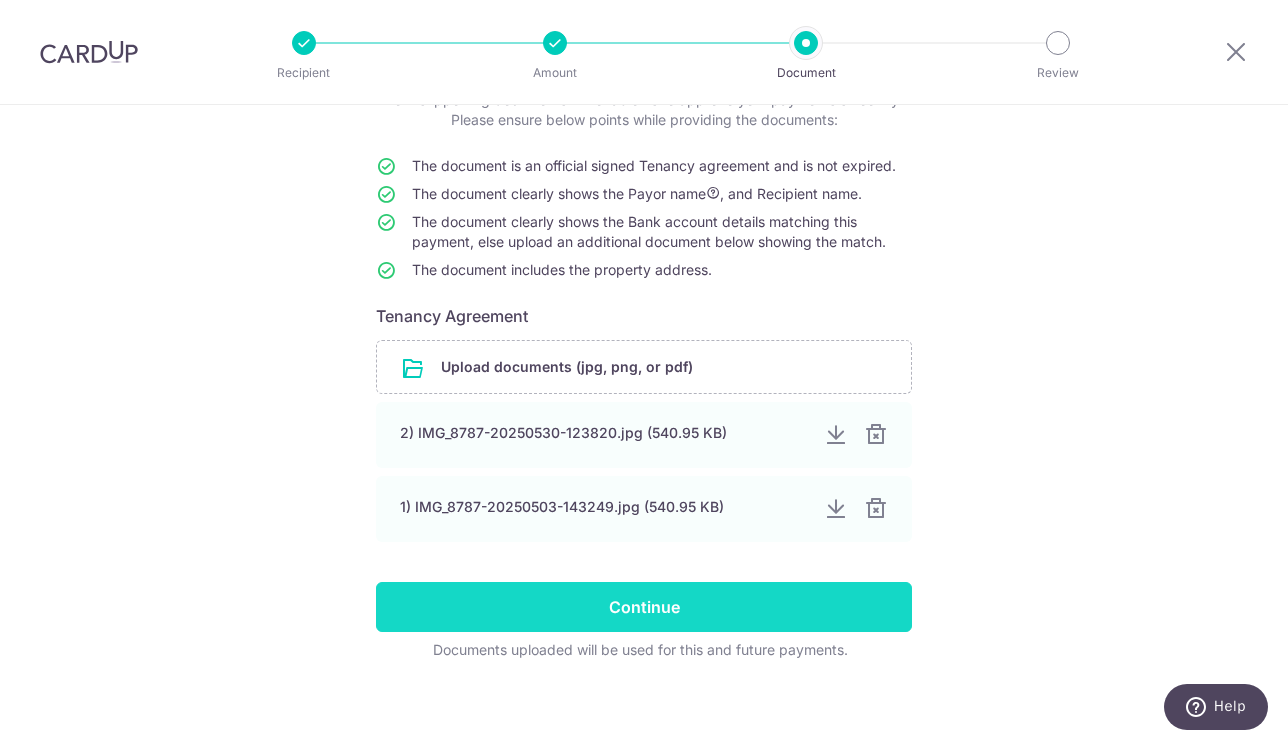 click on "Continue" at bounding box center (644, 607) 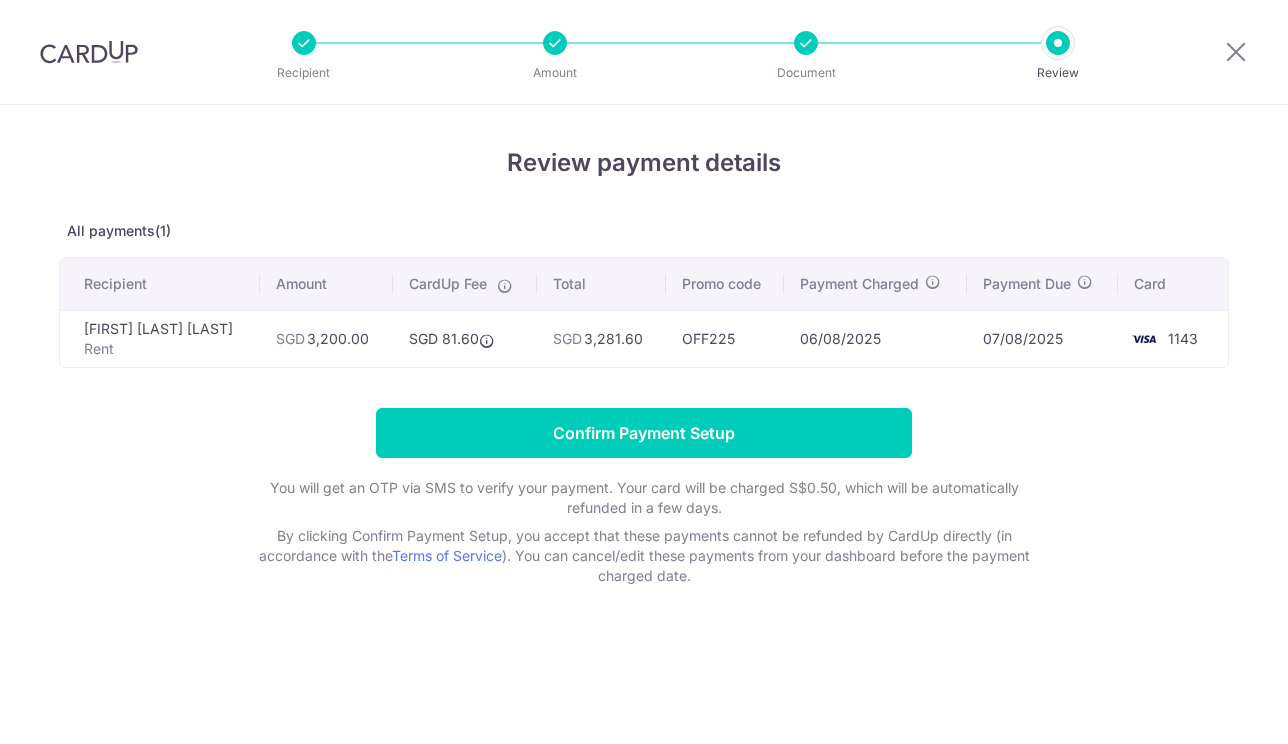 scroll, scrollTop: 0, scrollLeft: 0, axis: both 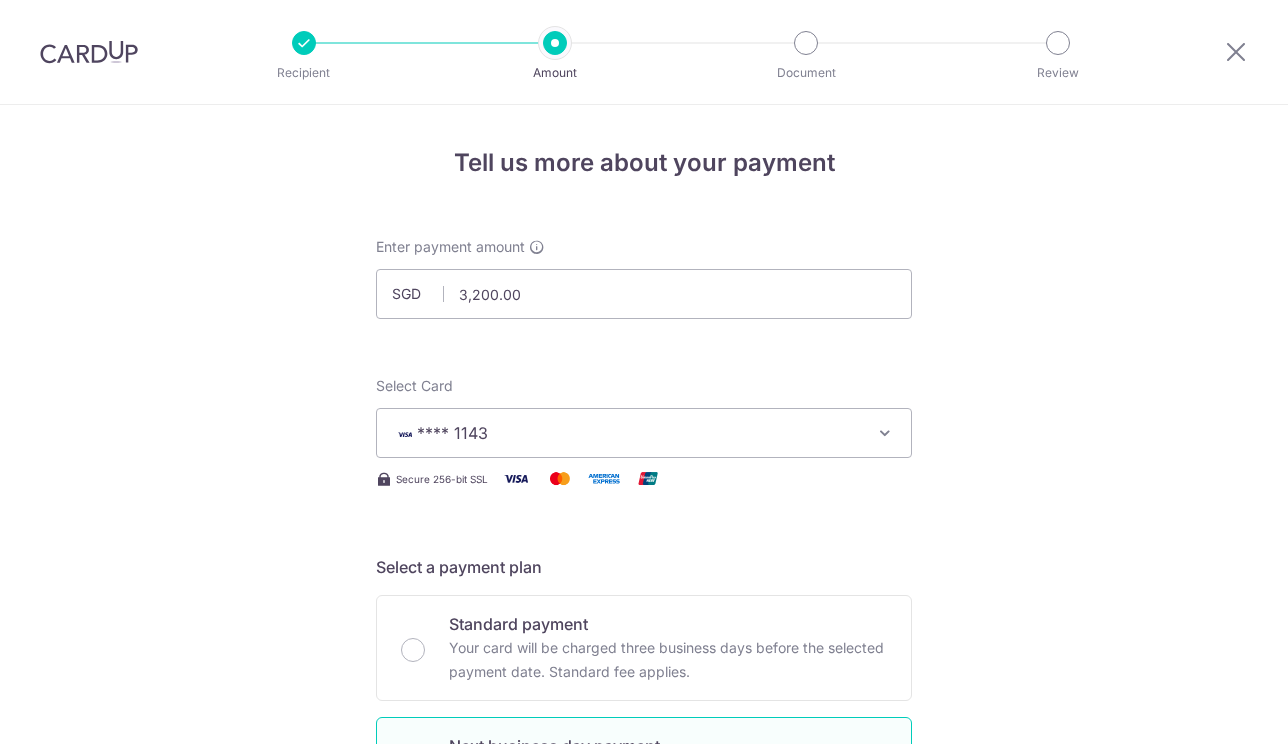 click on "Tell us more about your payment
Enter payment amount
SGD
3,200.00
3200.00
Select Card
**** 1143
Add credit card
Your Cards
**** 1143
Secure 256-bit SSL
Text
New card details
Card
Secure 256-bit SSL" at bounding box center [644, 1103] 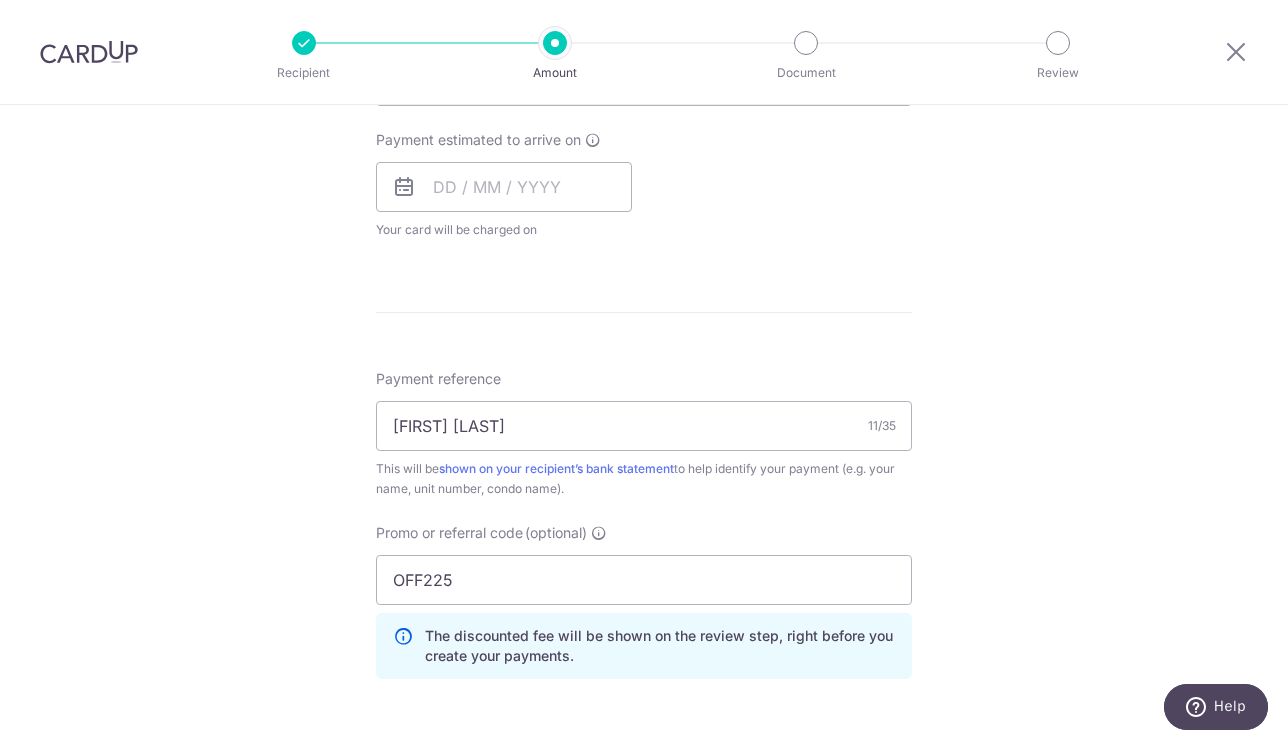 scroll, scrollTop: 899, scrollLeft: 0, axis: vertical 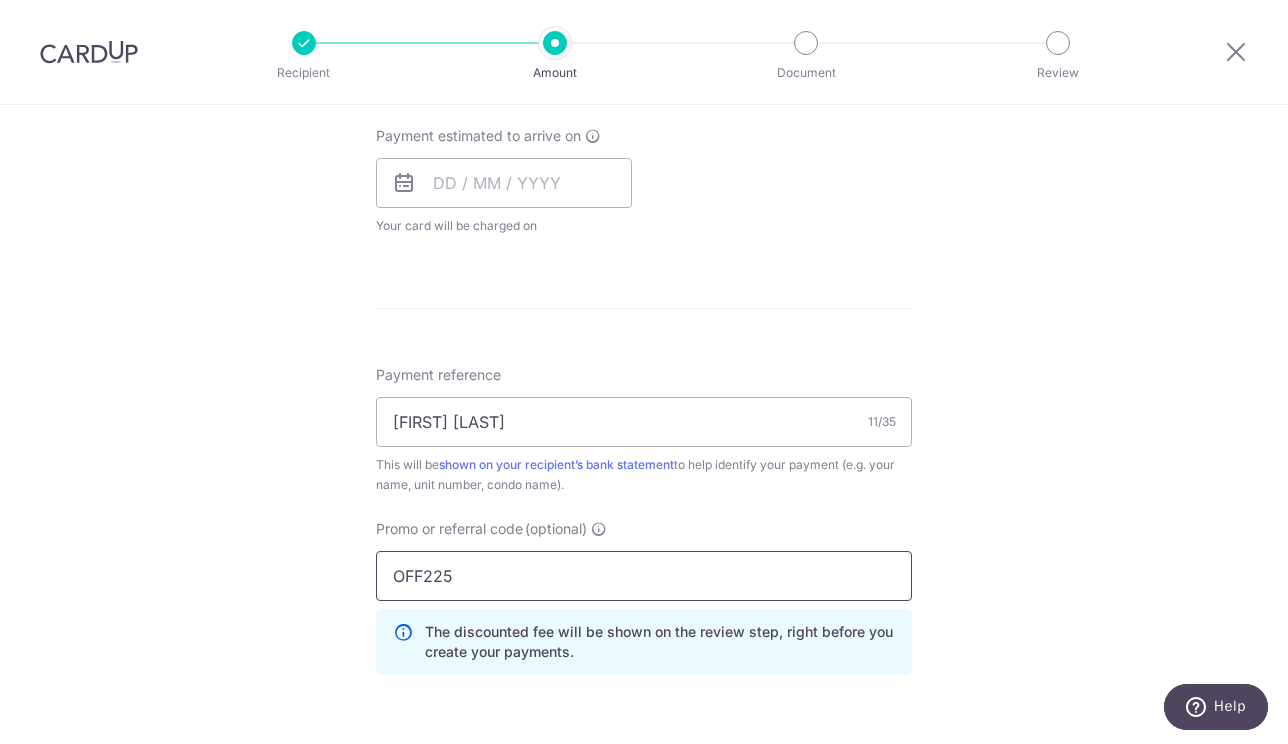 drag, startPoint x: 611, startPoint y: 577, endPoint x: 363, endPoint y: 557, distance: 248.80515 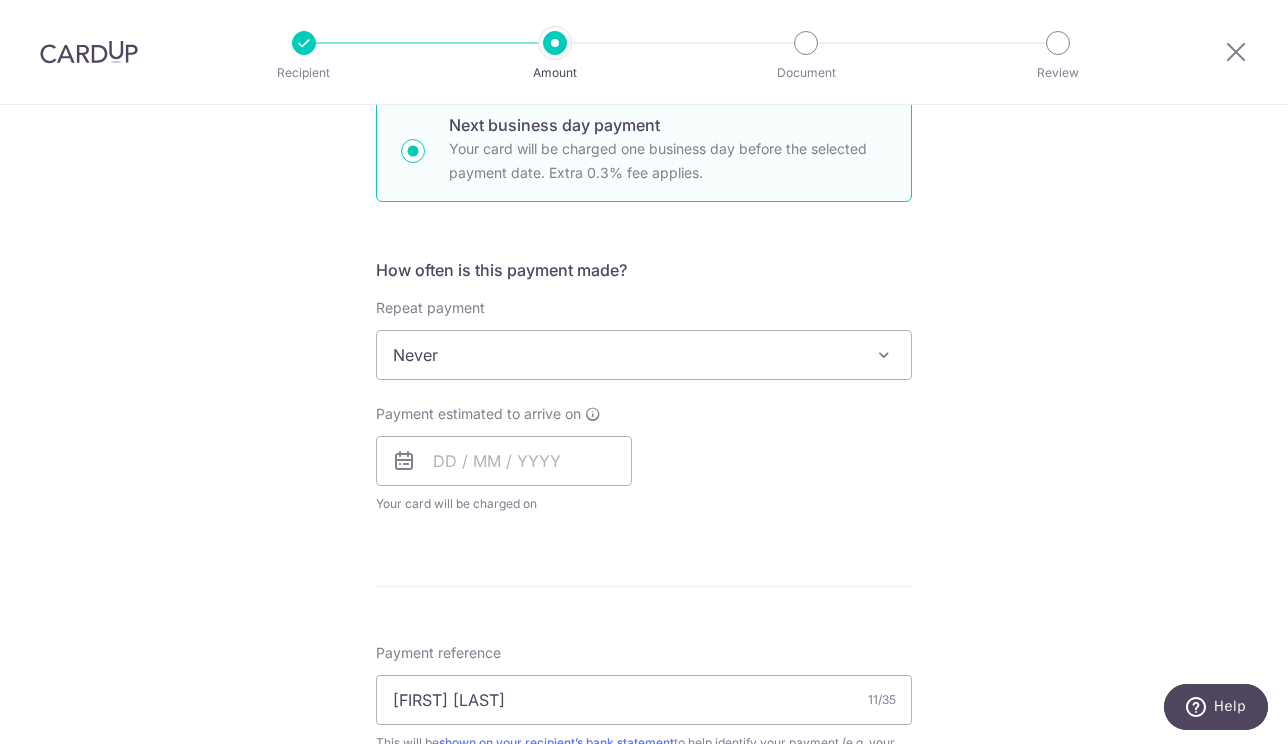 scroll, scrollTop: 338, scrollLeft: 0, axis: vertical 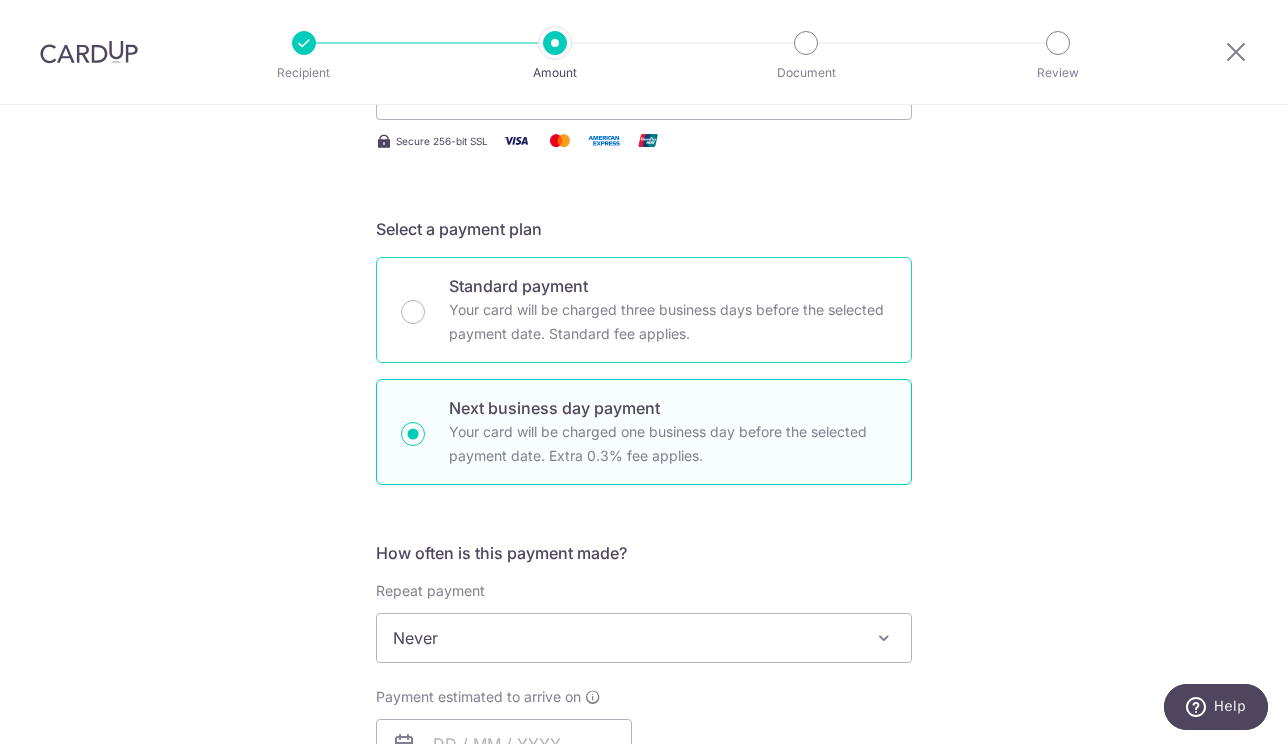 type on "SAVERENT179" 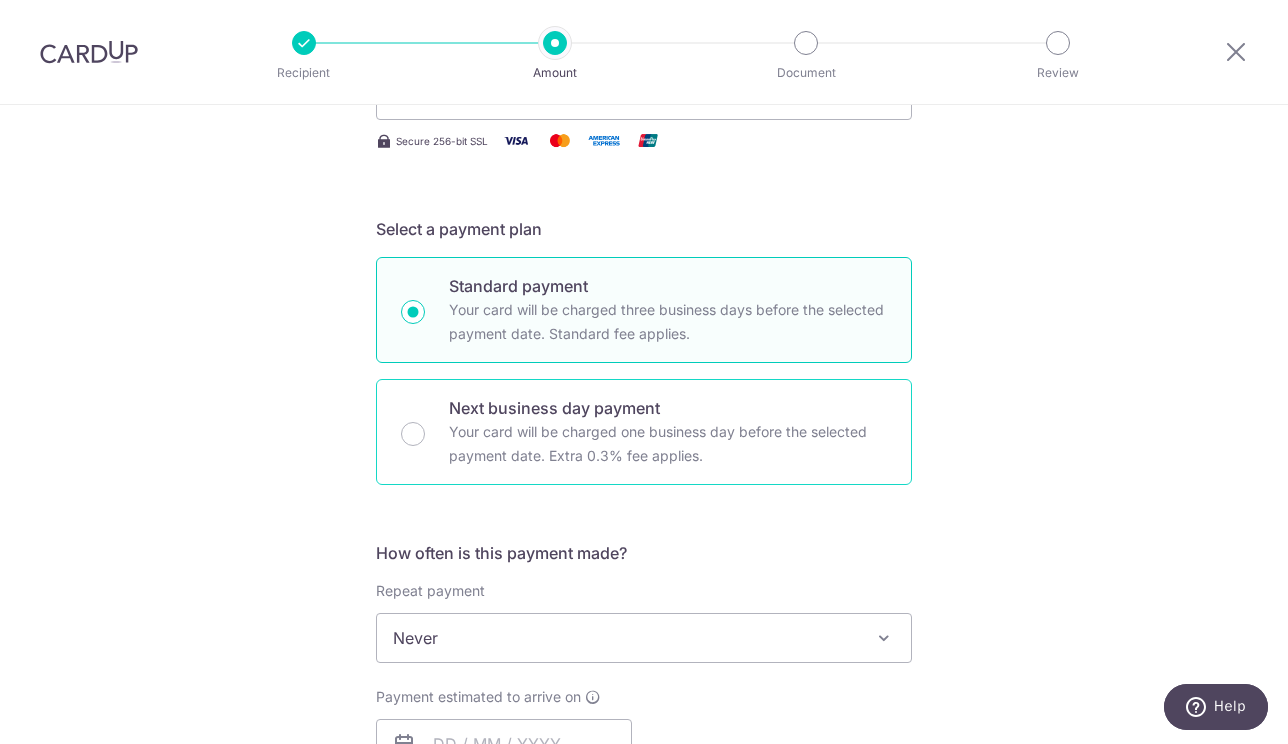 click on "Next business day payment
Your card will be charged one business day before the selected payment date. Extra 0.3% fee applies." at bounding box center (644, 432) 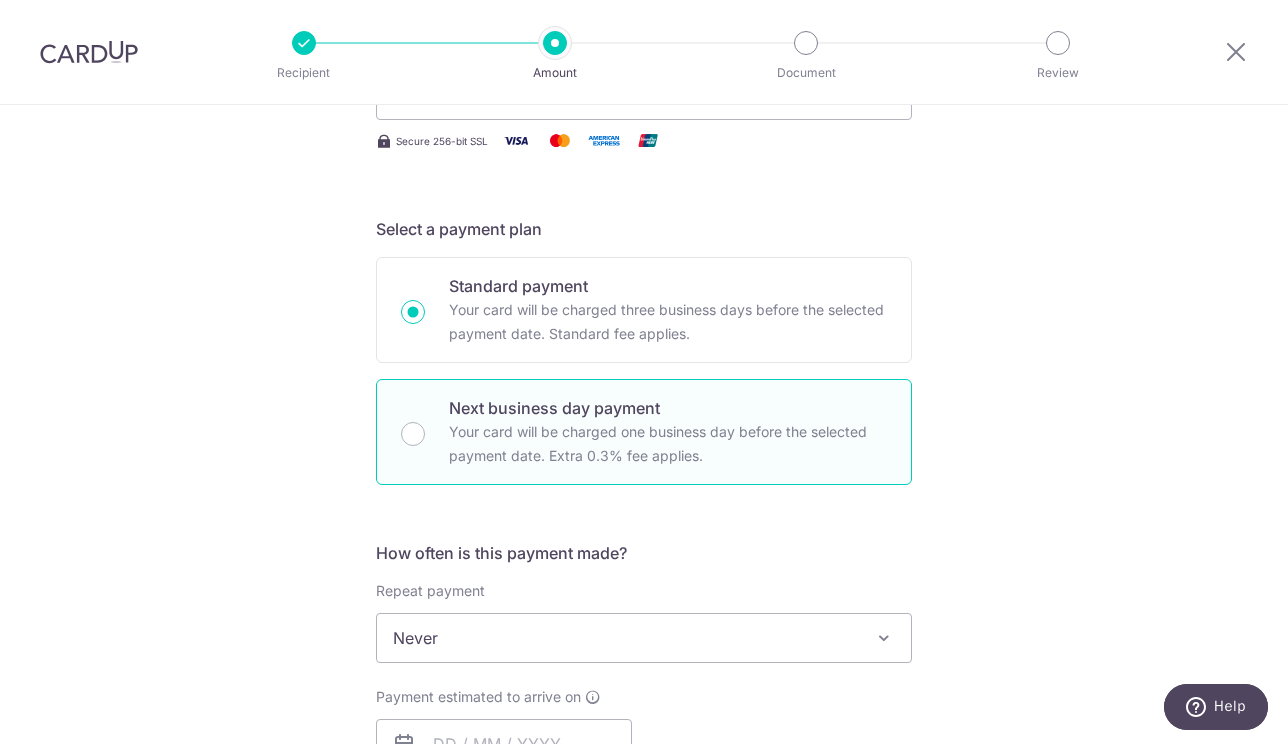 radio on "false" 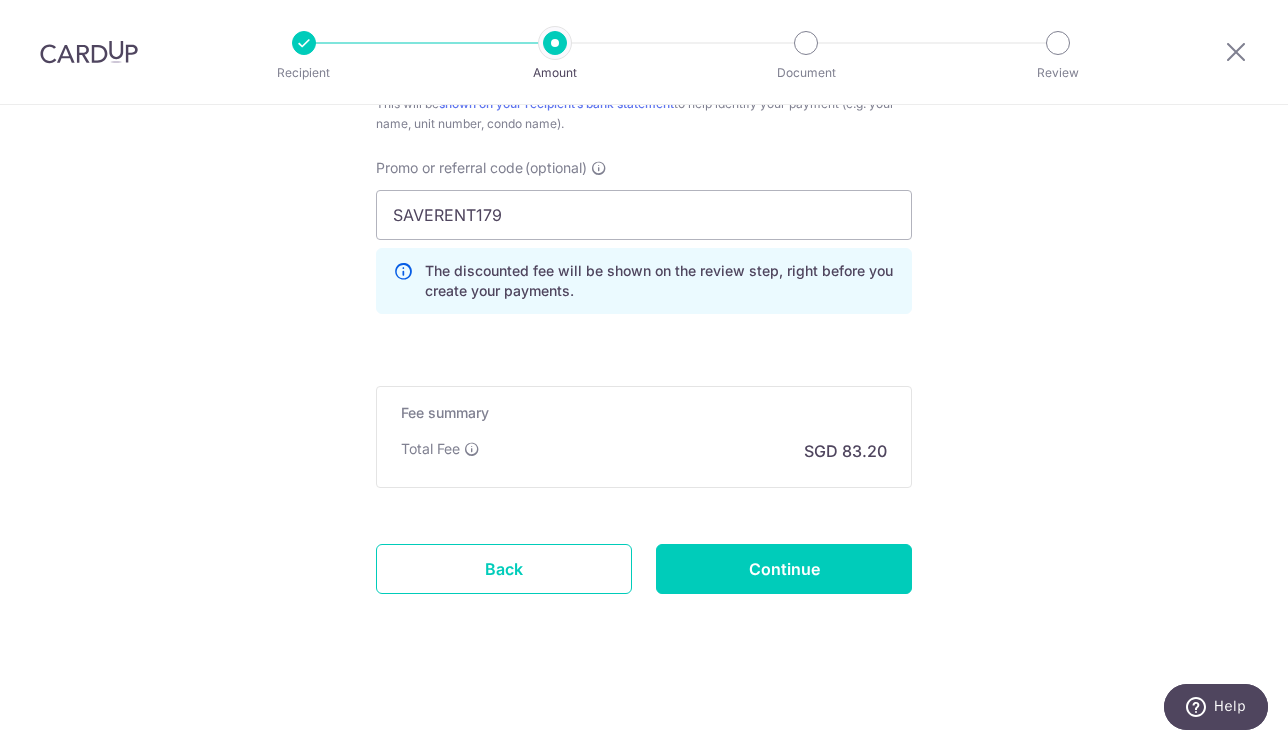 scroll, scrollTop: 1232, scrollLeft: 0, axis: vertical 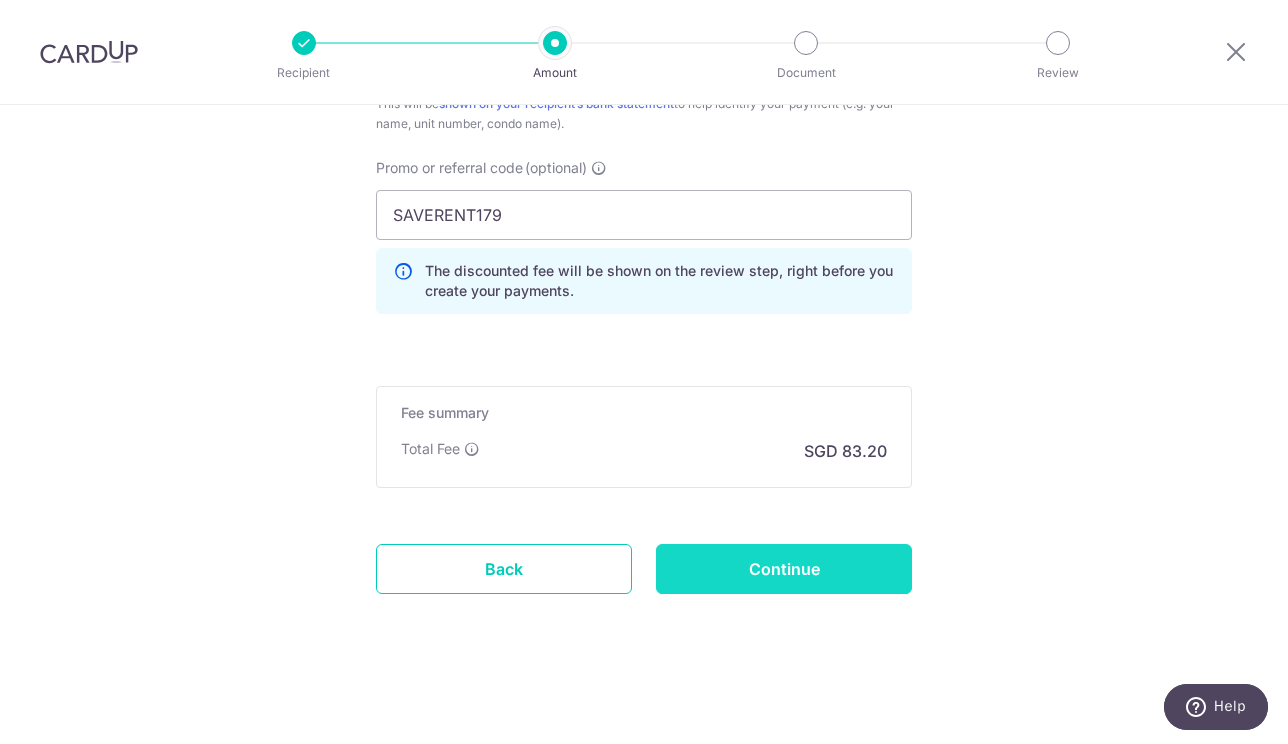 click on "Continue" at bounding box center (784, 569) 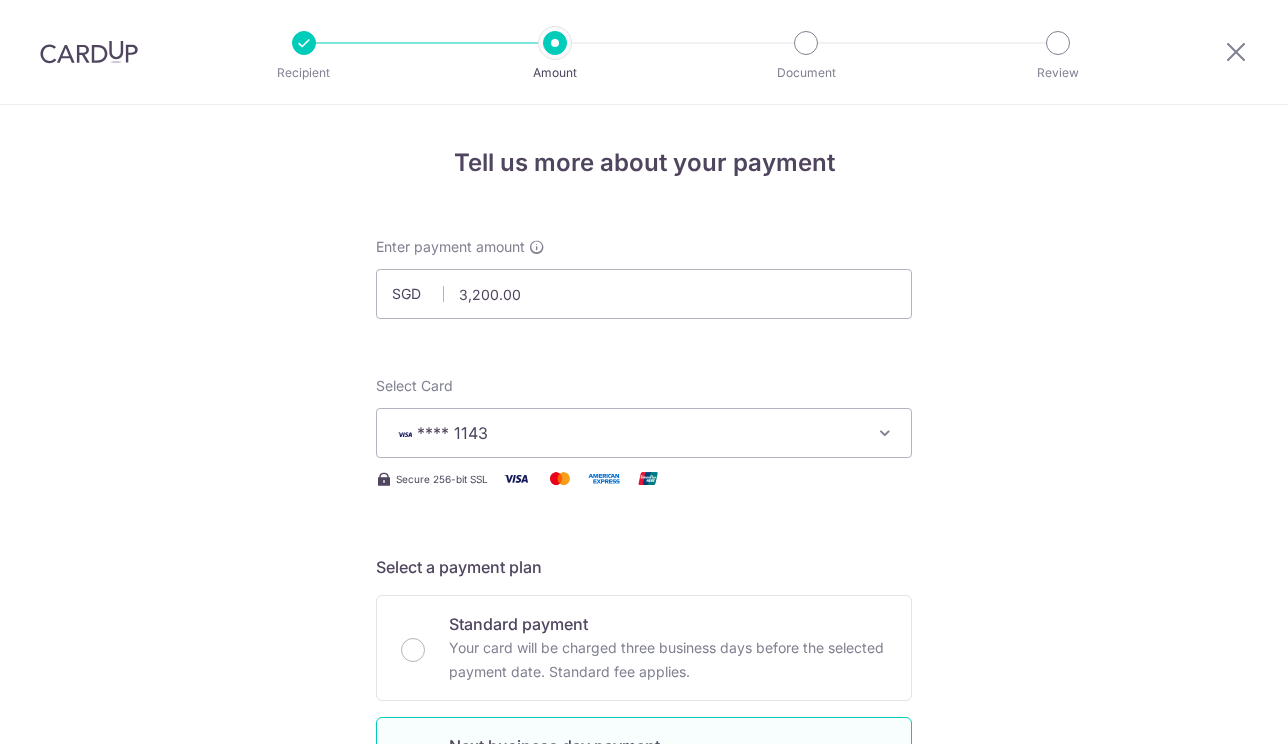 scroll, scrollTop: 0, scrollLeft: 0, axis: both 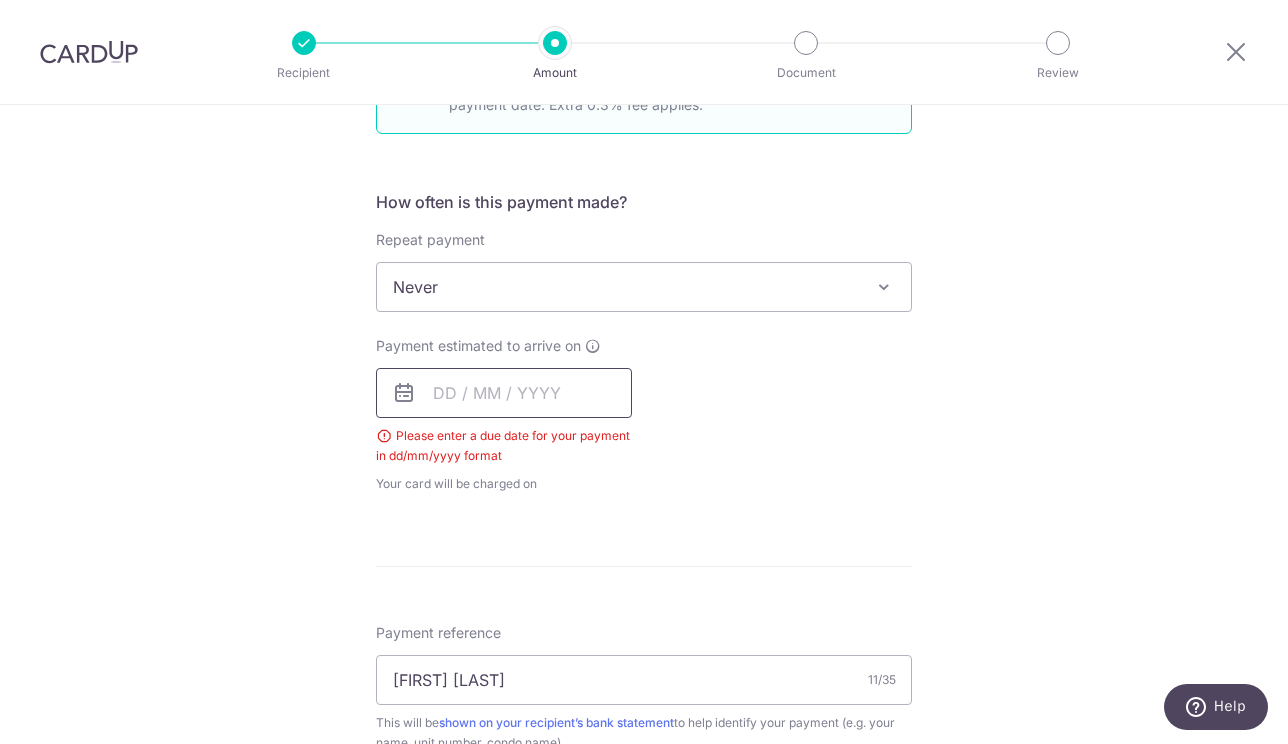 click at bounding box center (504, 393) 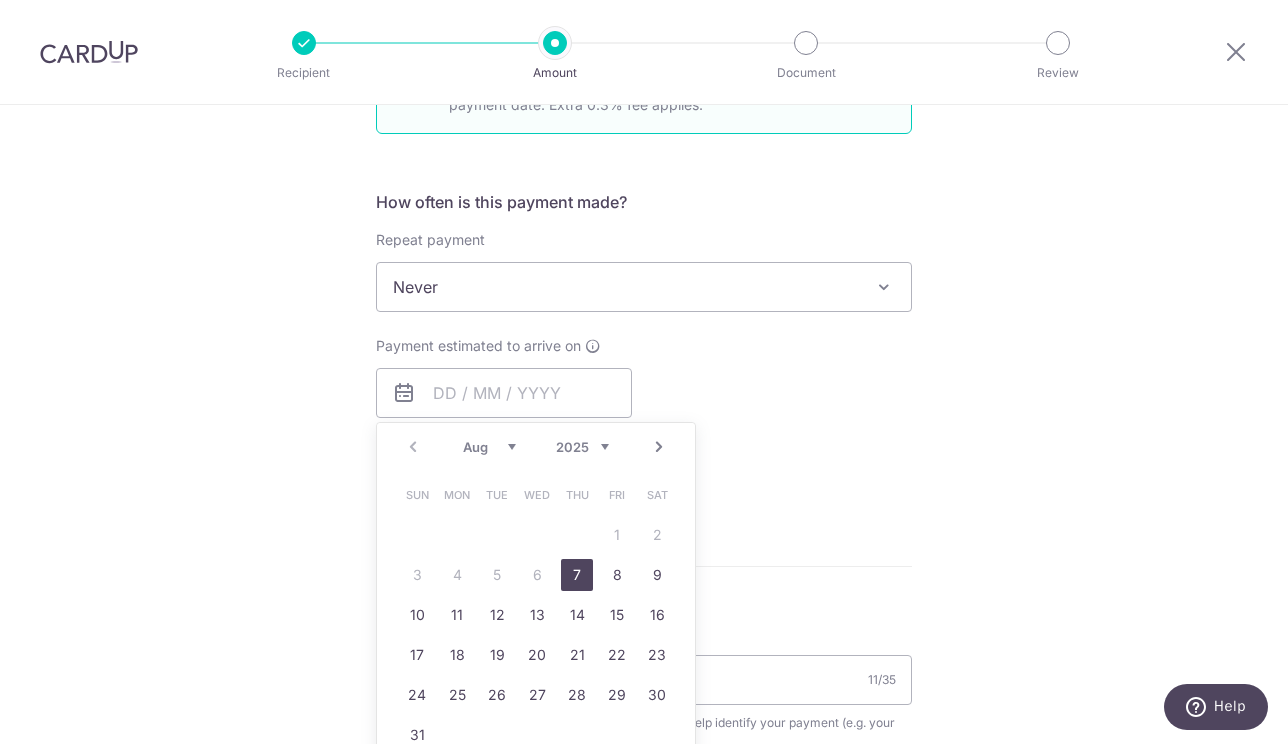 click on "7" at bounding box center (577, 575) 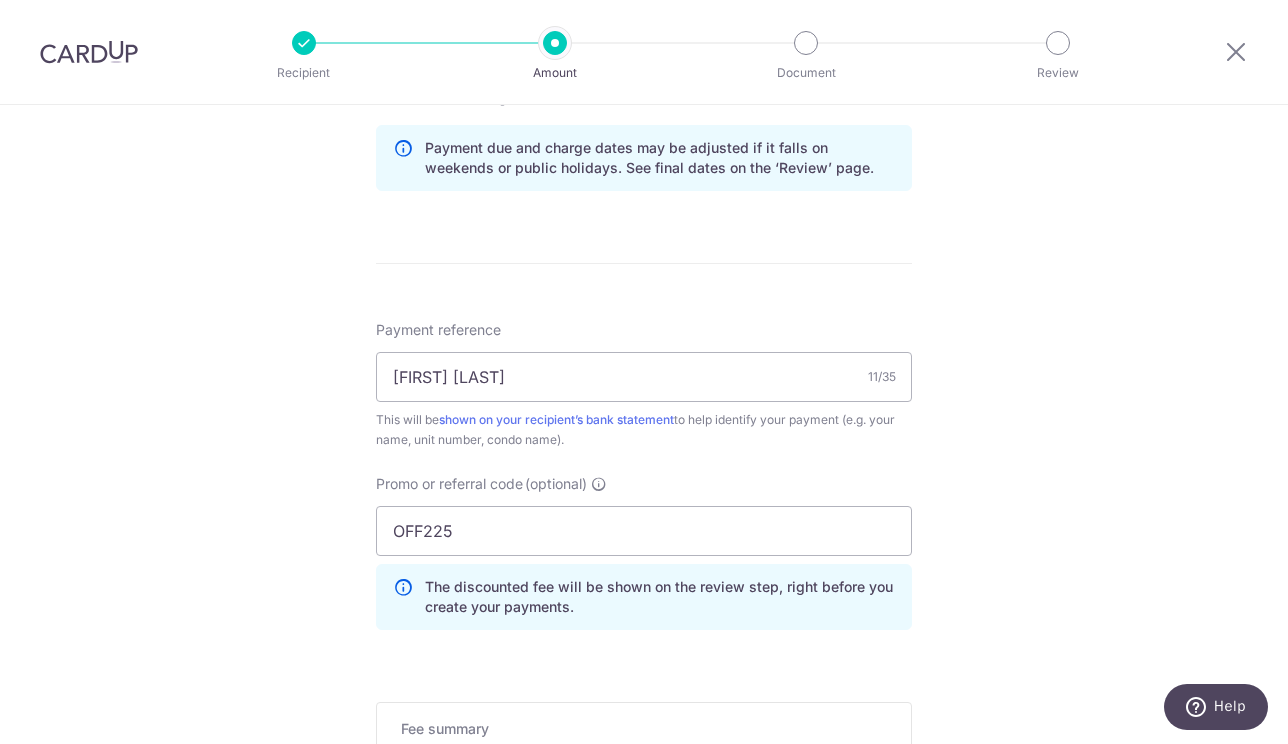 scroll, scrollTop: 1089, scrollLeft: 0, axis: vertical 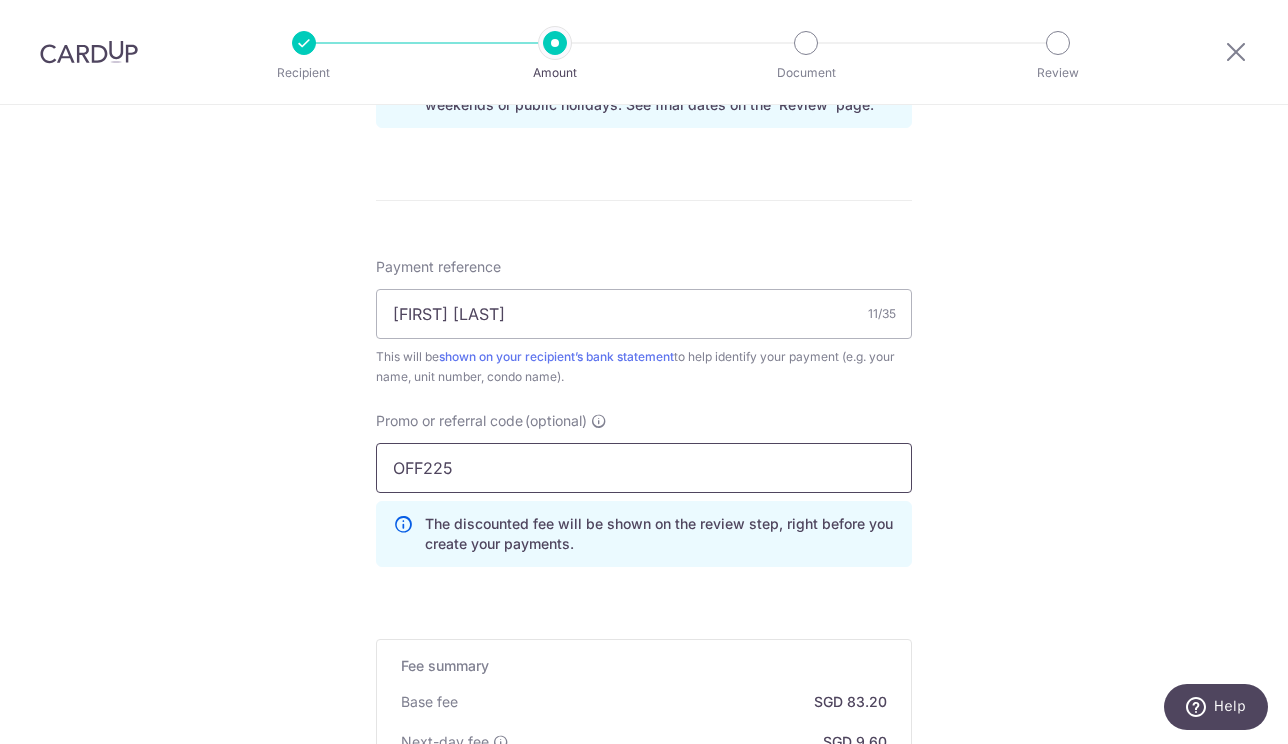 drag, startPoint x: 489, startPoint y: 467, endPoint x: 332, endPoint y: 484, distance: 157.9177 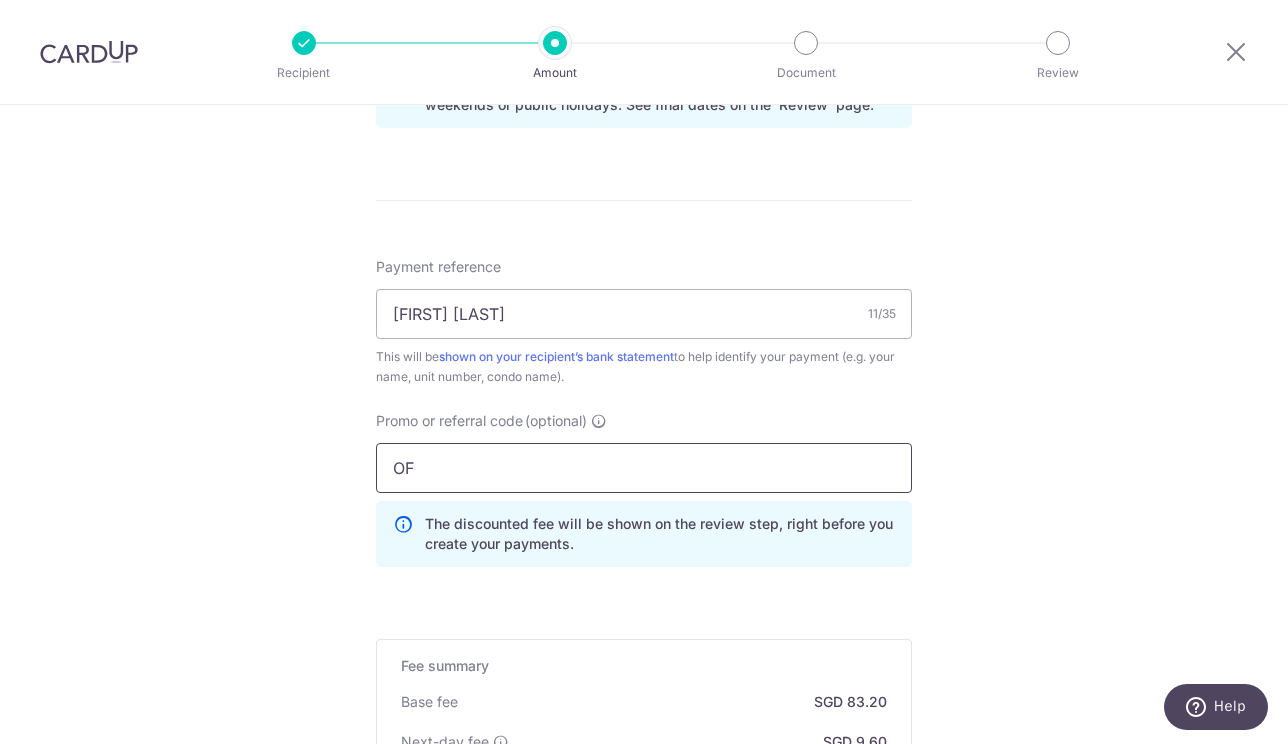 type on "O" 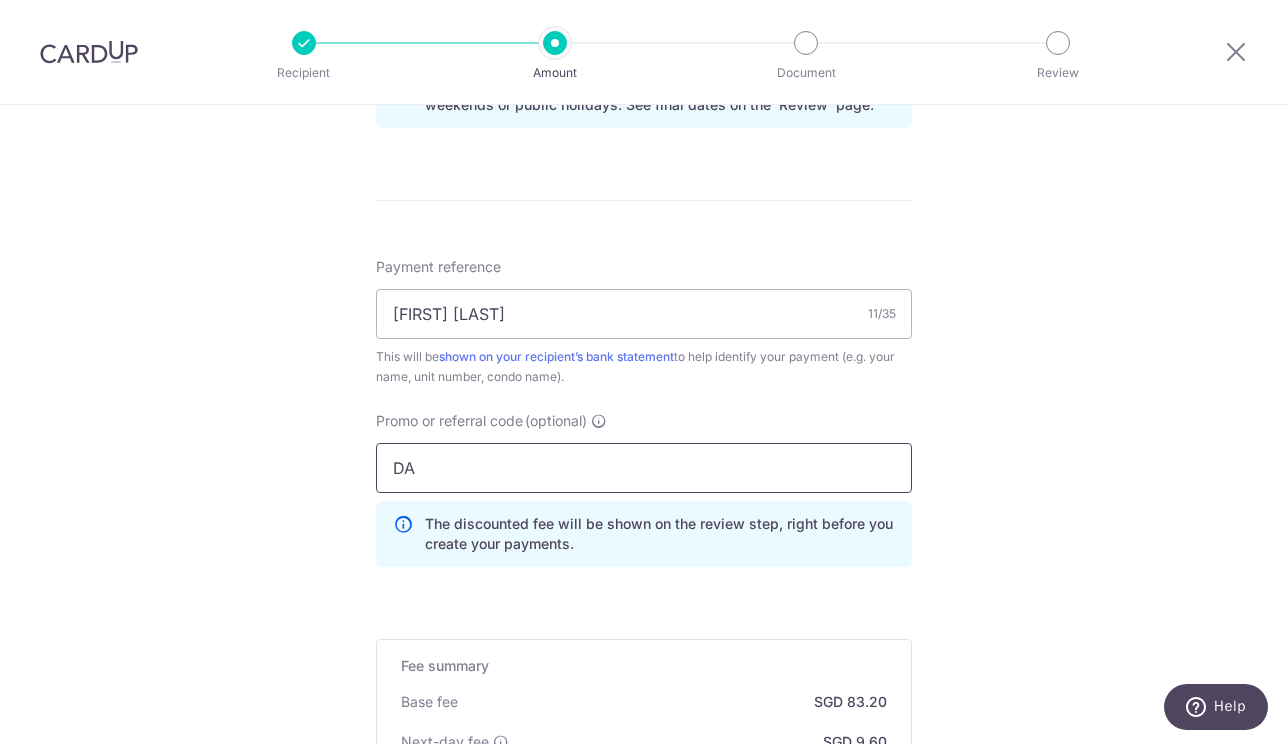 type on "D" 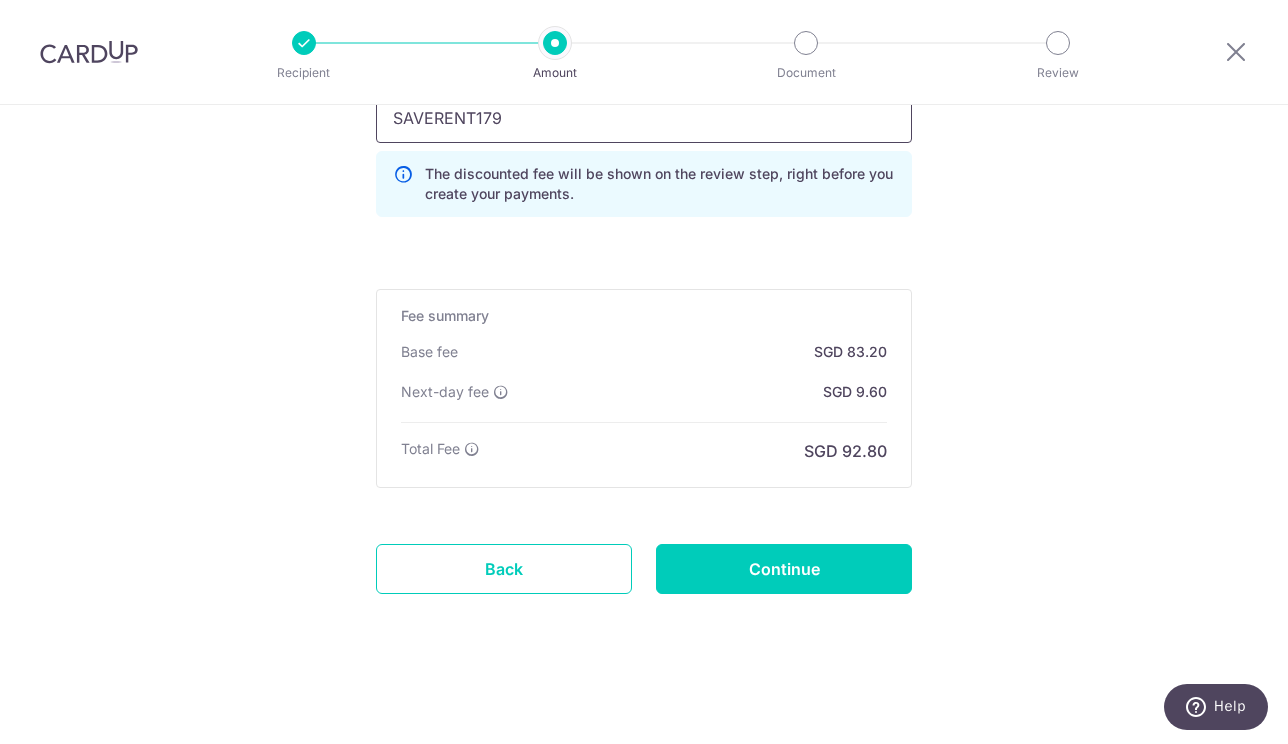 scroll, scrollTop: 1439, scrollLeft: 0, axis: vertical 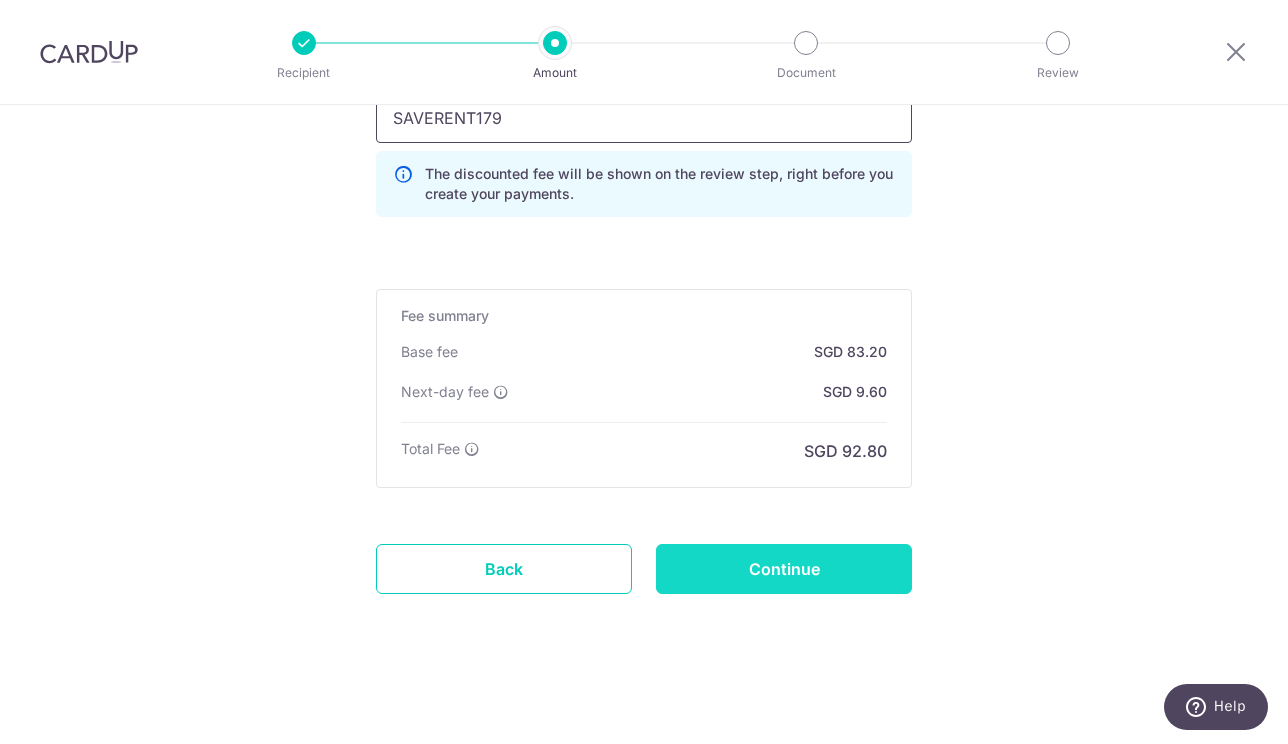 type on "SAVERENT179" 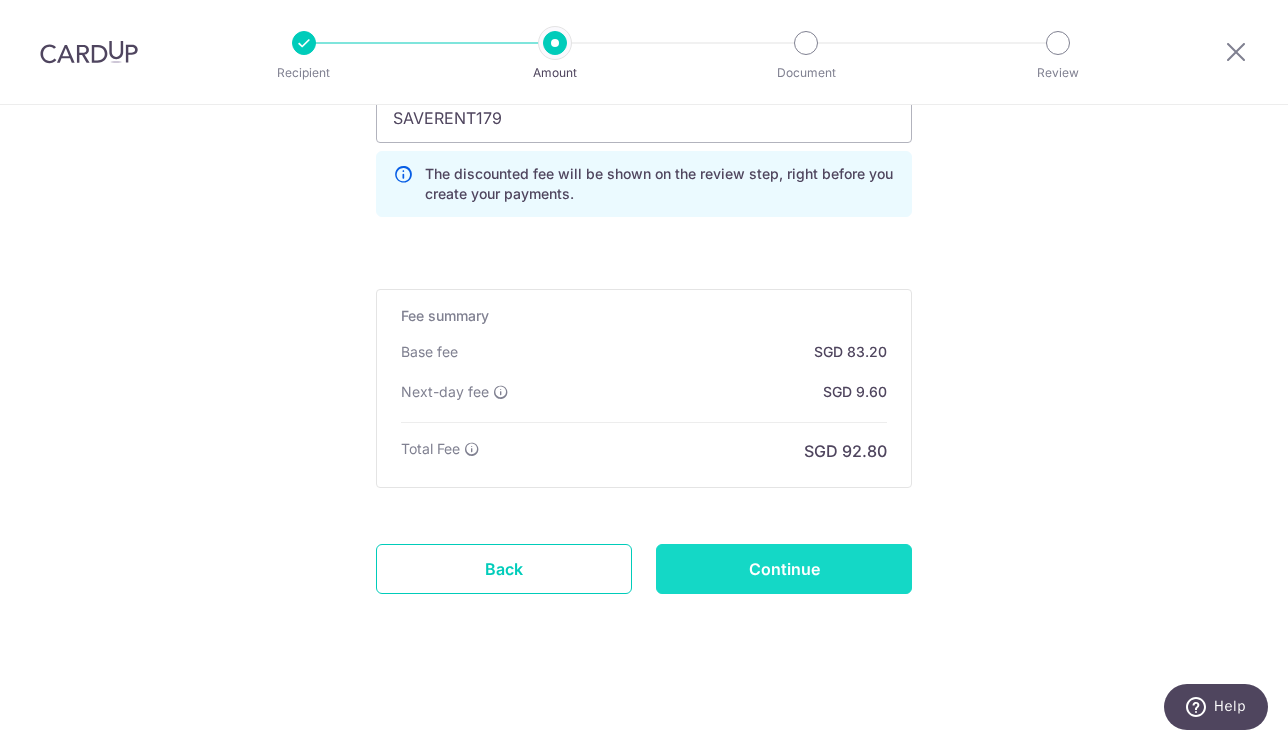 click on "Continue" at bounding box center [784, 569] 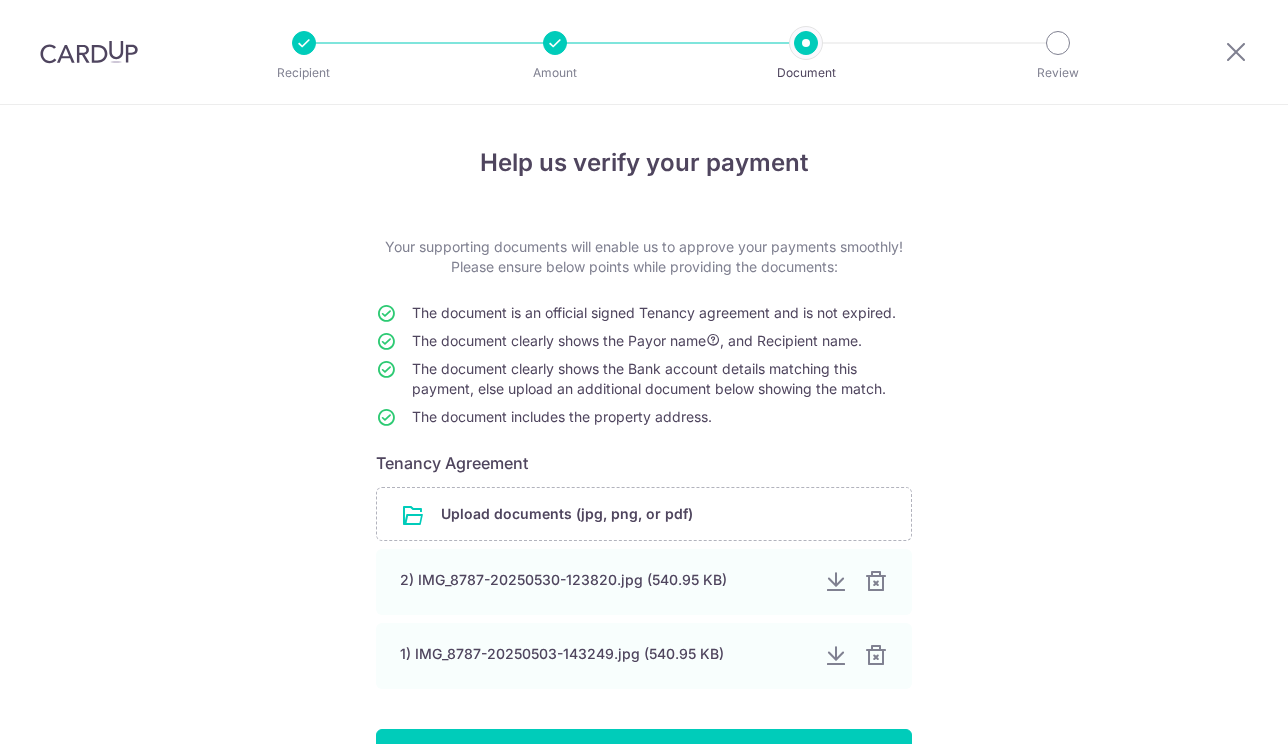 scroll, scrollTop: 0, scrollLeft: 0, axis: both 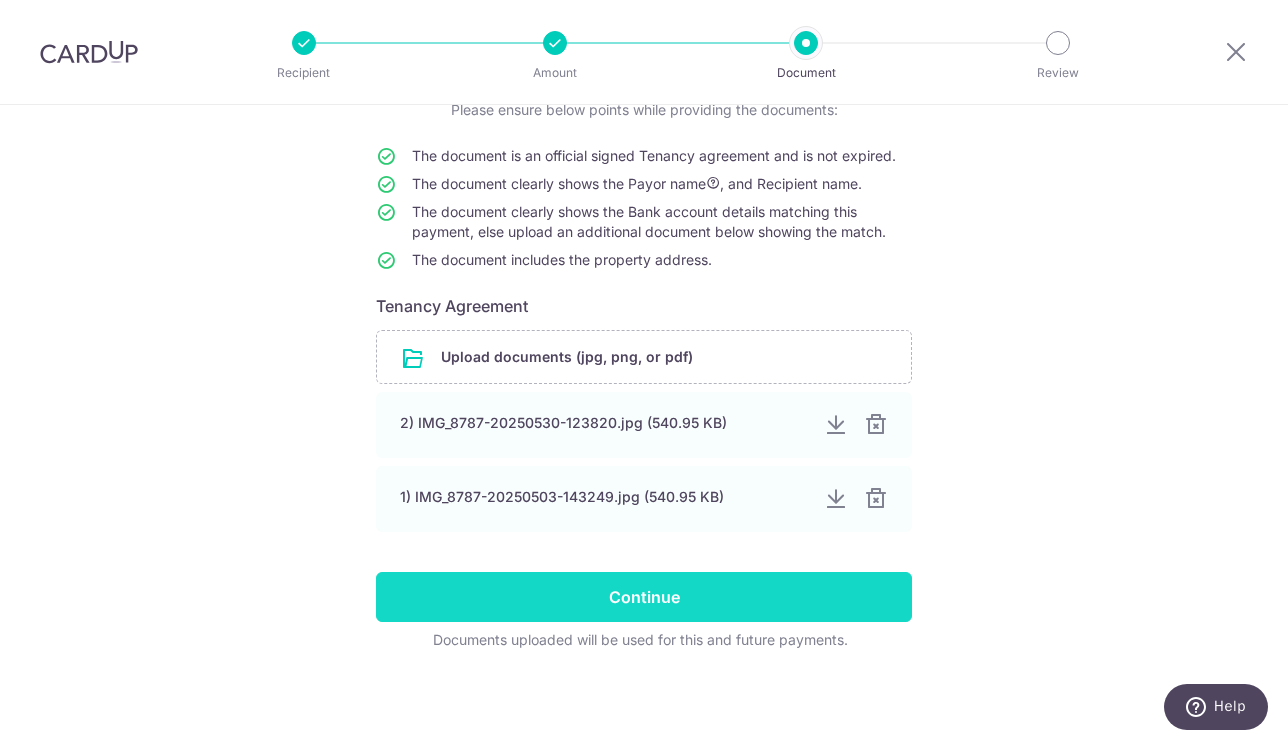 click on "Continue" at bounding box center (644, 597) 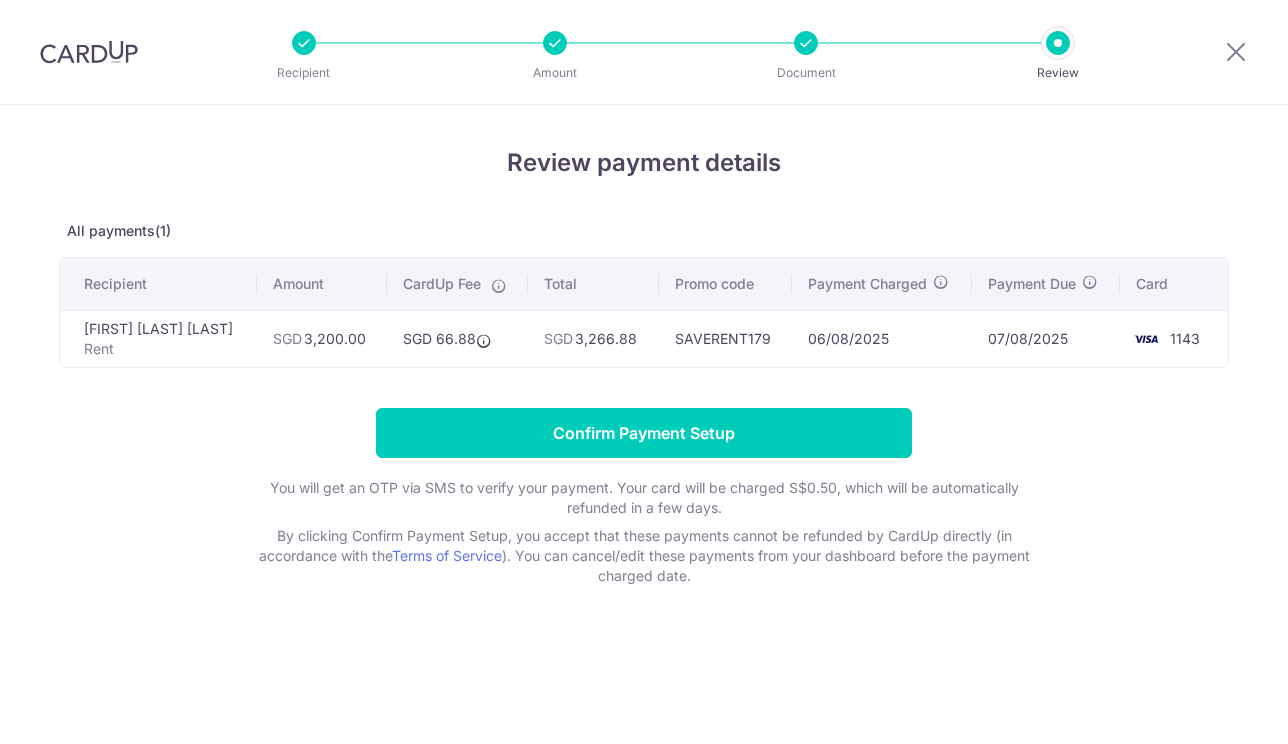 scroll, scrollTop: 0, scrollLeft: 0, axis: both 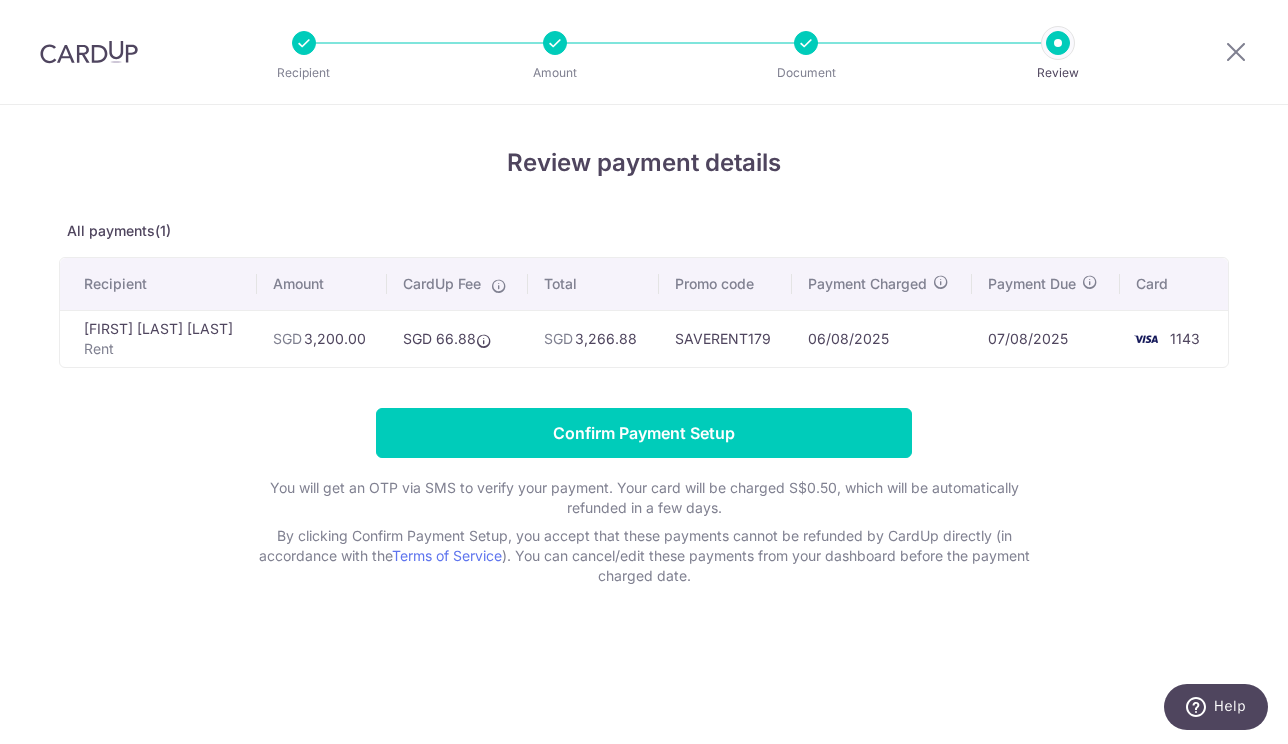 click on "Review payment details
All payments(1)
Recipient
Amount
CardUp Fee
Total
Promo code
Payment Charged
Payment Due
Card
[FIRST] [LAST] [LAST]
Rent
SGD   3,200.00
SGD  66.88" at bounding box center [644, 424] 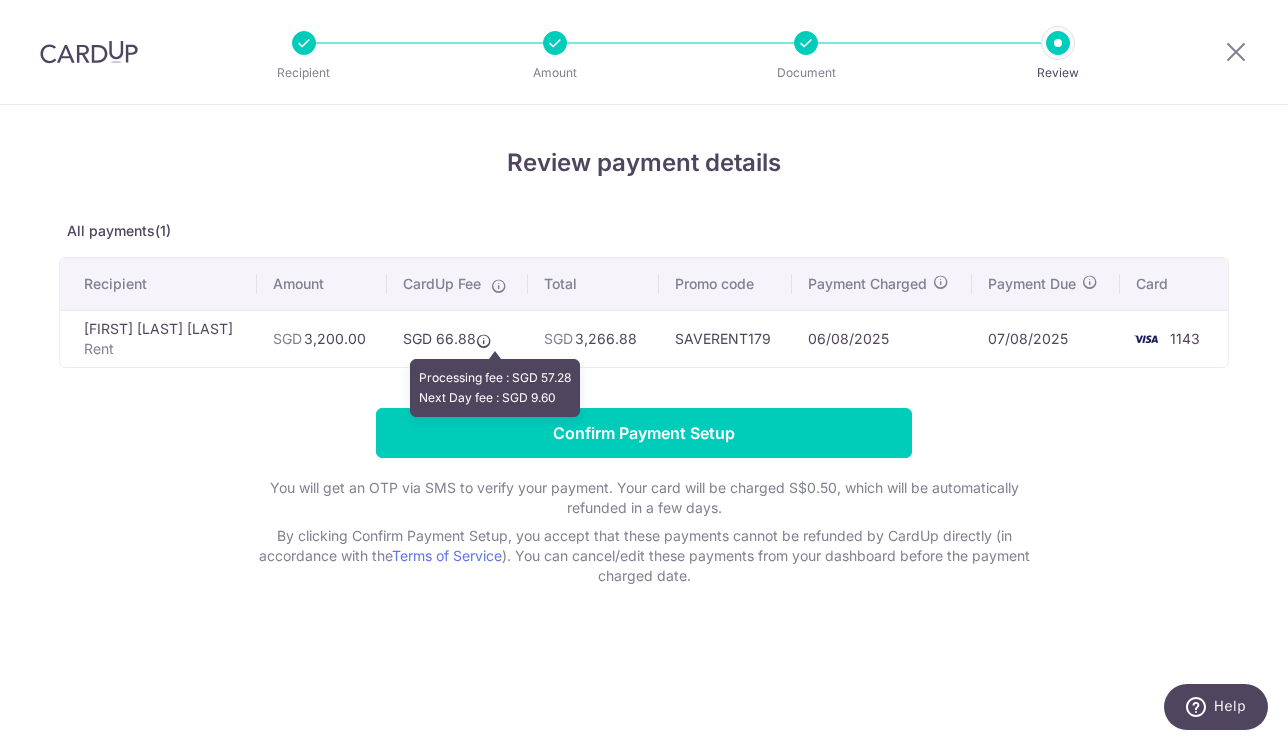 click at bounding box center (484, 341) 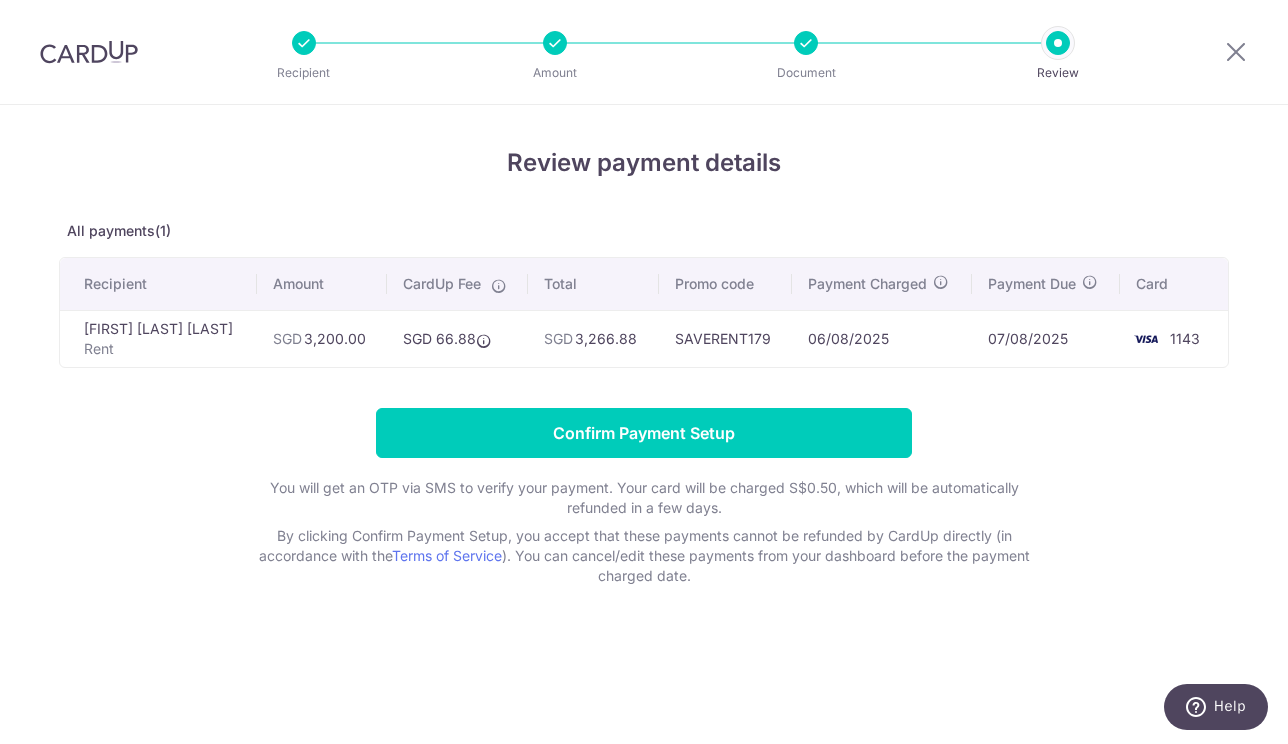 click on "Review payment details
All payments(1)
Recipient
Amount
CardUp Fee
Total
Promo code
Payment Charged
Payment Due
Card
[FIRST] [LAST] [LAST]
Rent
SGD   3,200.00
SGD  66.88" at bounding box center (644, 424) 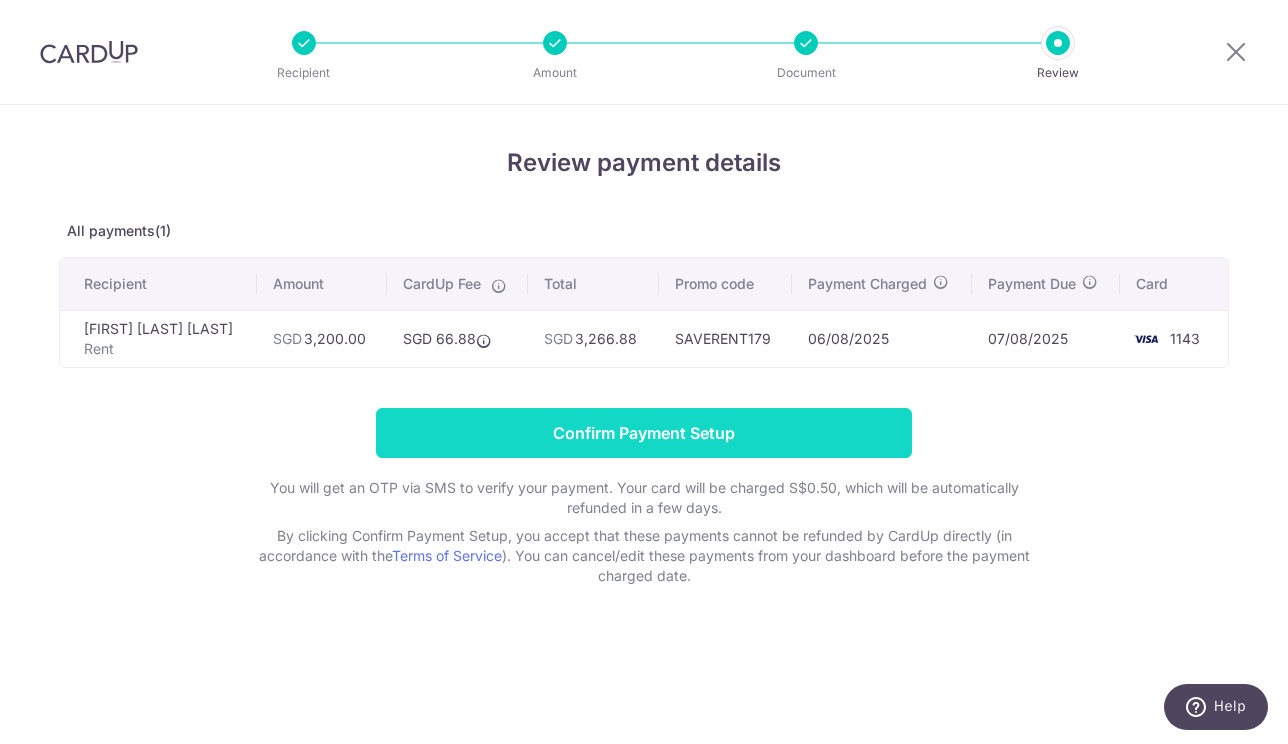 click on "Confirm Payment Setup" at bounding box center (644, 433) 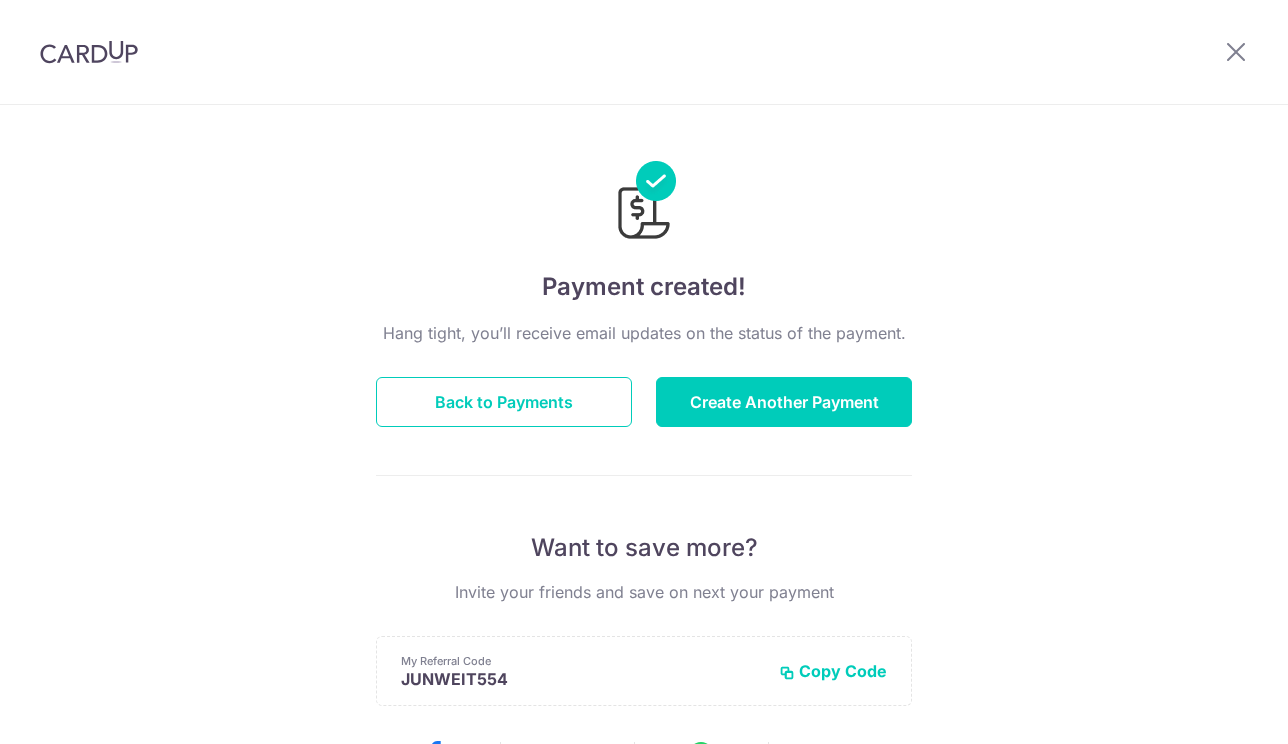 scroll, scrollTop: 0, scrollLeft: 0, axis: both 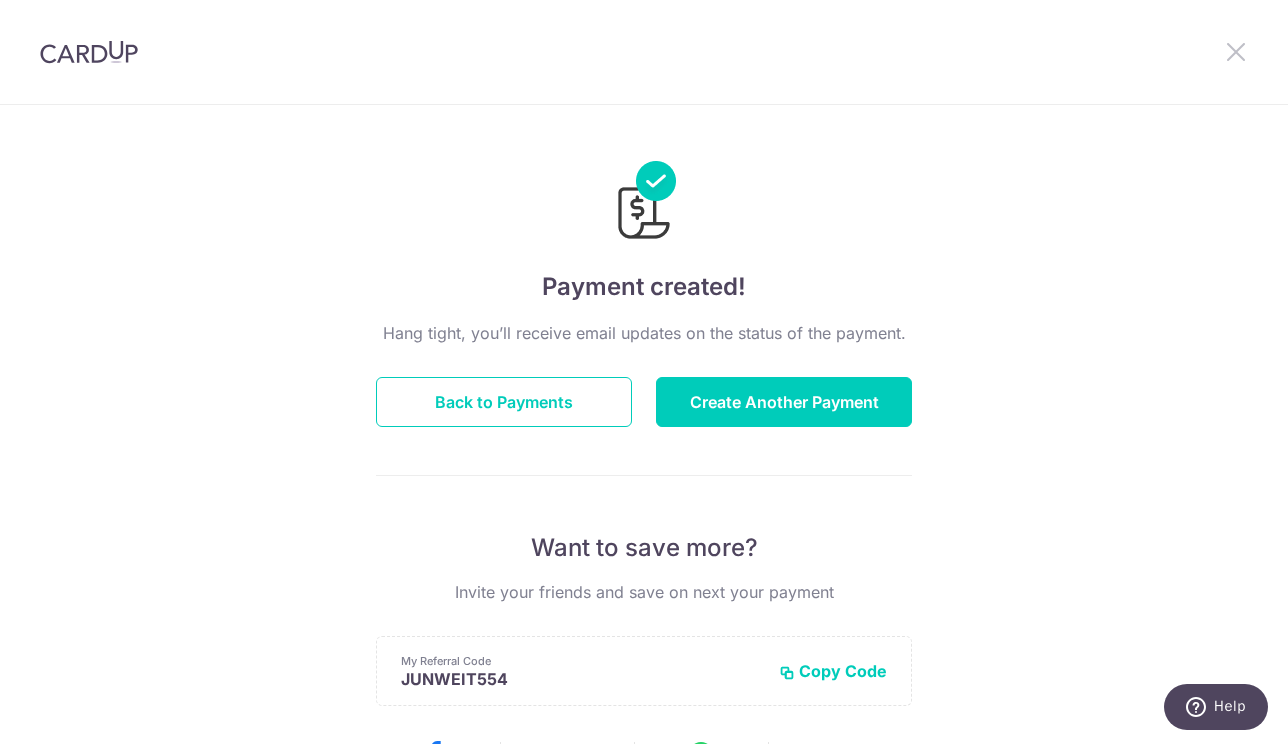 click at bounding box center (1236, 51) 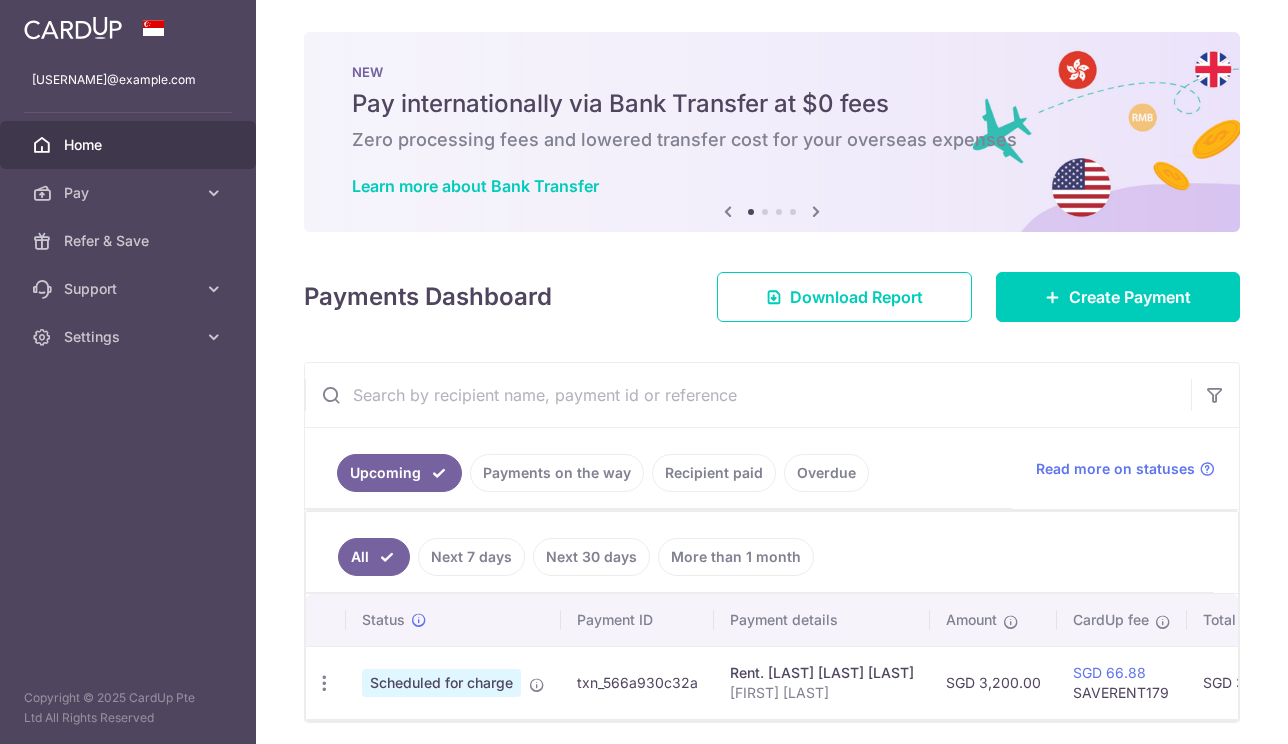 scroll, scrollTop: 0, scrollLeft: 0, axis: both 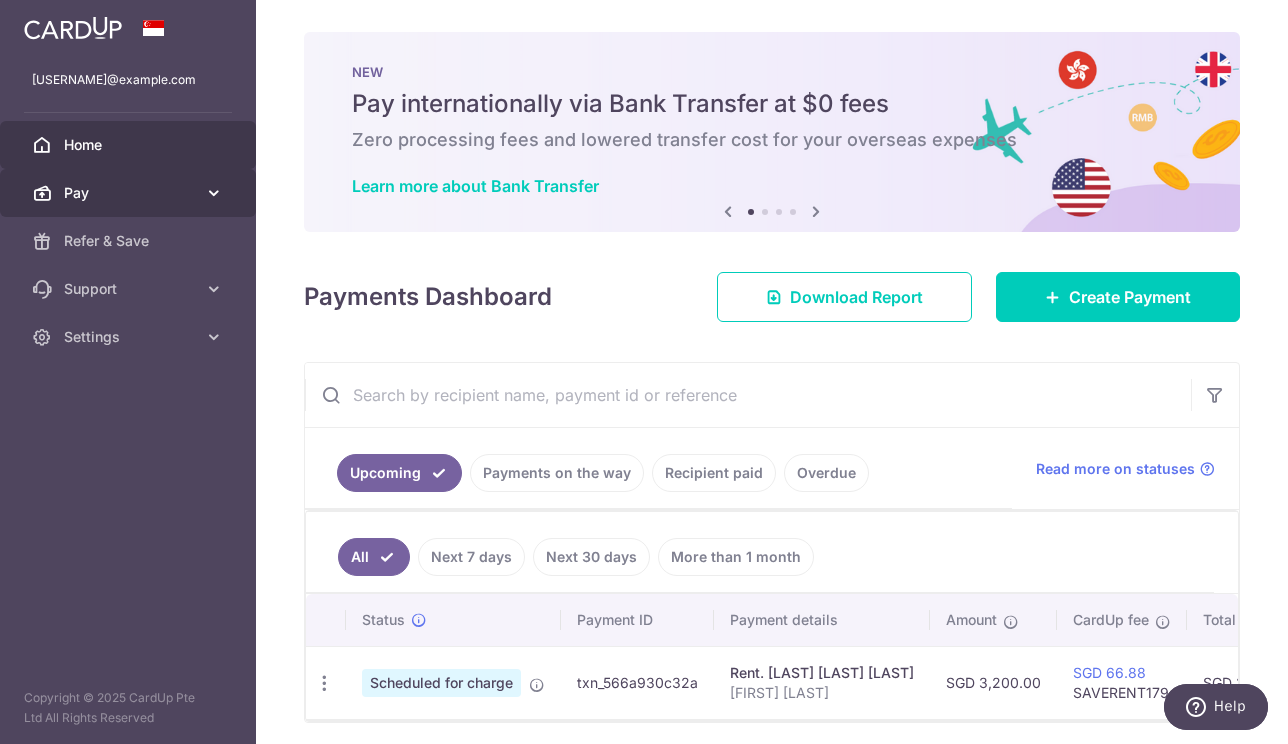 click at bounding box center (214, 193) 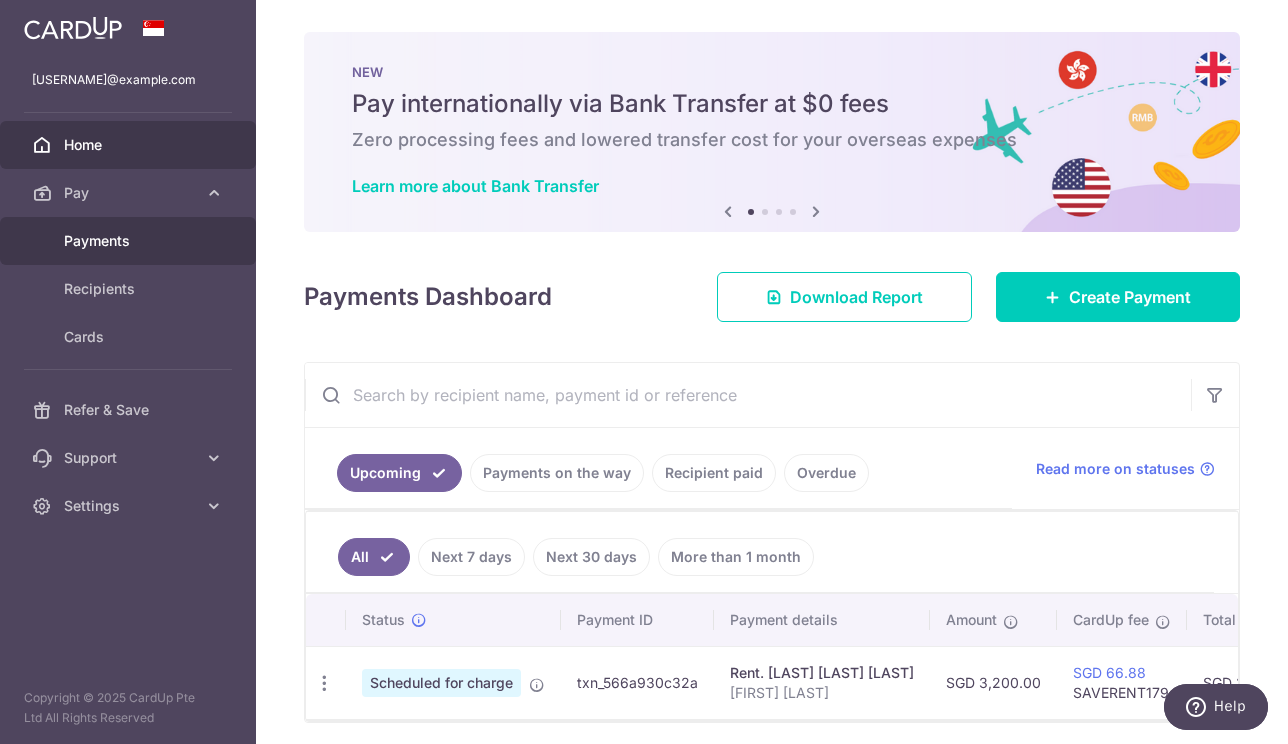 click on "Payments" at bounding box center (128, 241) 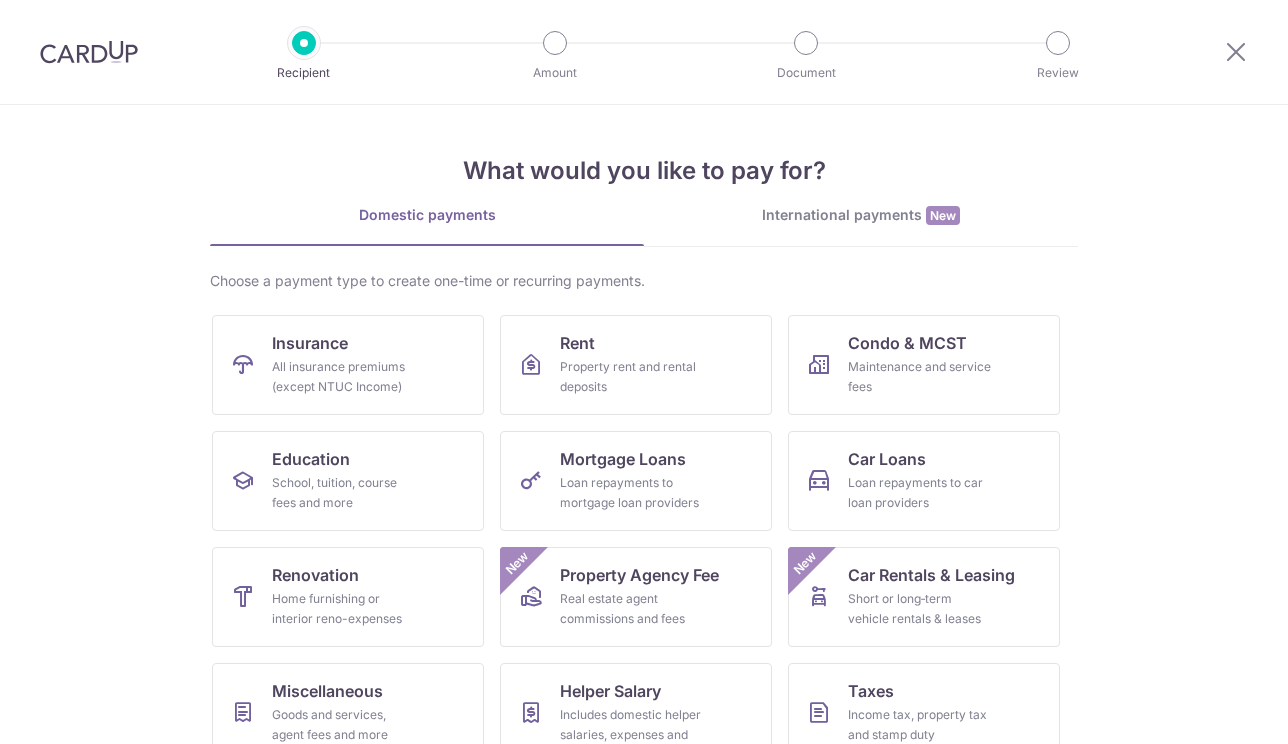scroll, scrollTop: 0, scrollLeft: 0, axis: both 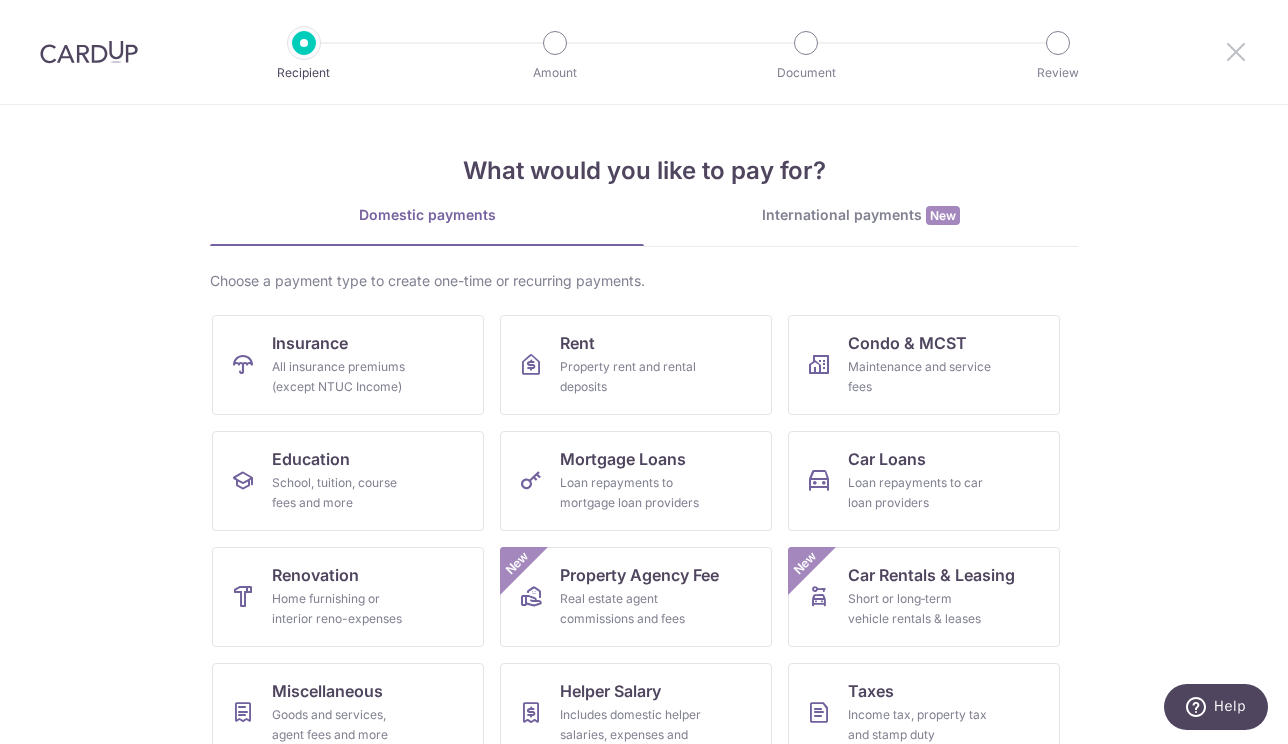 click at bounding box center [1236, 51] 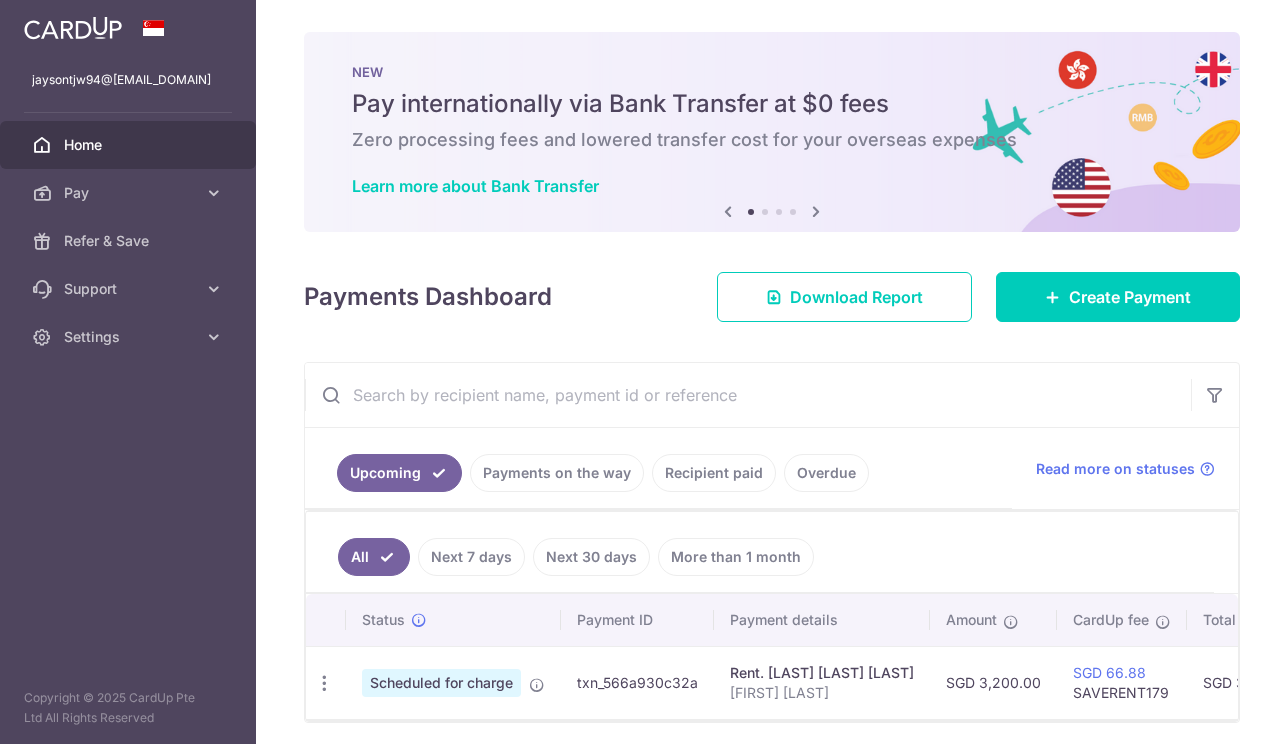 scroll, scrollTop: 0, scrollLeft: 0, axis: both 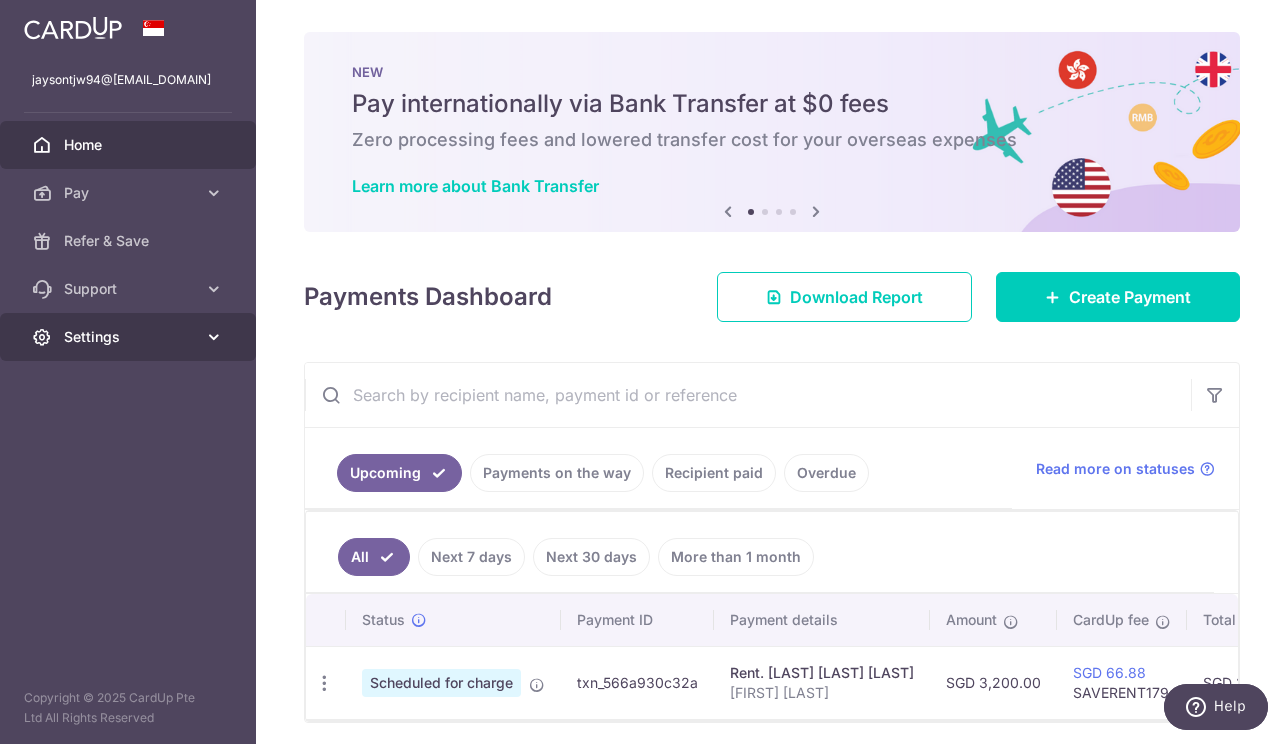 click on "Settings" at bounding box center (130, 337) 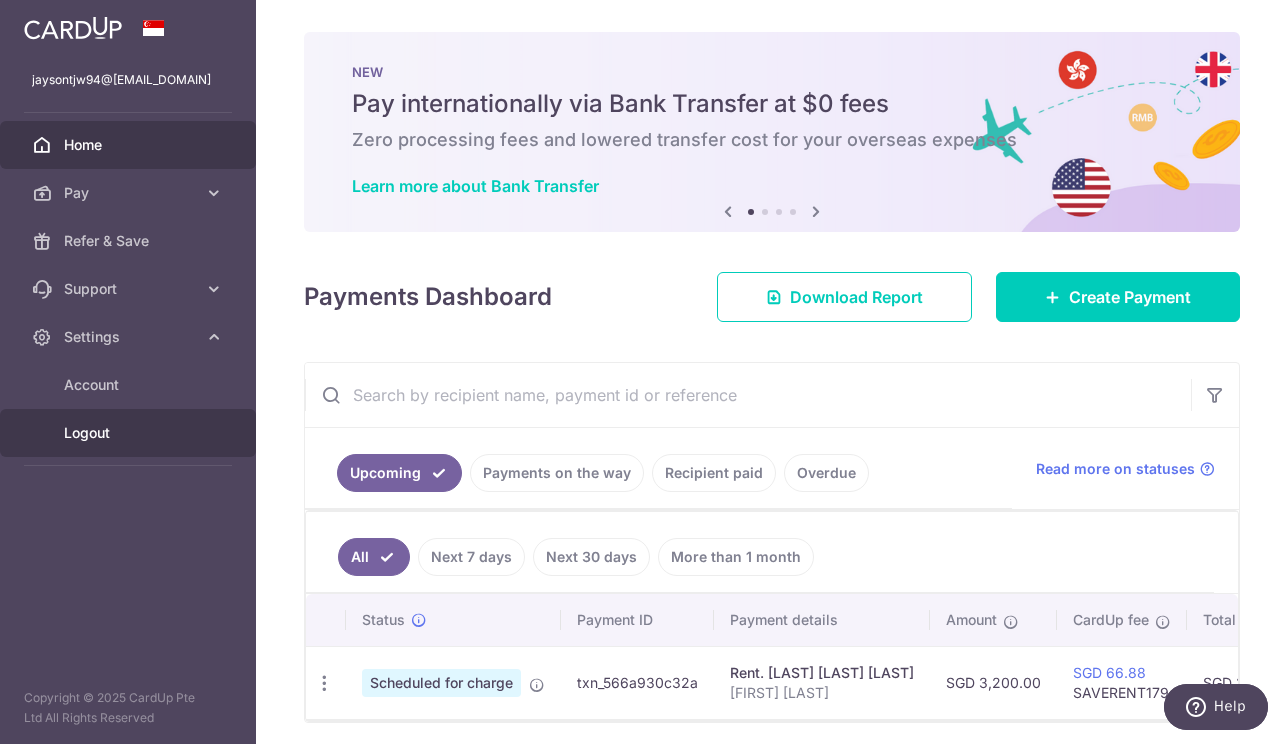 click on "Logout" at bounding box center (130, 433) 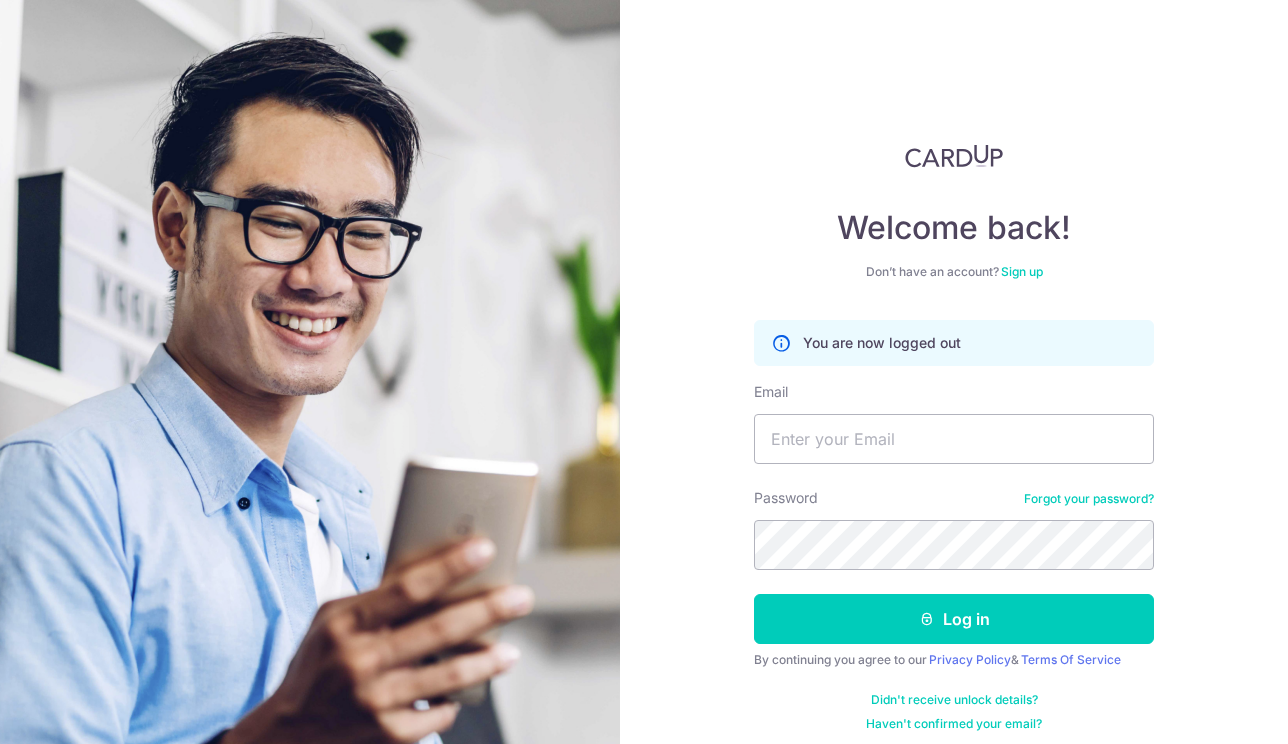 scroll, scrollTop: 0, scrollLeft: 0, axis: both 